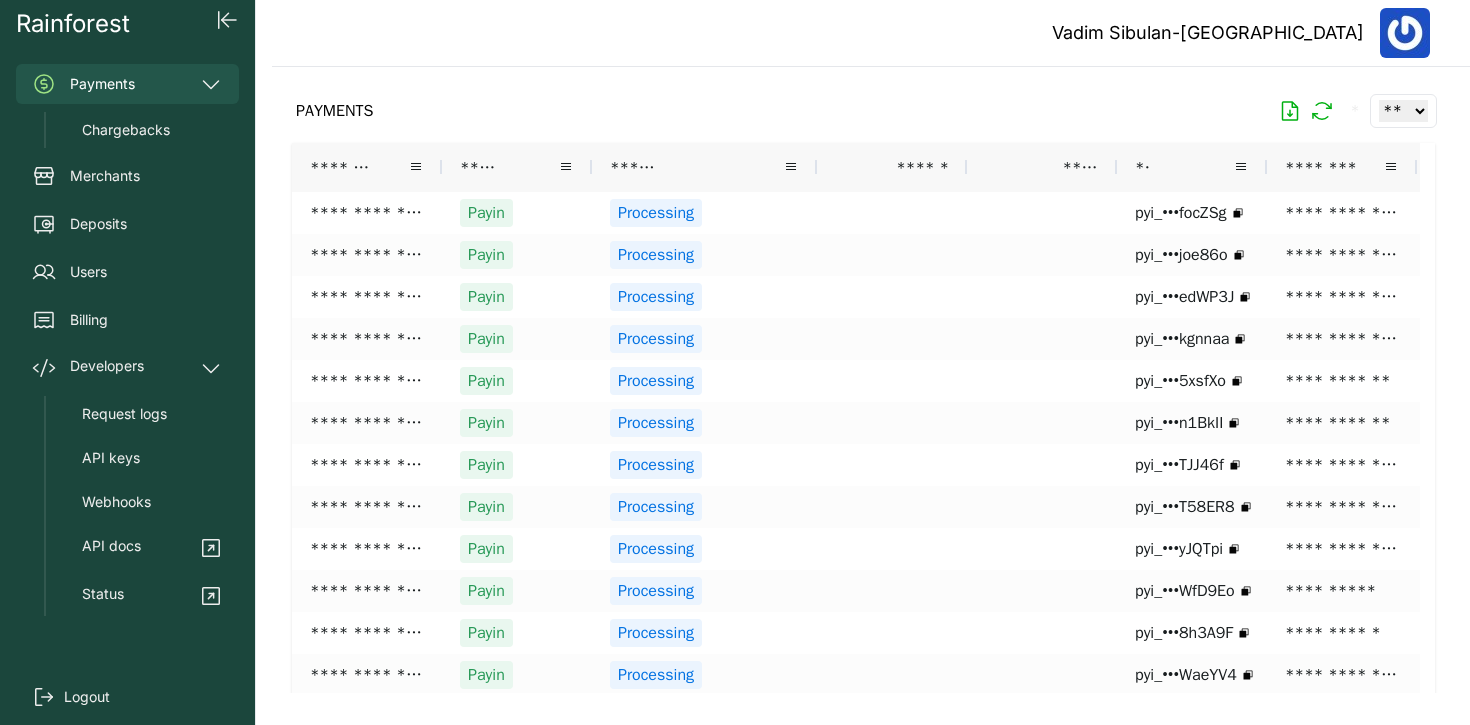 scroll, scrollTop: 0, scrollLeft: 0, axis: both 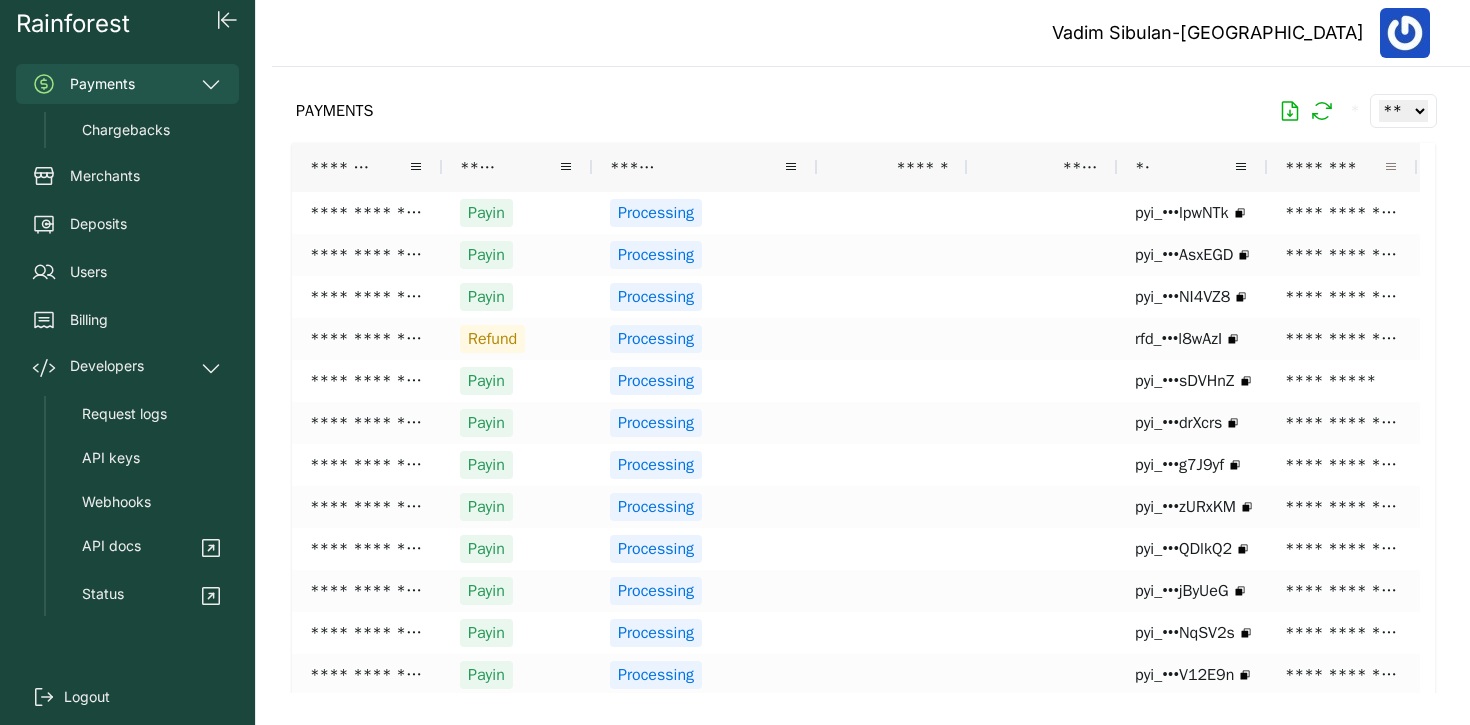 click at bounding box center [1391, 167] 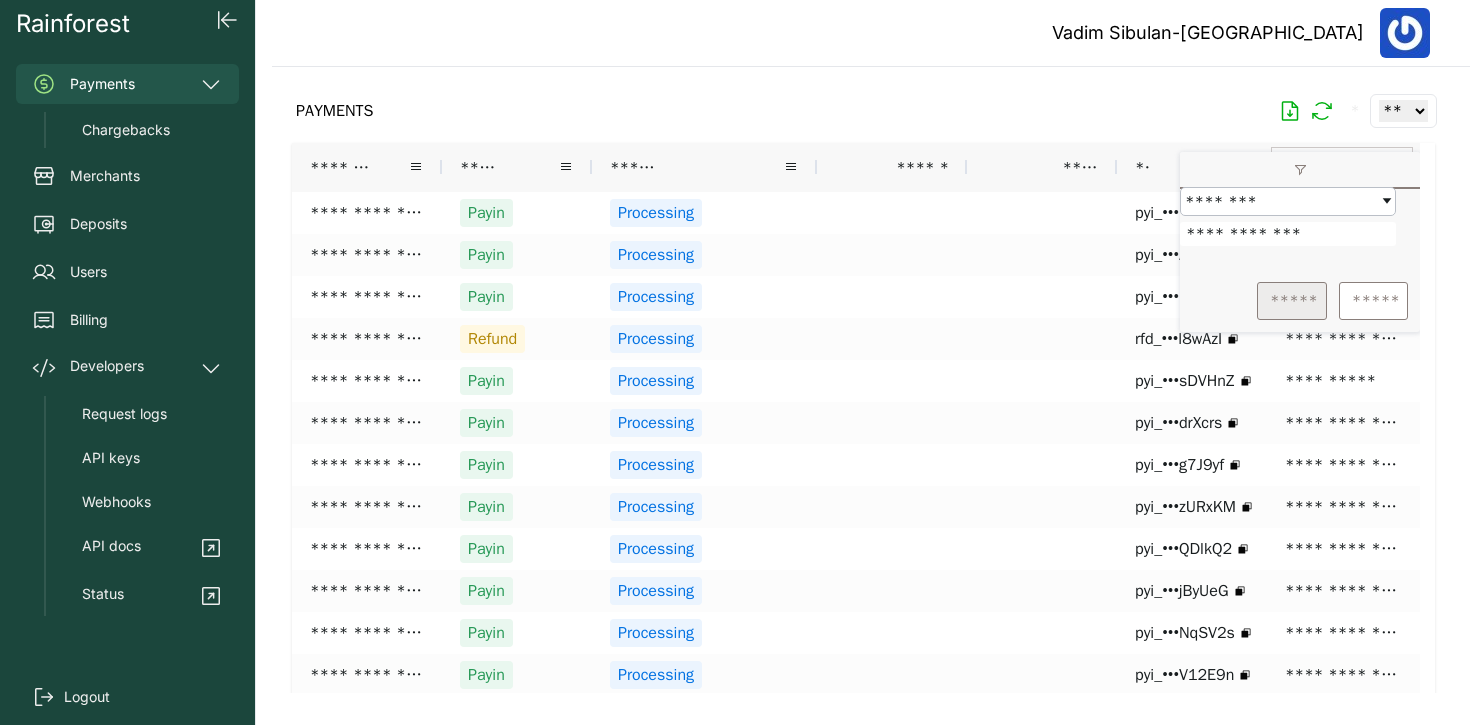 type on "**********" 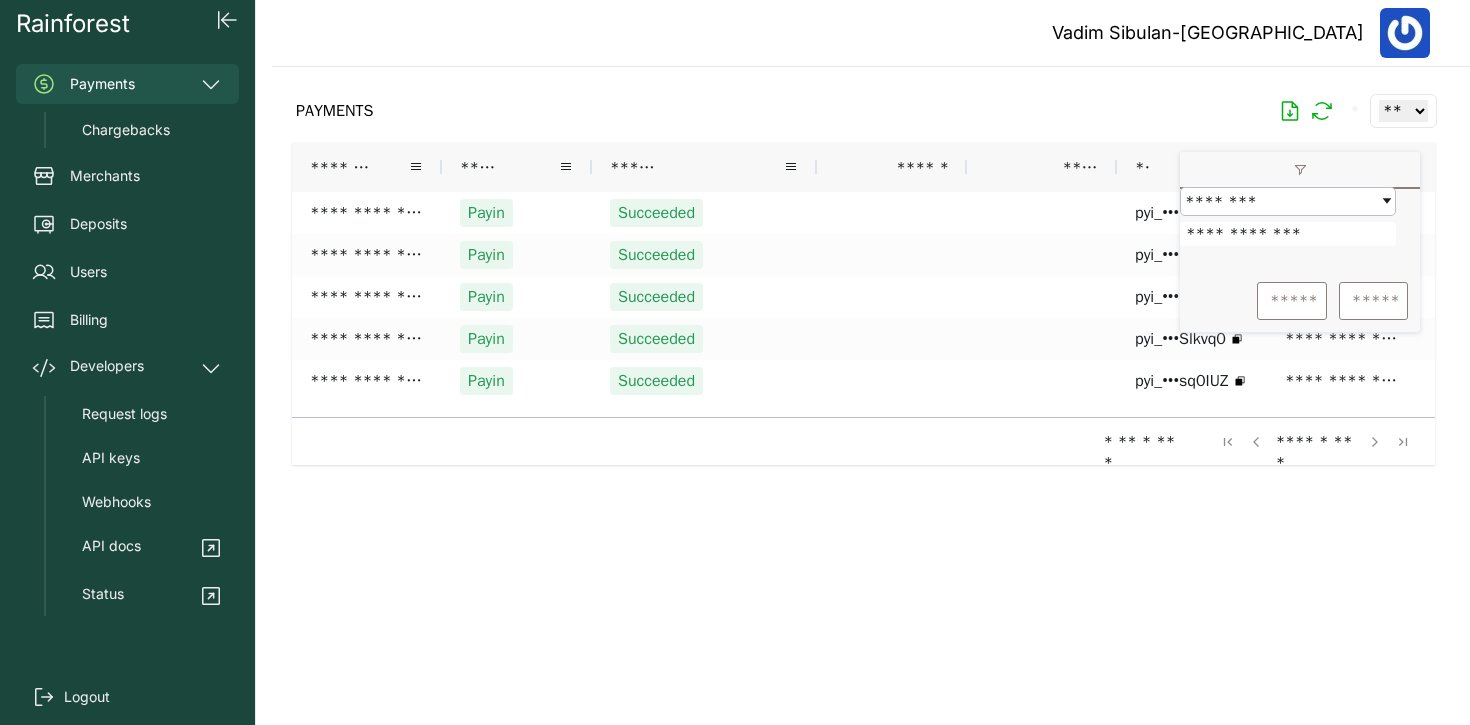 click on "PAYMENTS * ** ** ** ***" at bounding box center [863, 111] 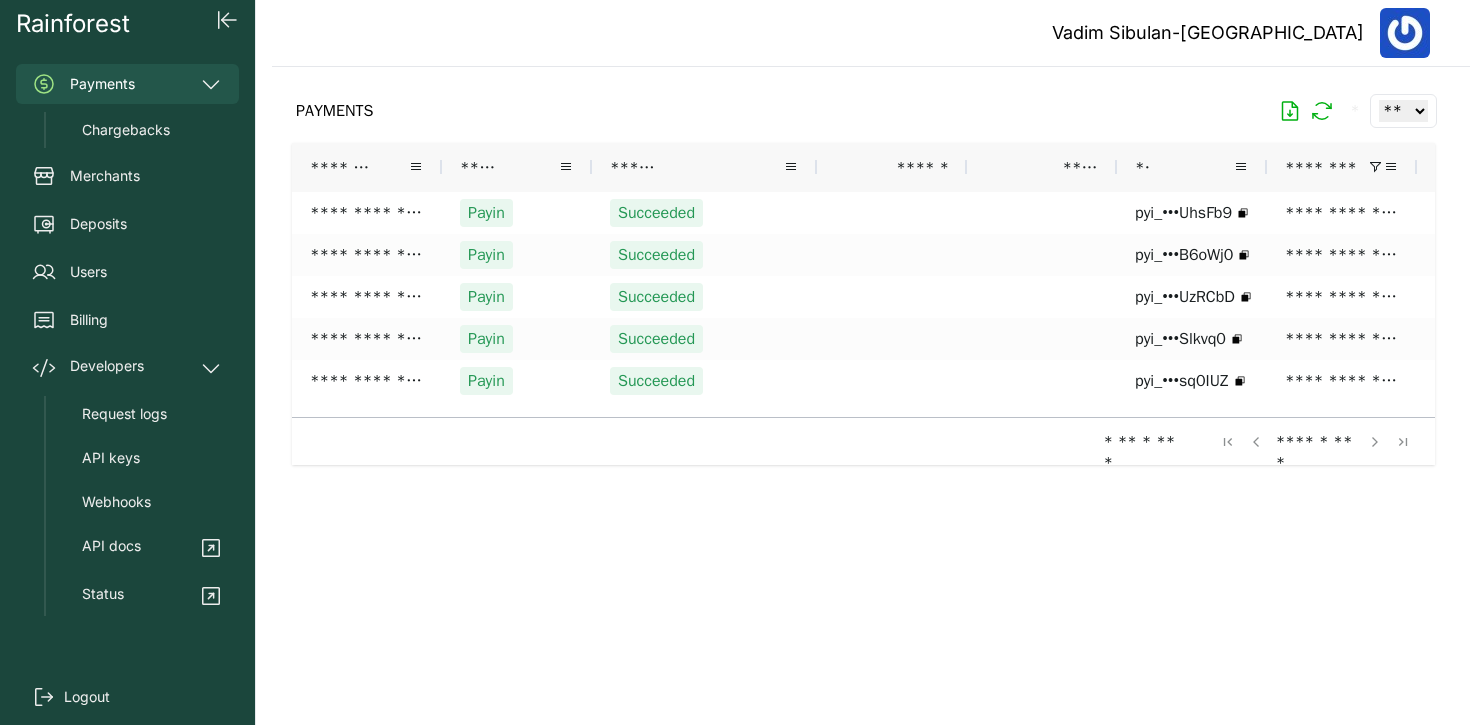 scroll, scrollTop: 0, scrollLeft: 1, axis: horizontal 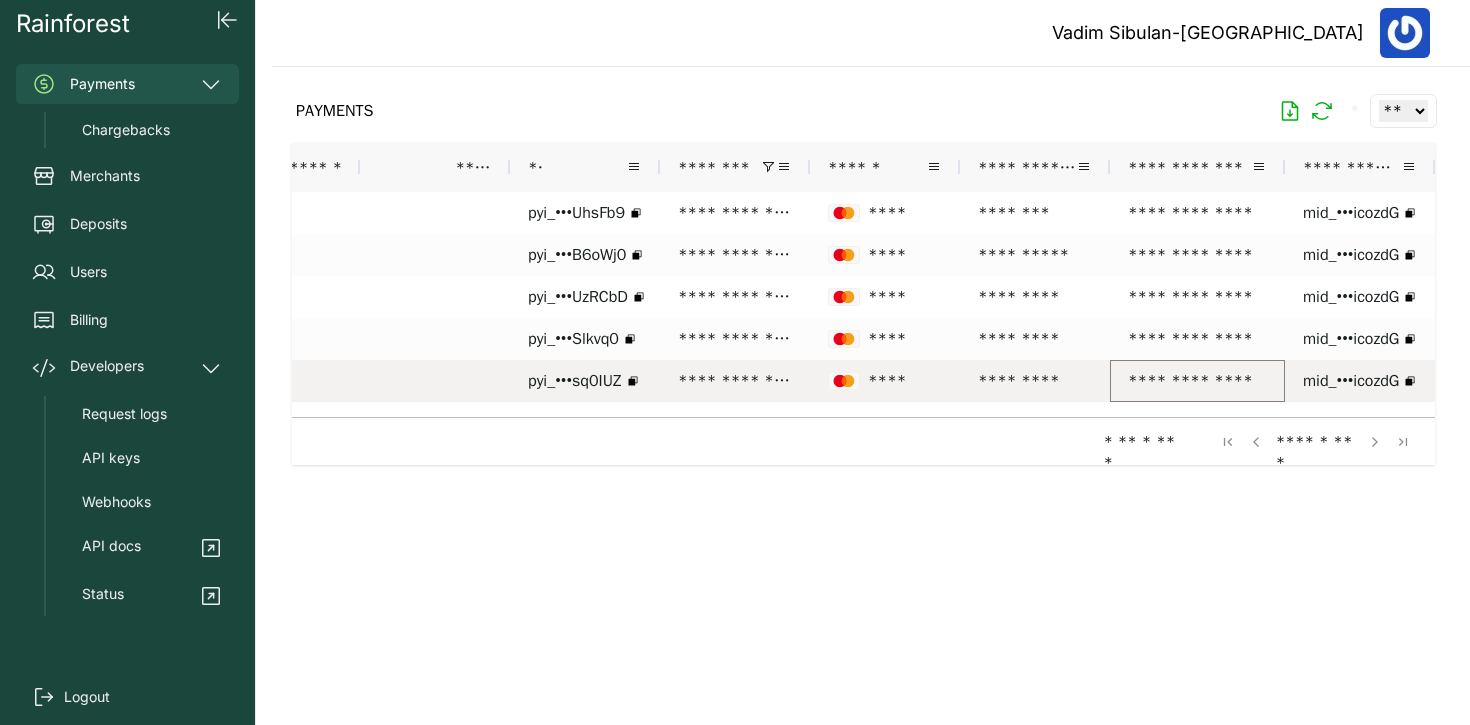 click on "**********" at bounding box center (1197, 381) 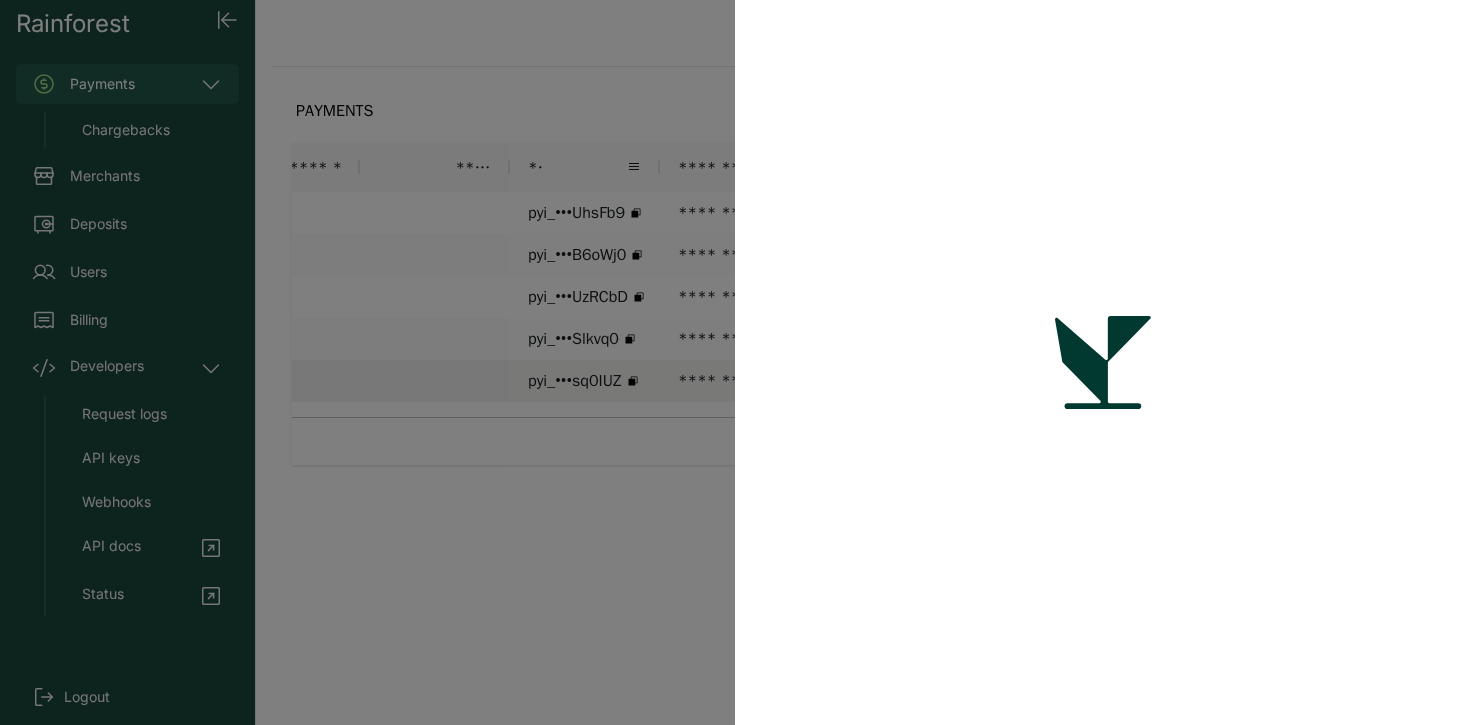 drag, startPoint x: 719, startPoint y: 458, endPoint x: 796, endPoint y: 359, distance: 125.4193 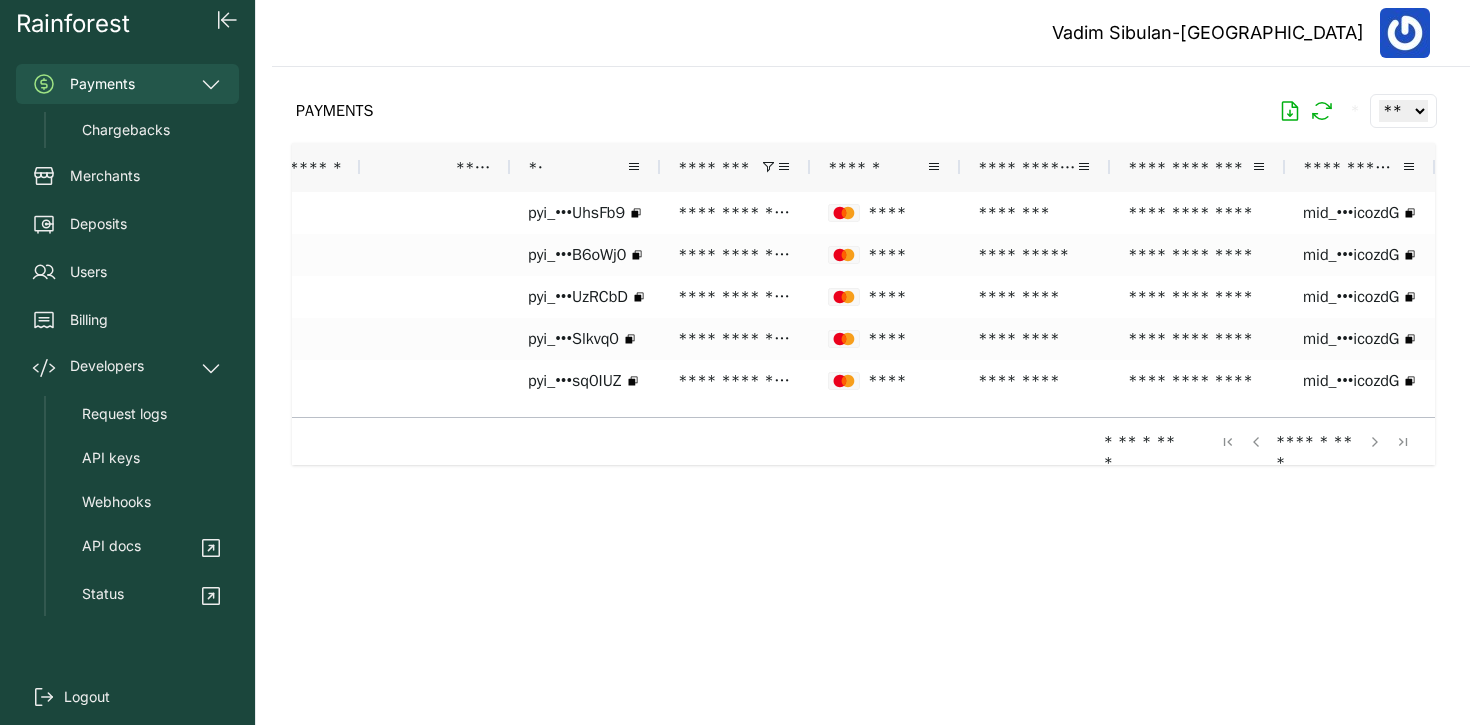 click at bounding box center [768, 167] 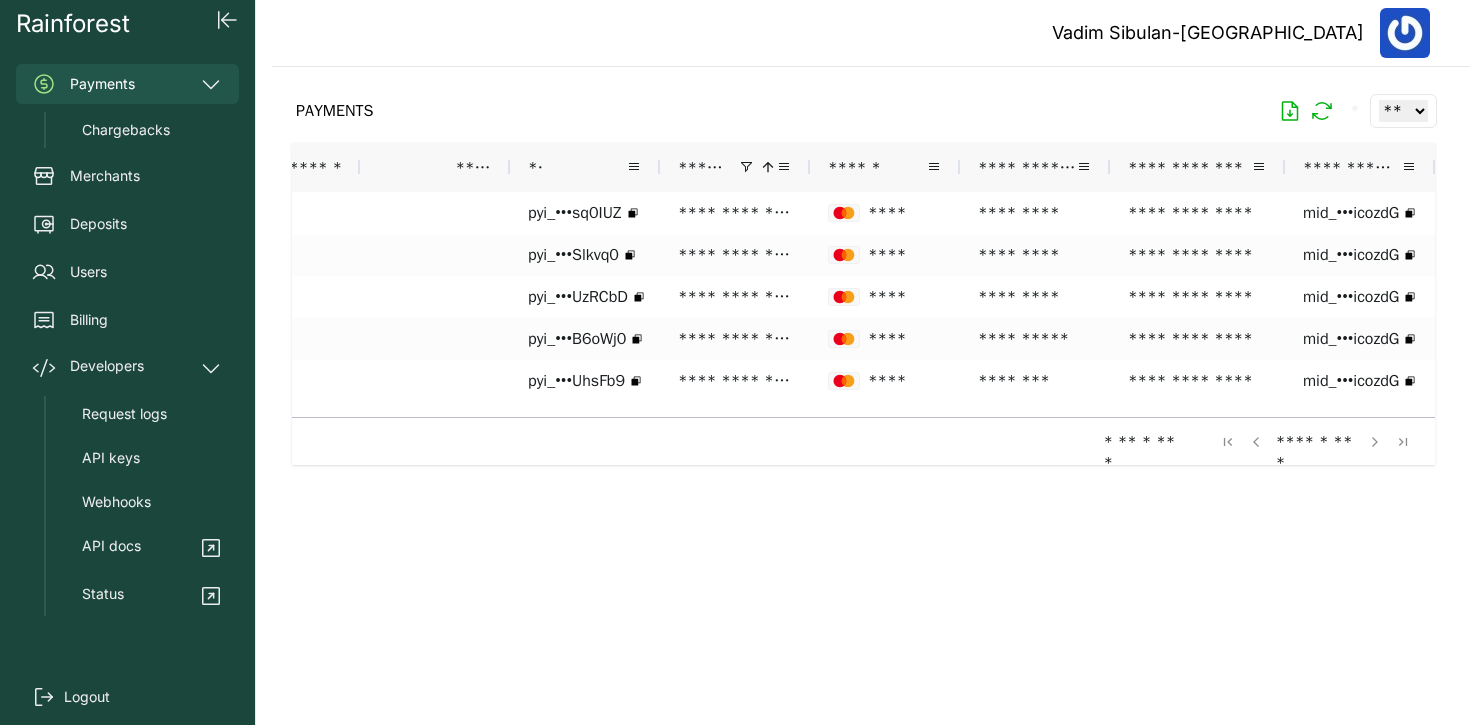 click at bounding box center (765, 167) 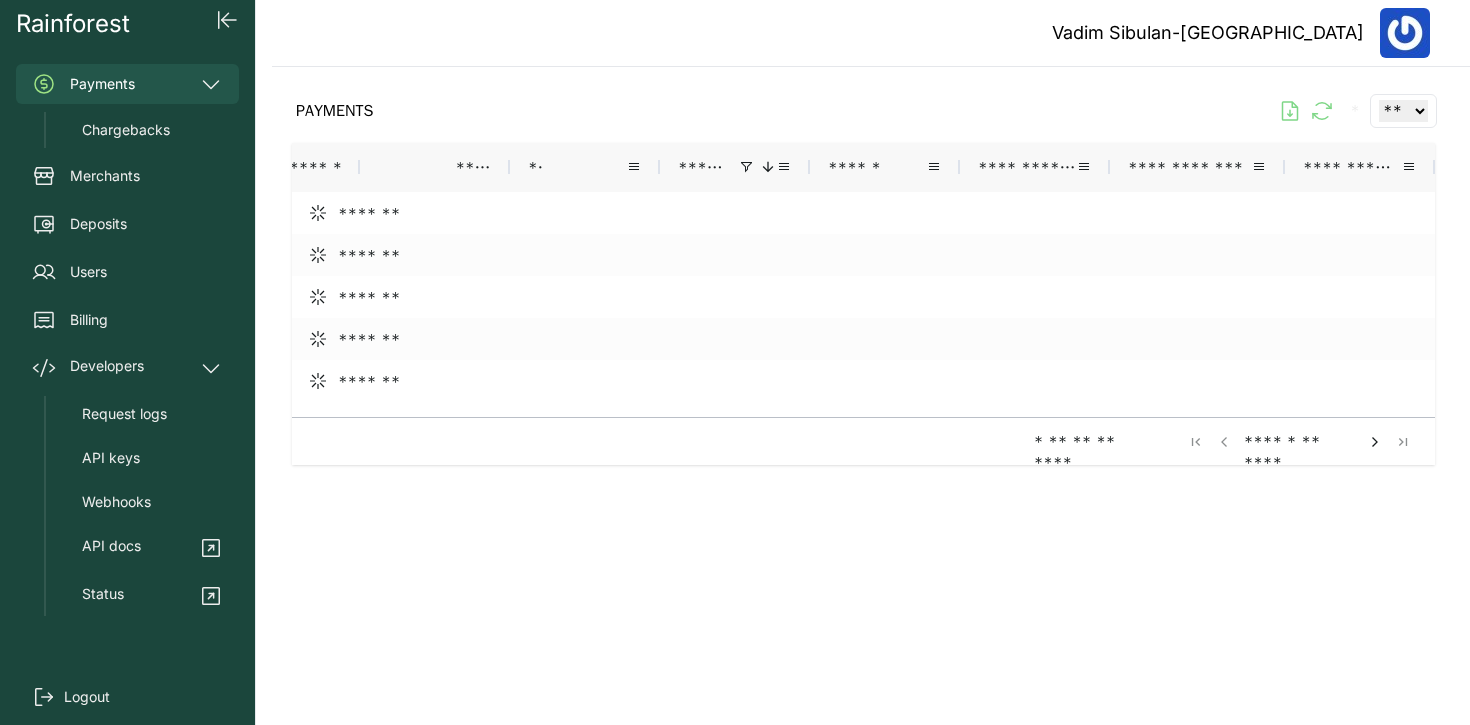 click at bounding box center [765, 167] 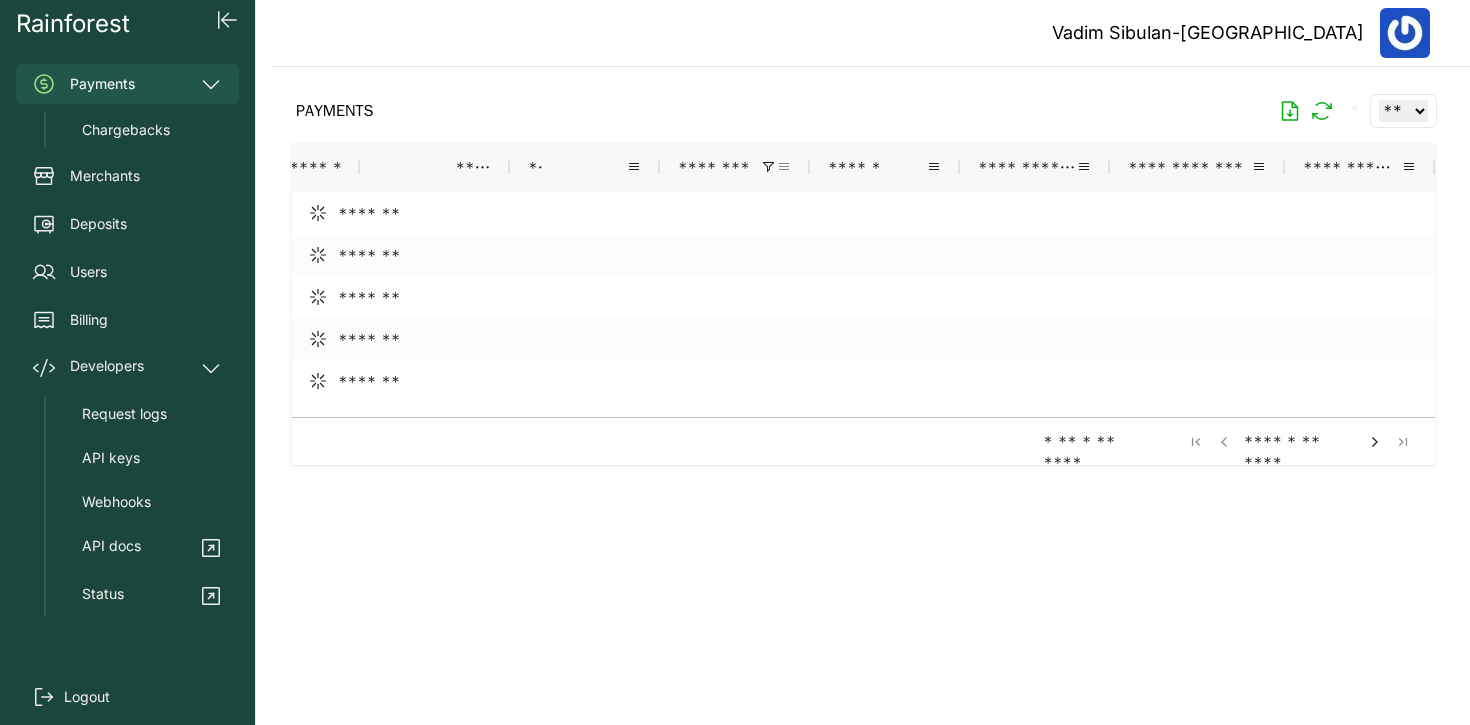 click at bounding box center (784, 167) 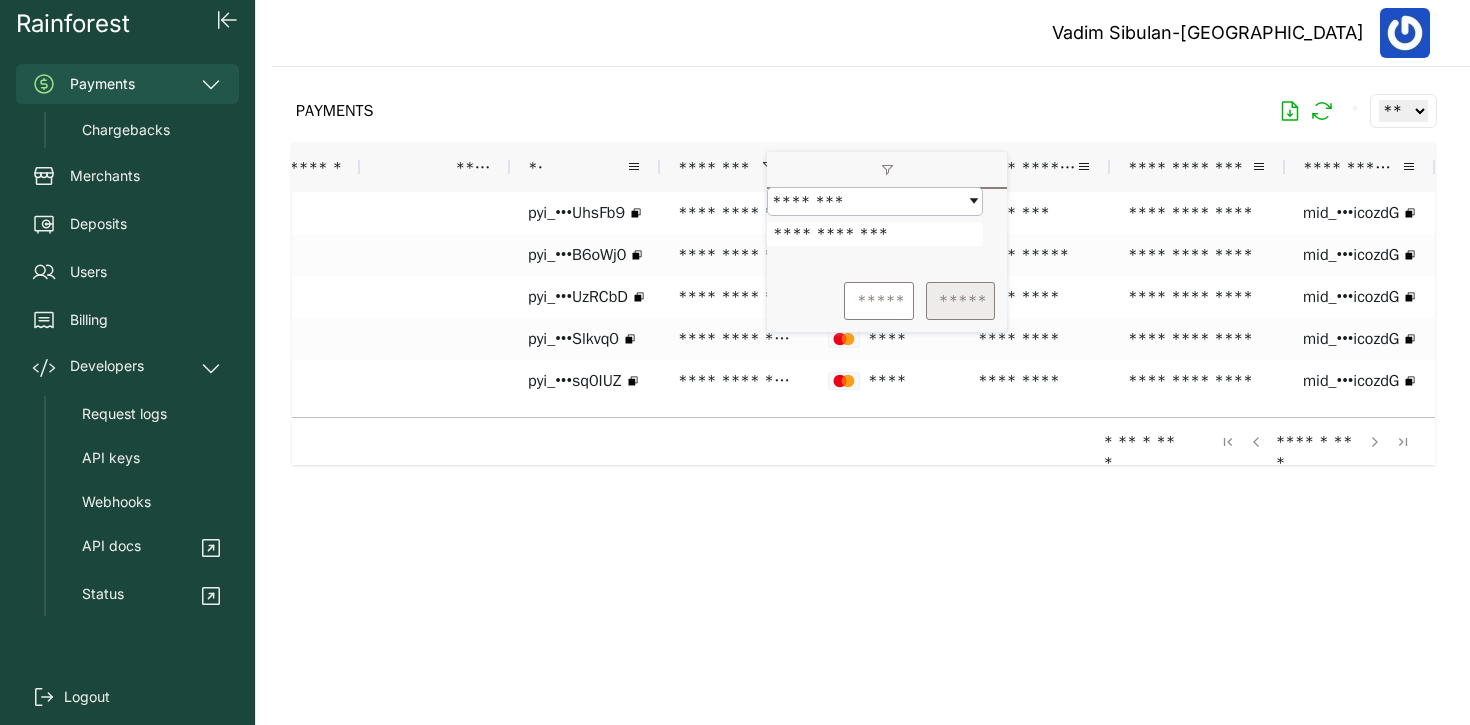 click on "*****" at bounding box center [960, 301] 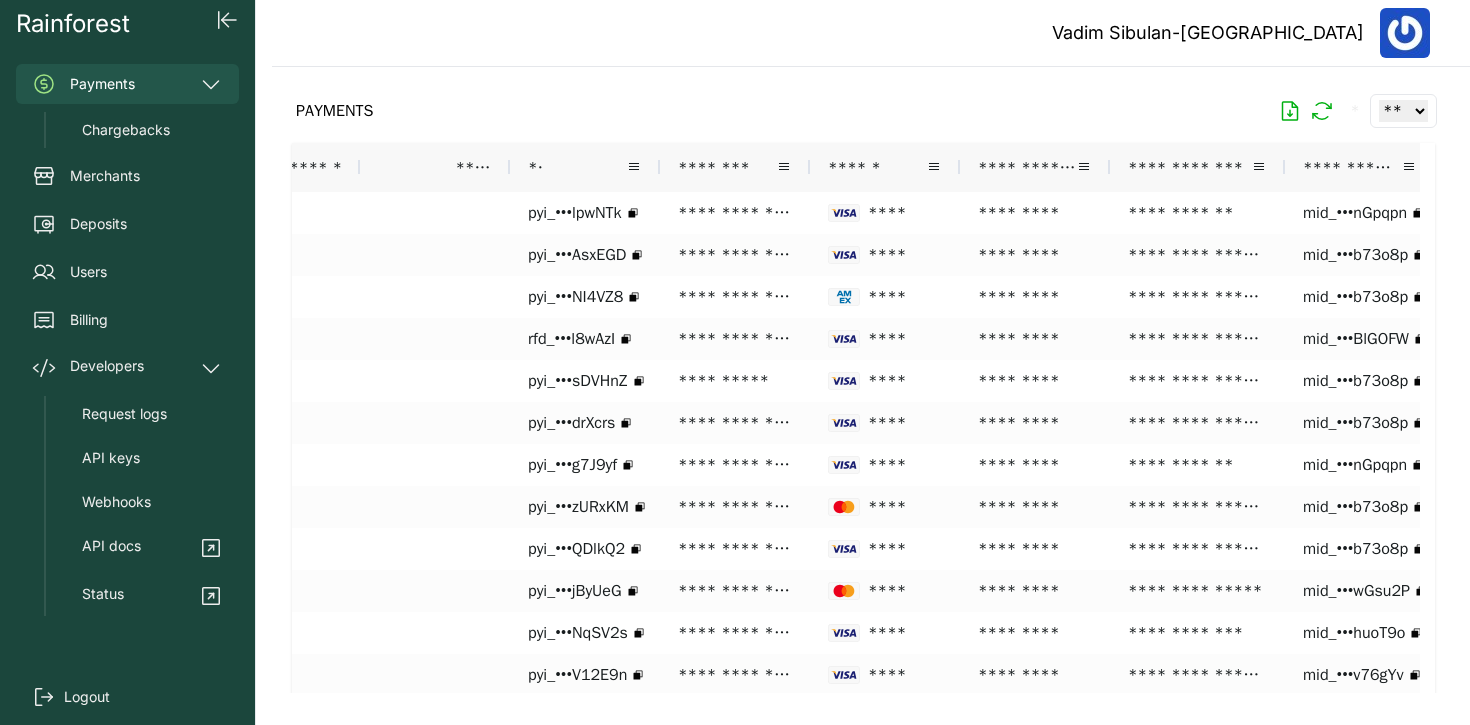 click on "PAYMENTS * ** ** ** ***" at bounding box center (863, 111) 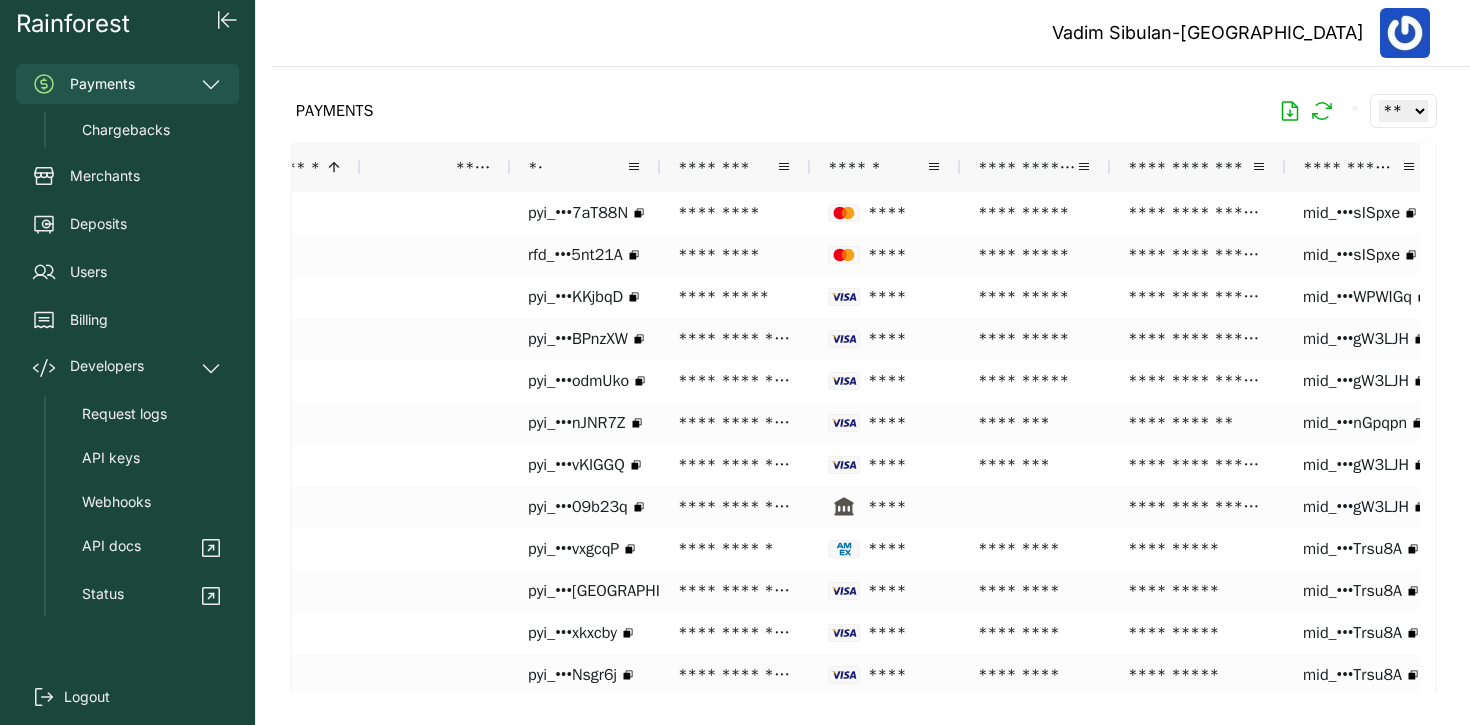 click on "****" at bounding box center [435, 167] 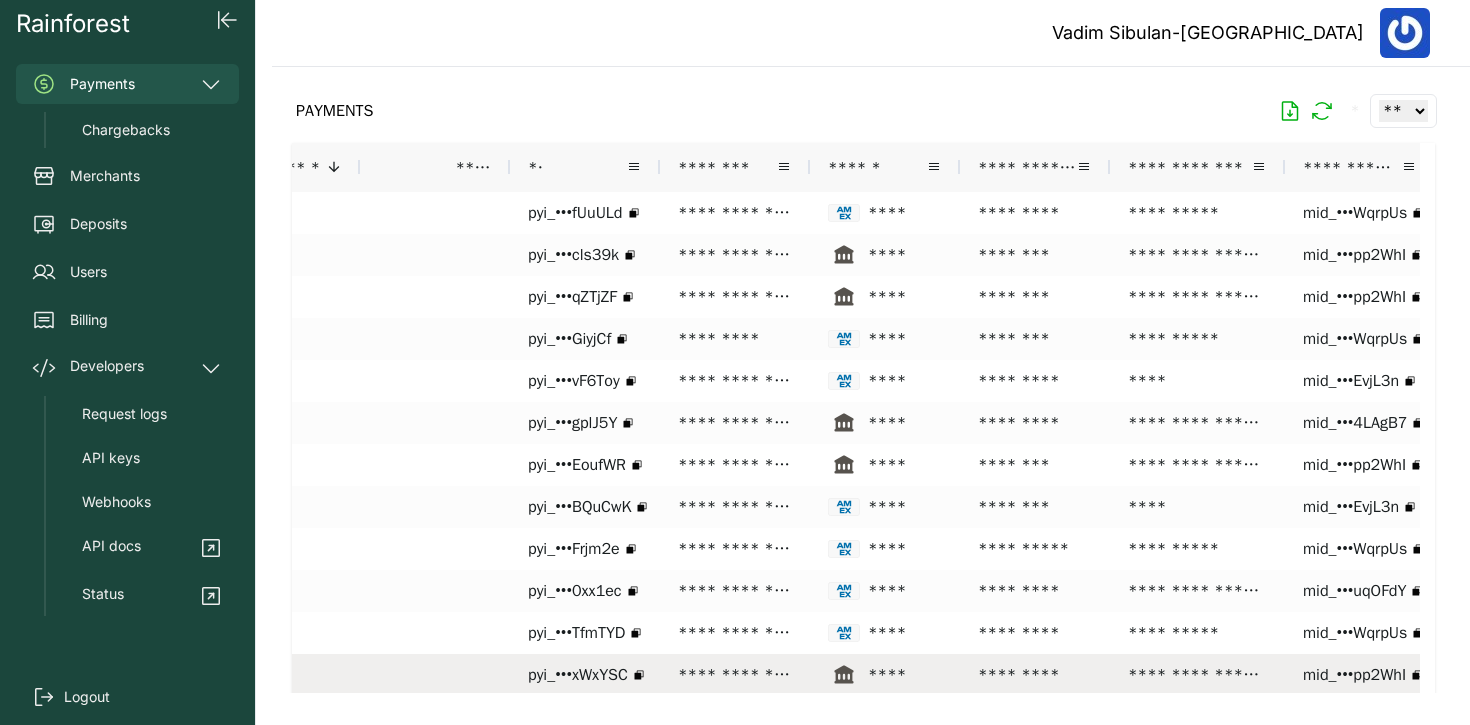 scroll, scrollTop: 192, scrollLeft: 0, axis: vertical 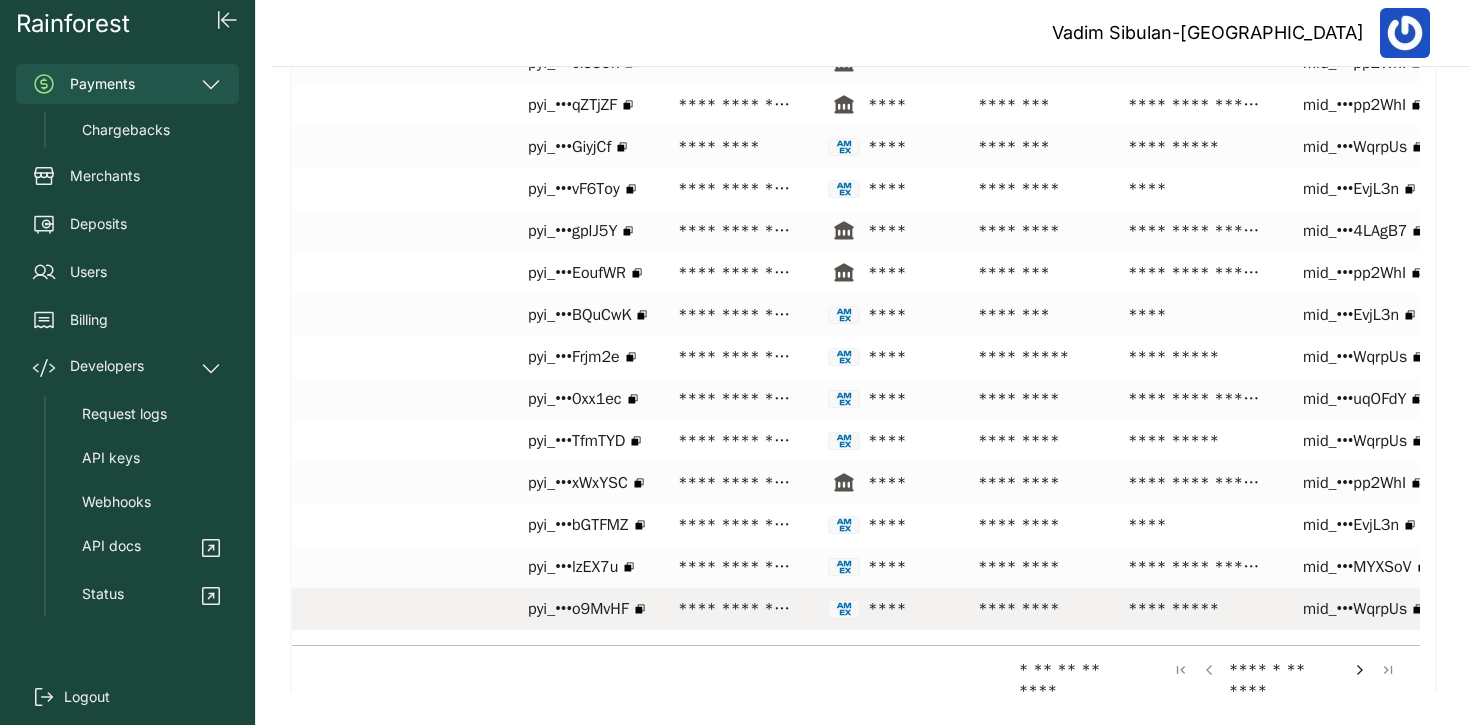 drag, startPoint x: 903, startPoint y: 625, endPoint x: 778, endPoint y: 605, distance: 126.58989 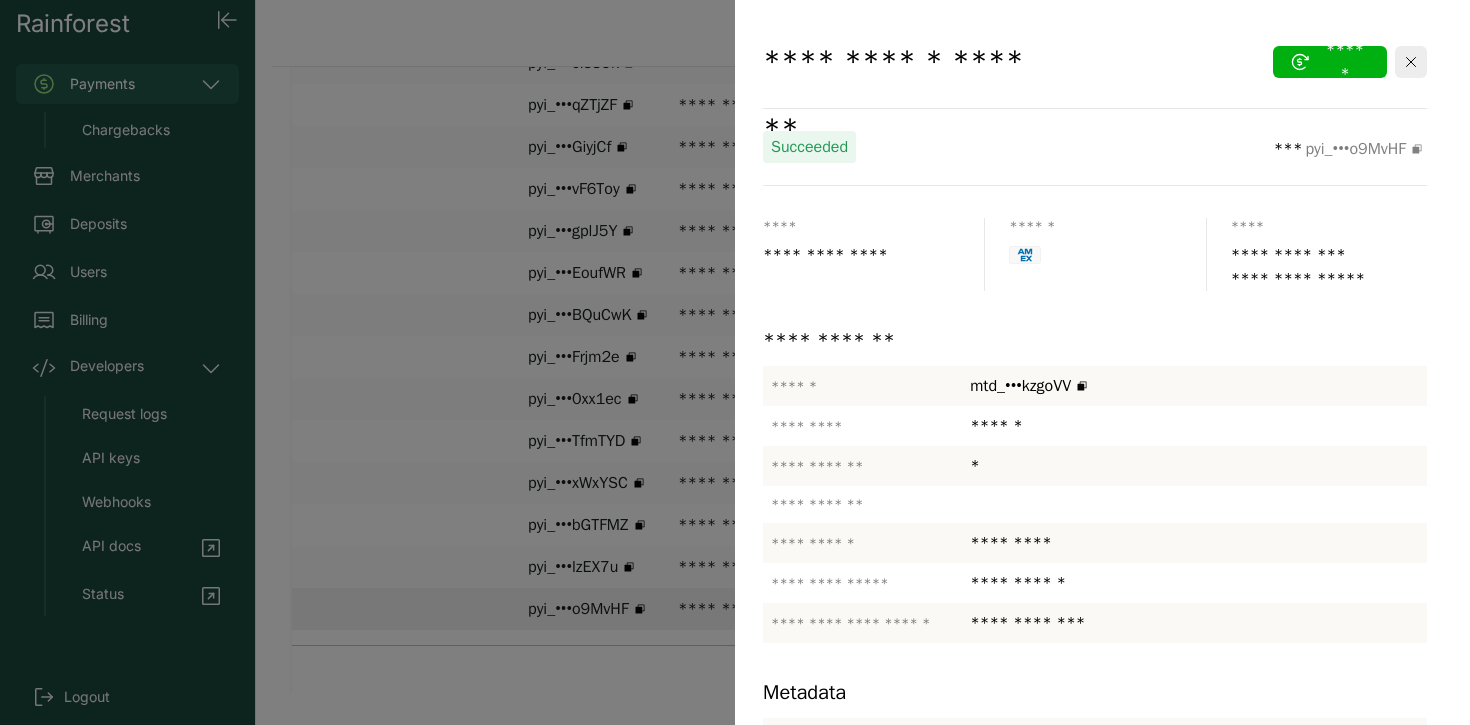 click at bounding box center (735, 362) 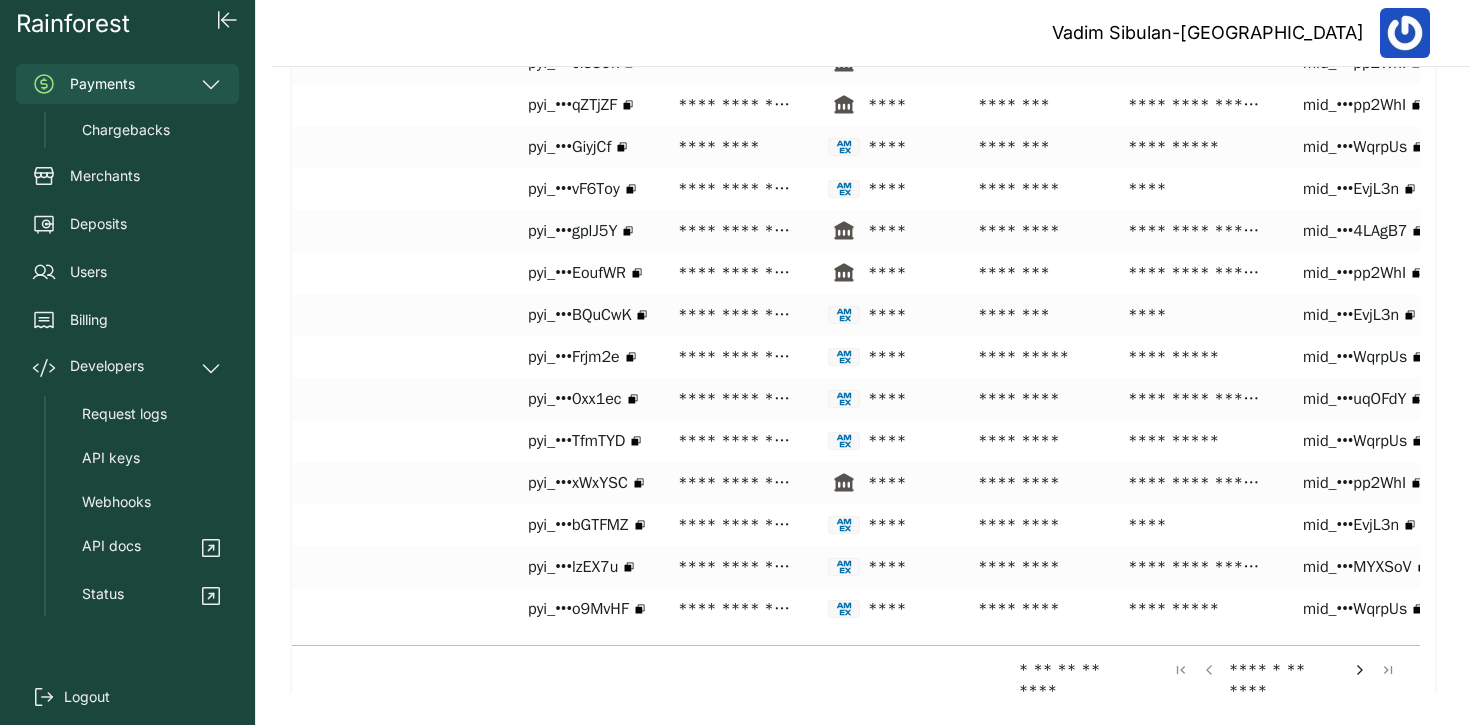 scroll, scrollTop: 0, scrollLeft: 473, axis: horizontal 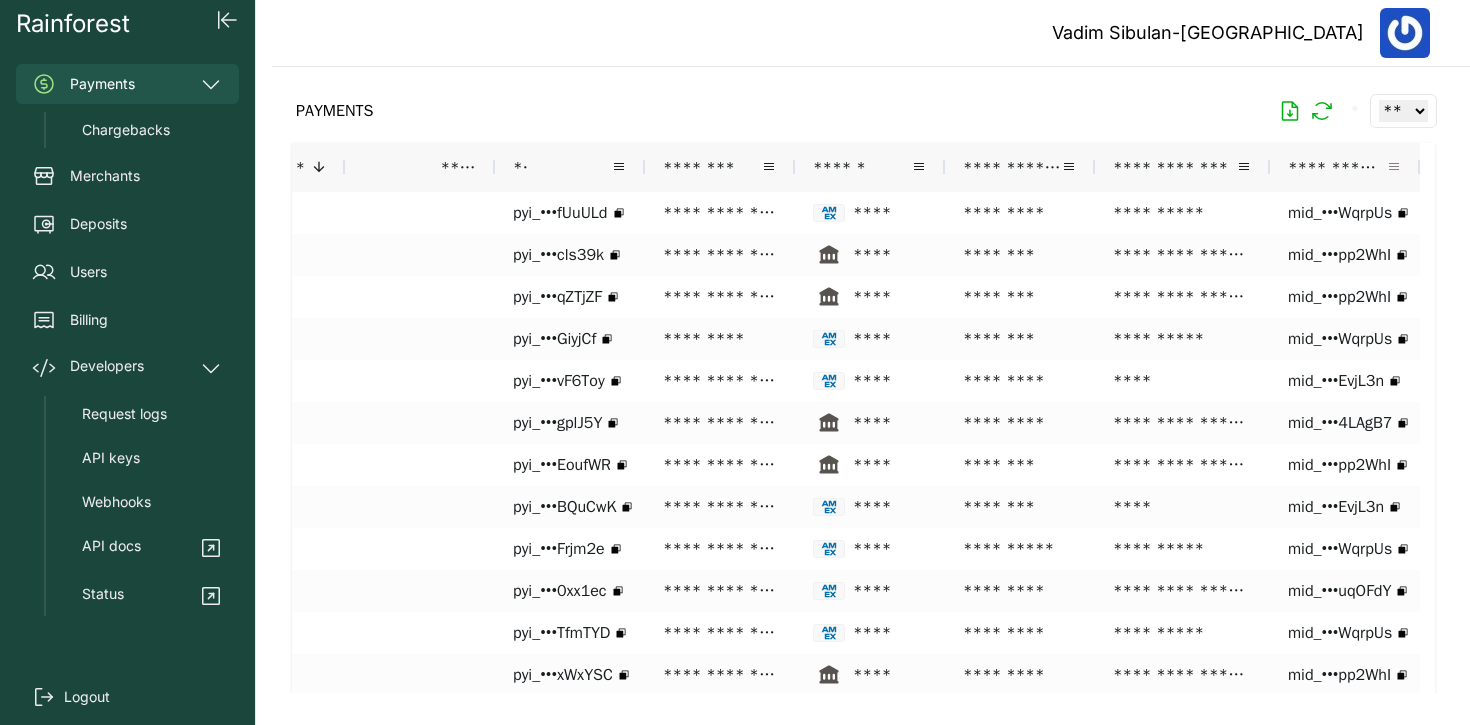 click at bounding box center (1394, 167) 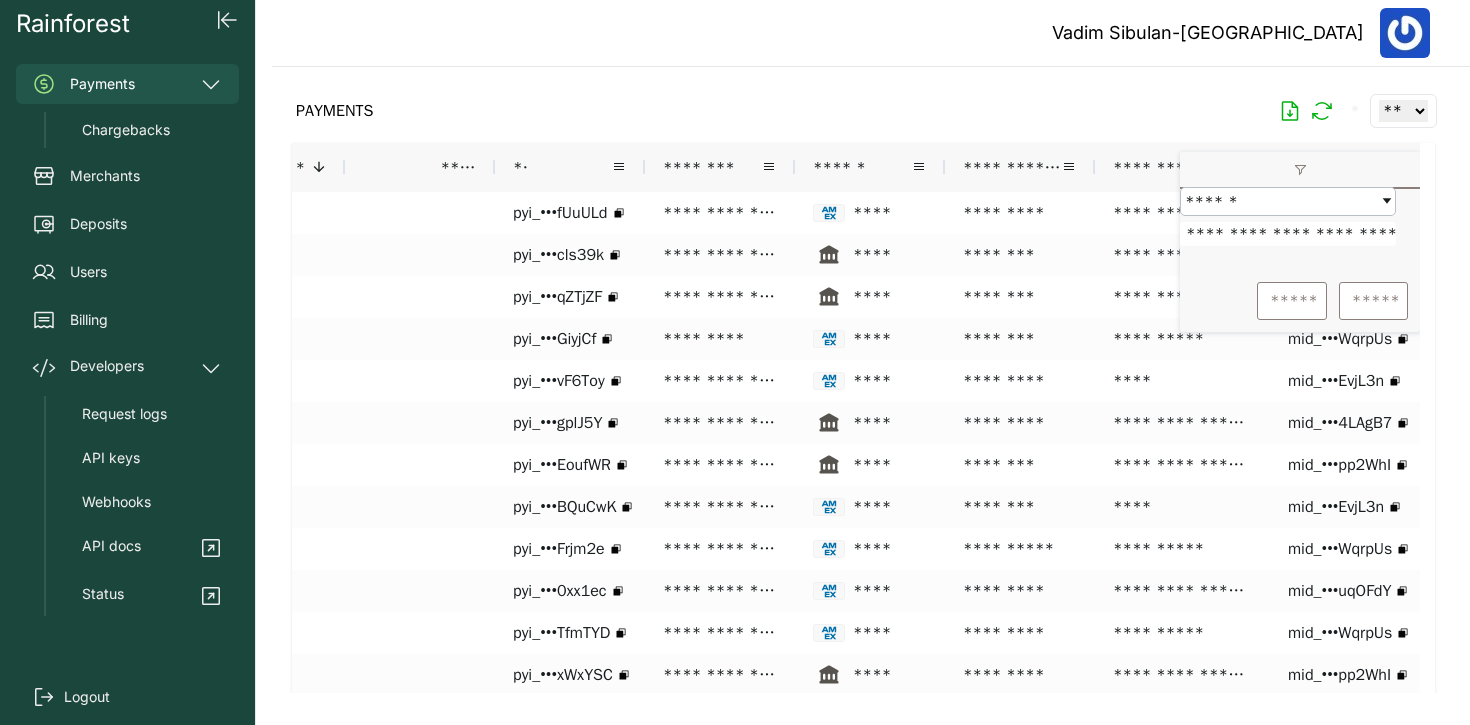 scroll, scrollTop: 0, scrollLeft: 69, axis: horizontal 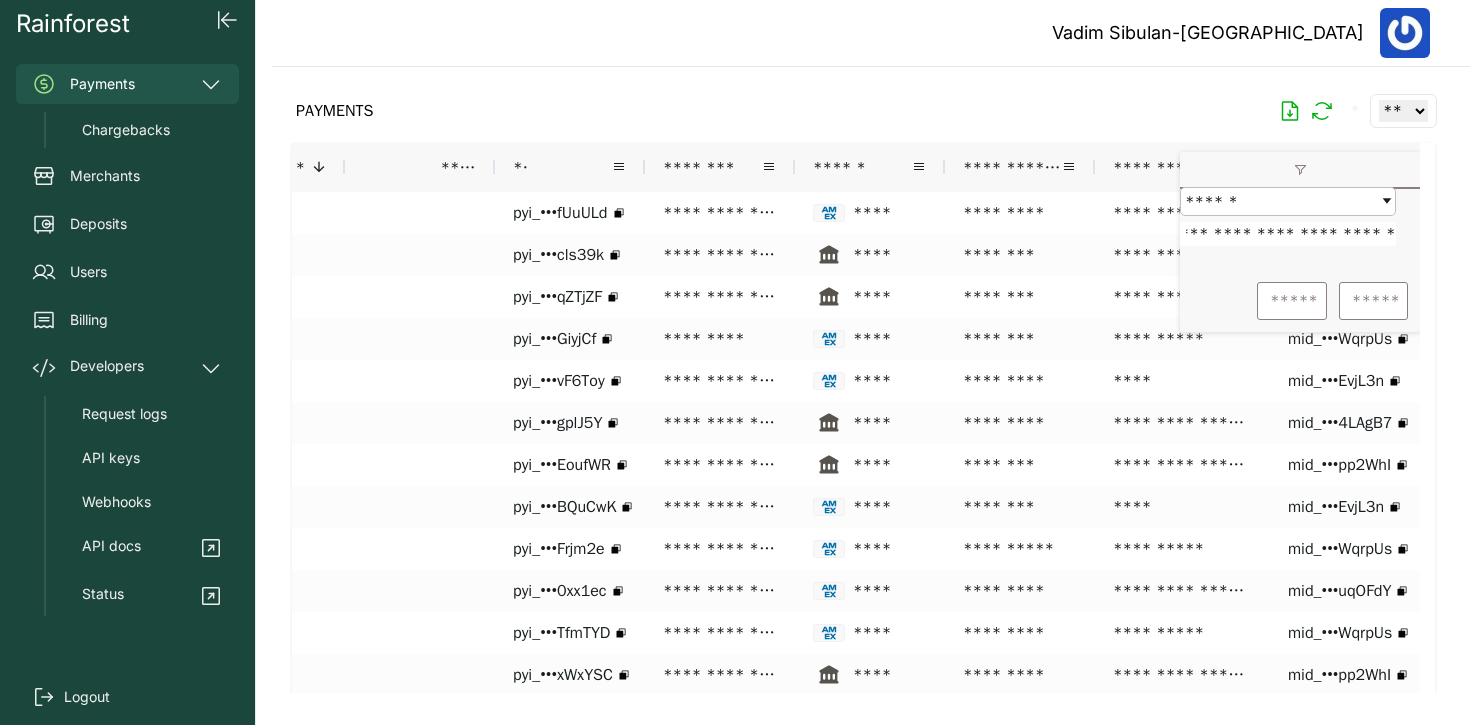type on "**********" 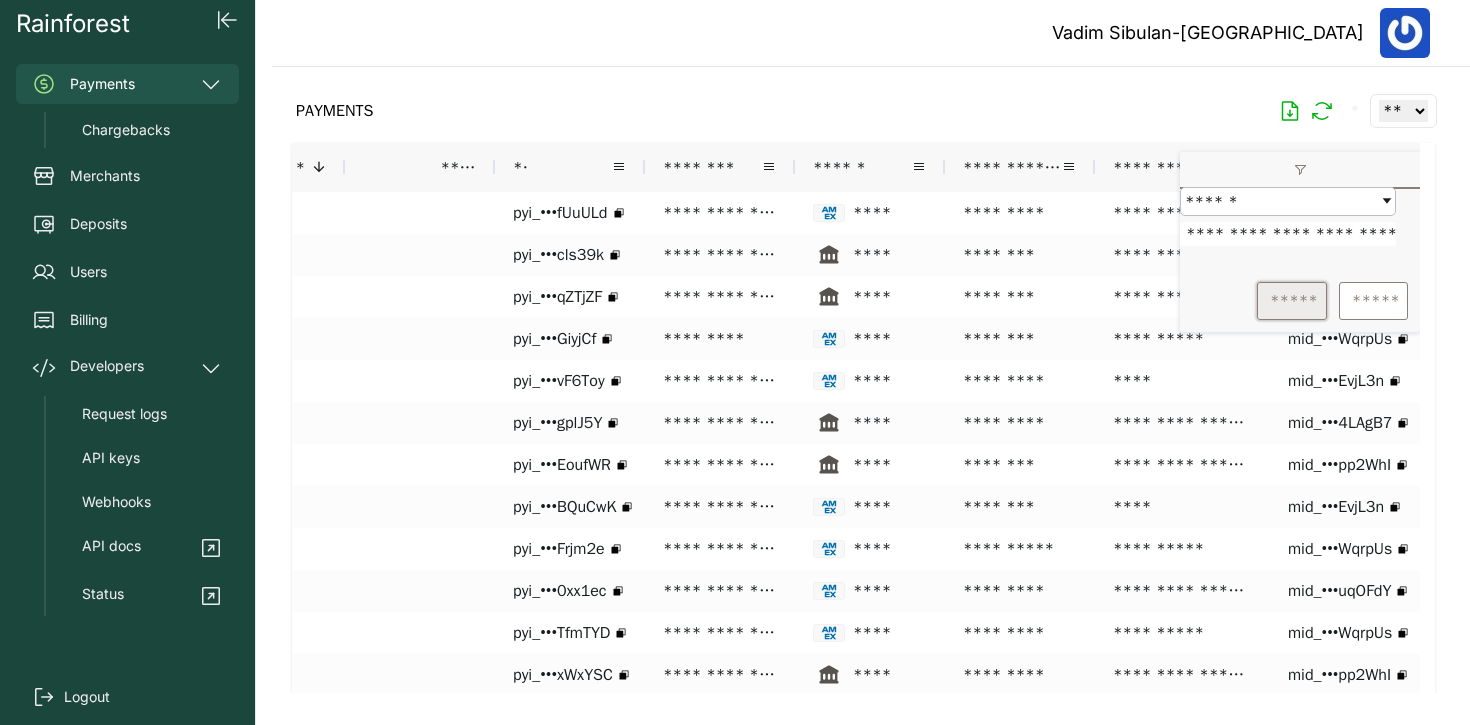 click on "*****" at bounding box center [1292, 301] 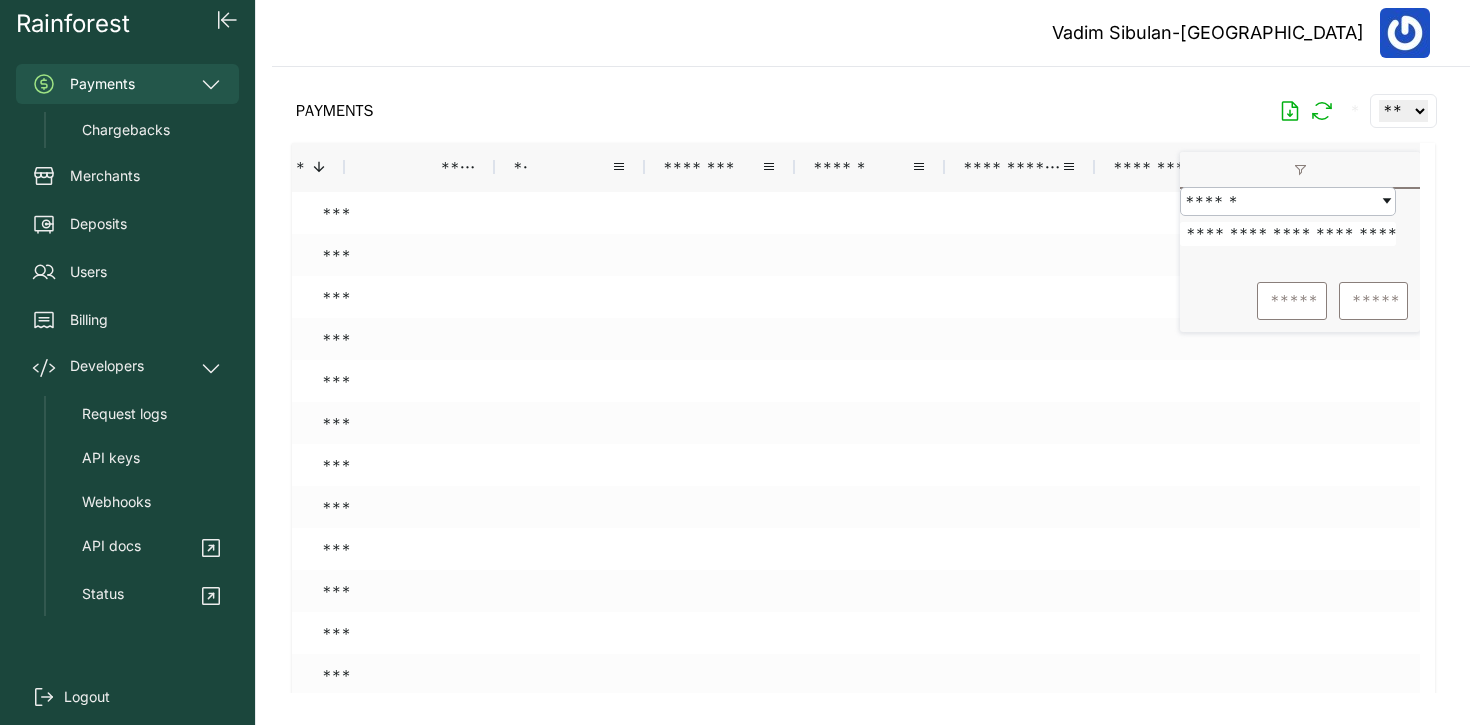 click on "Vadim Sibulan-[GEOGRAPHIC_DATA]" at bounding box center (871, 33) 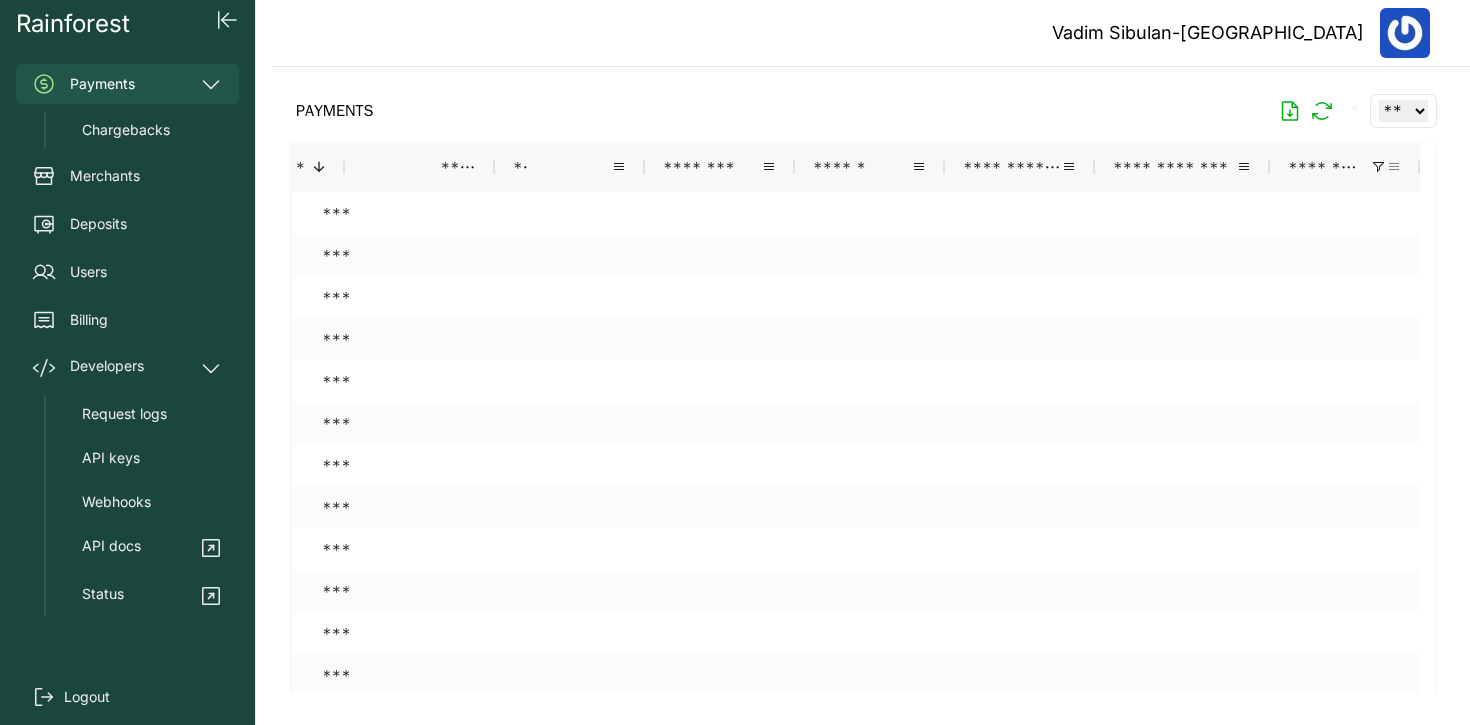 click at bounding box center (1394, 167) 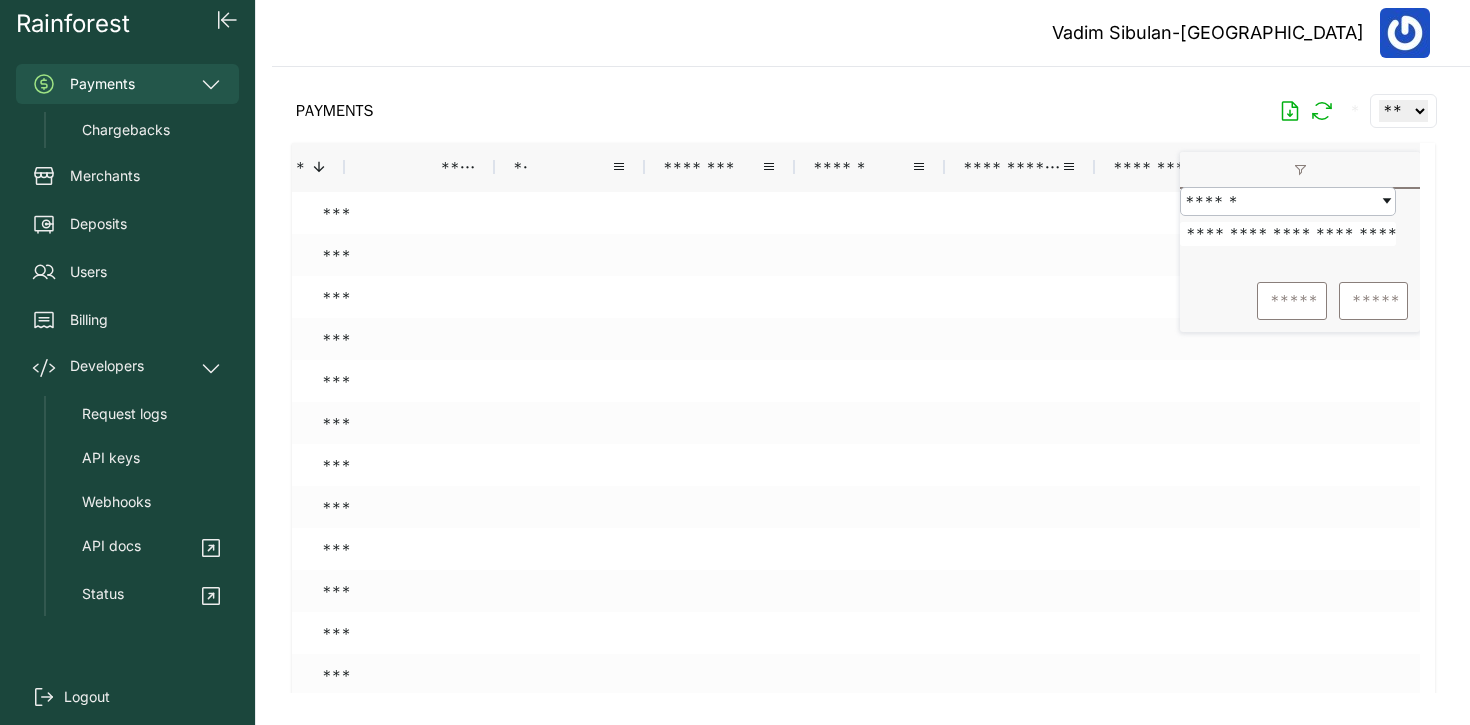 scroll, scrollTop: 0, scrollLeft: 69, axis: horizontal 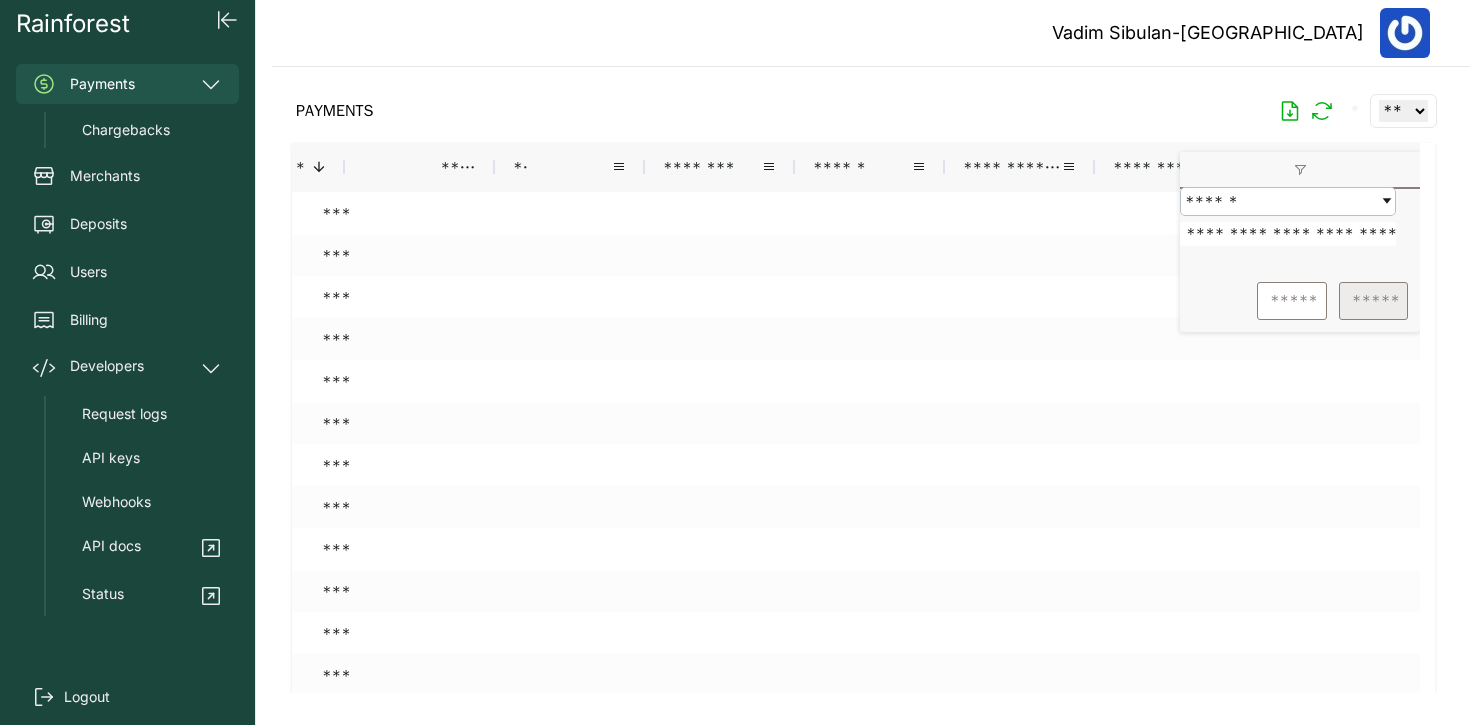 click on "*****" at bounding box center (1373, 301) 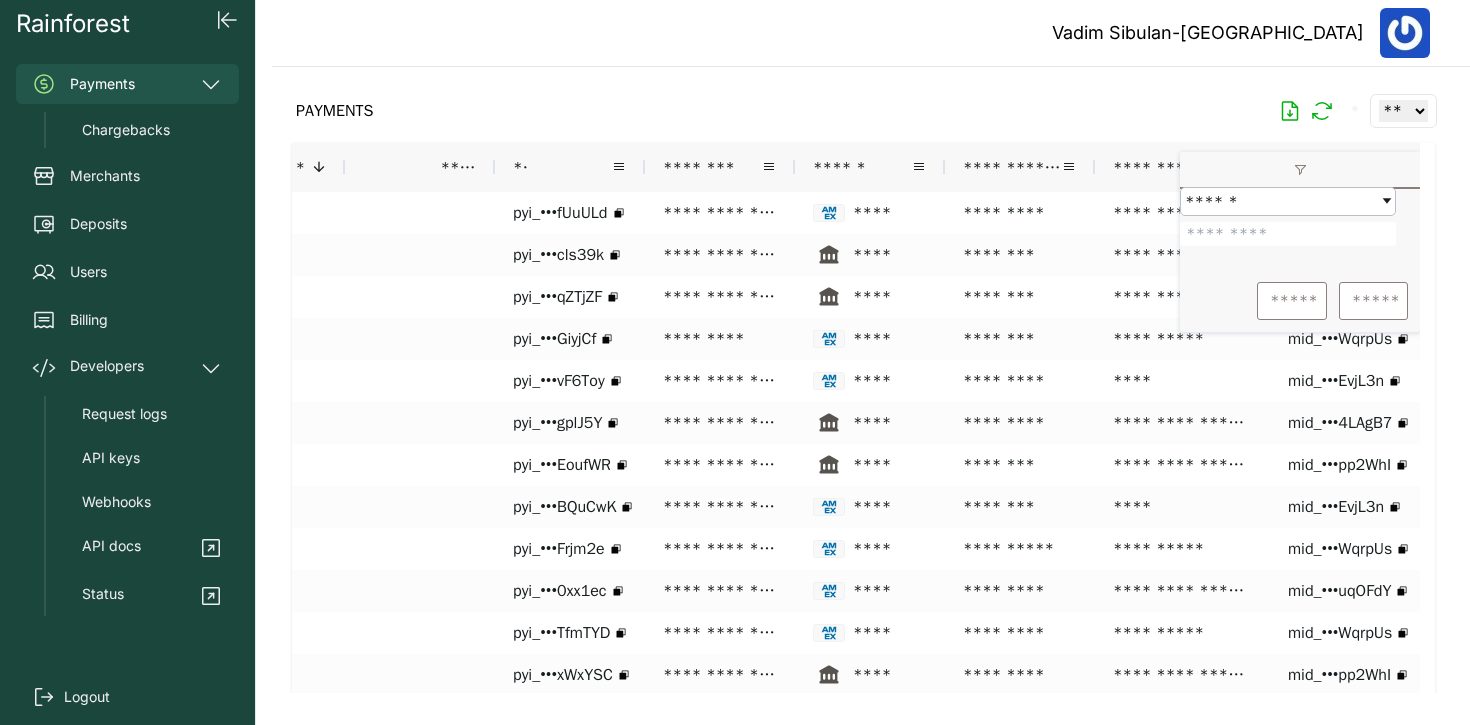 click at bounding box center (1288, 234) 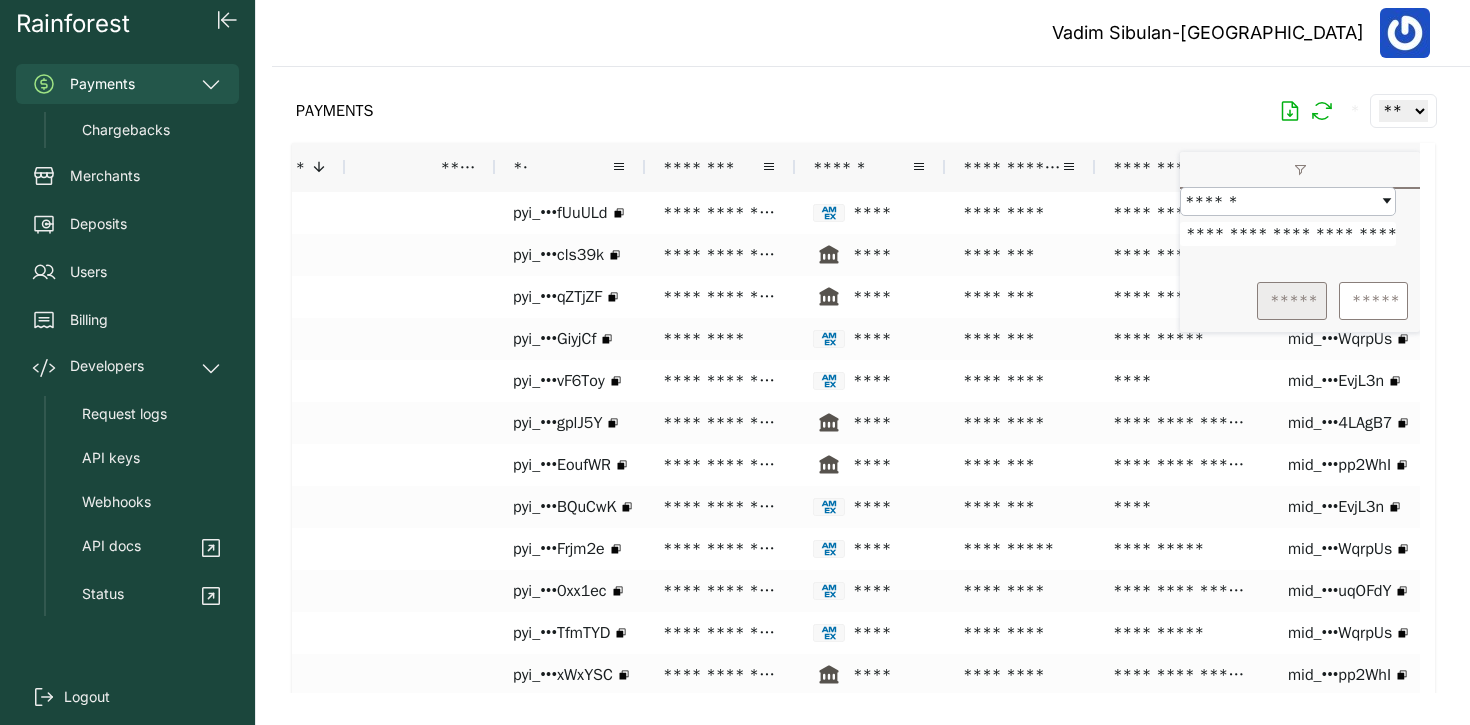 scroll, scrollTop: 0, scrollLeft: 69, axis: horizontal 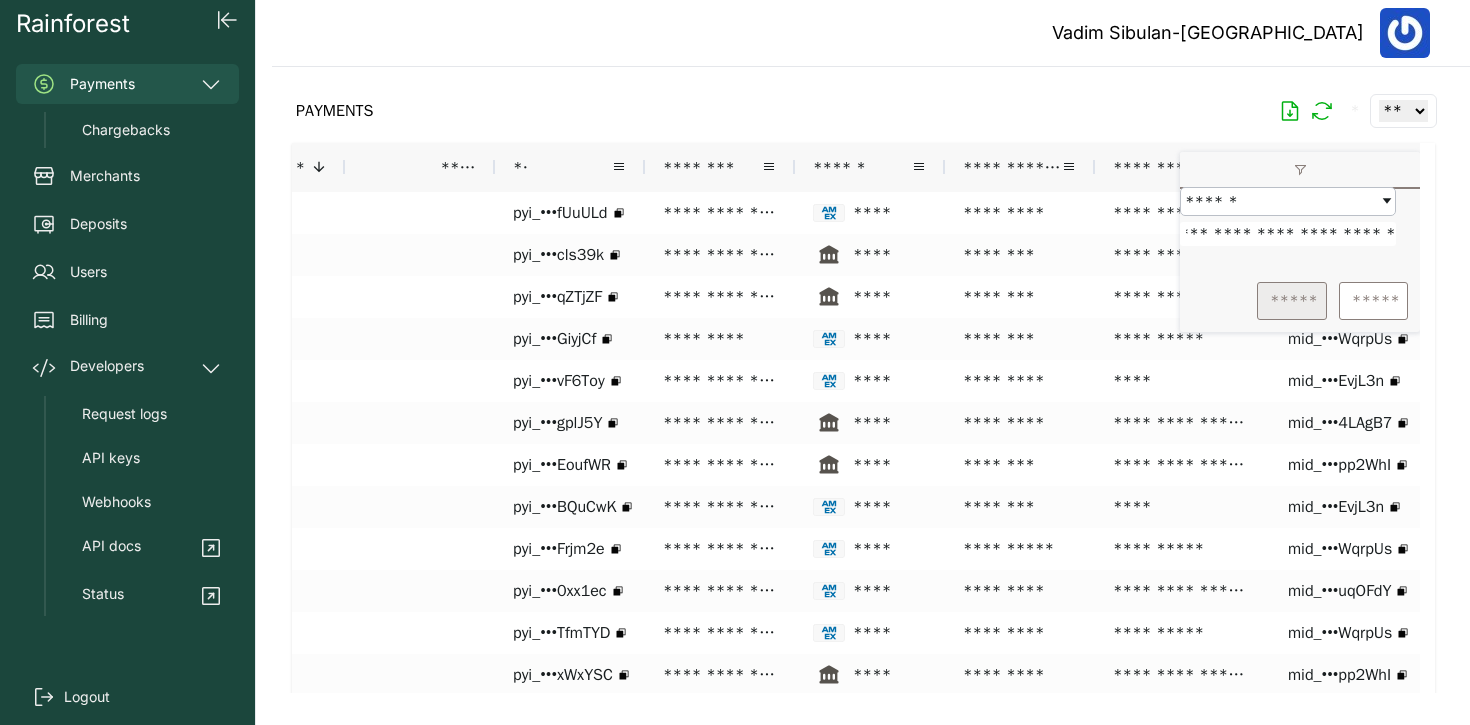 type on "**********" 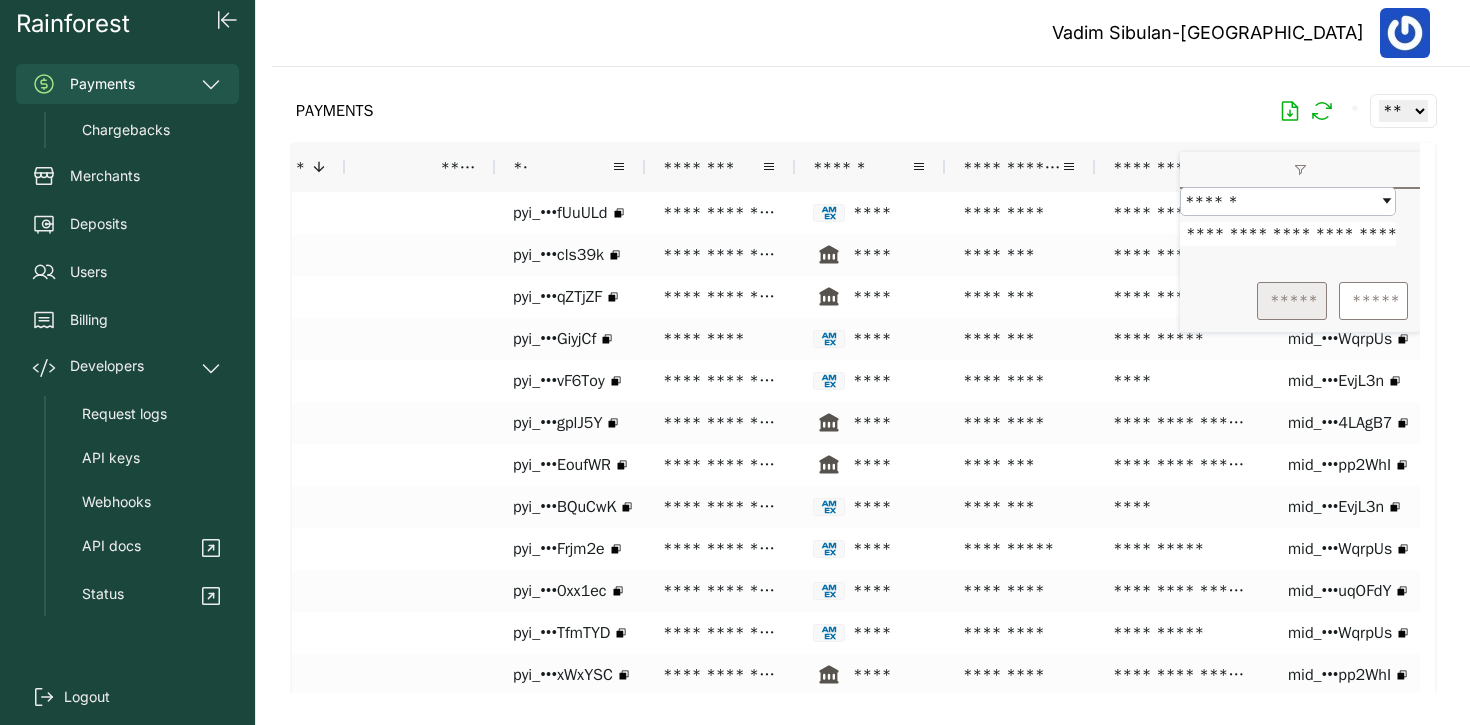 click on "*****" at bounding box center (1292, 301) 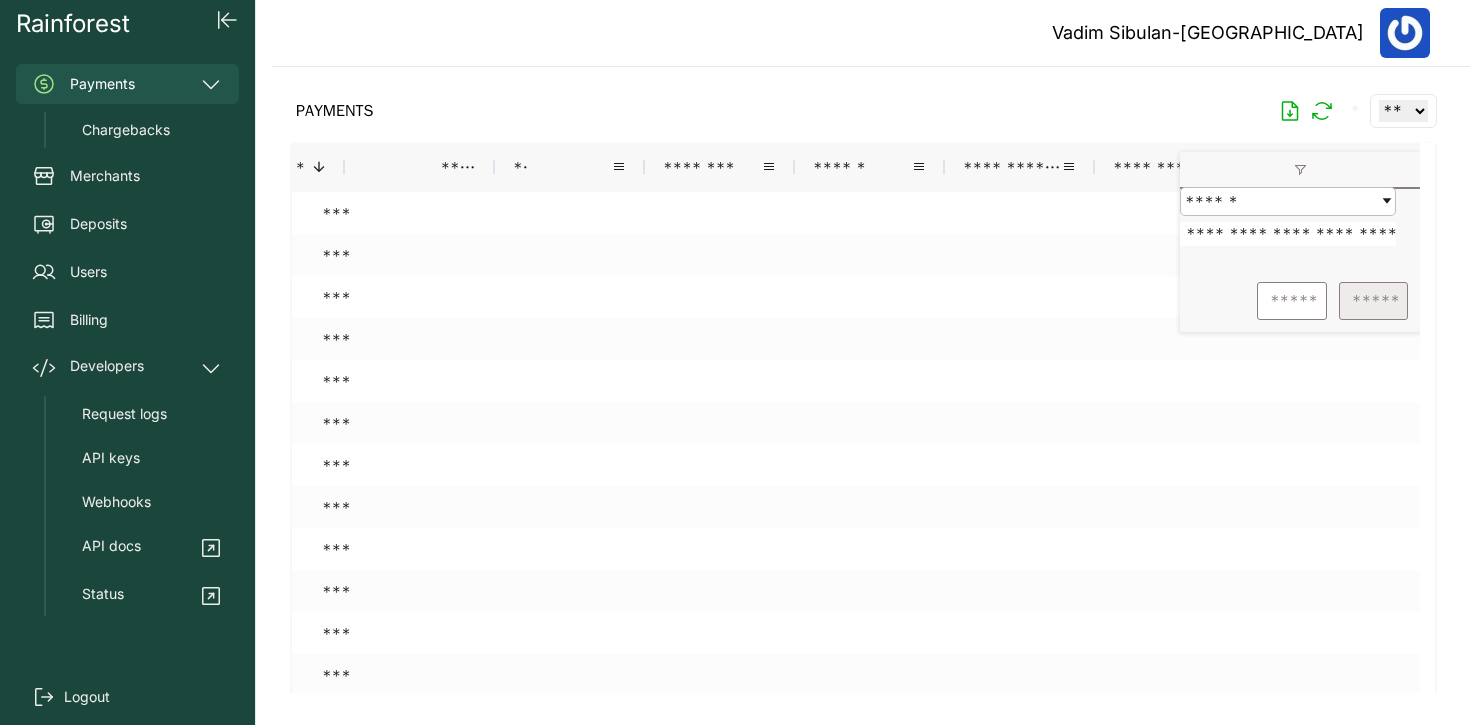 click on "*****" at bounding box center [1373, 301] 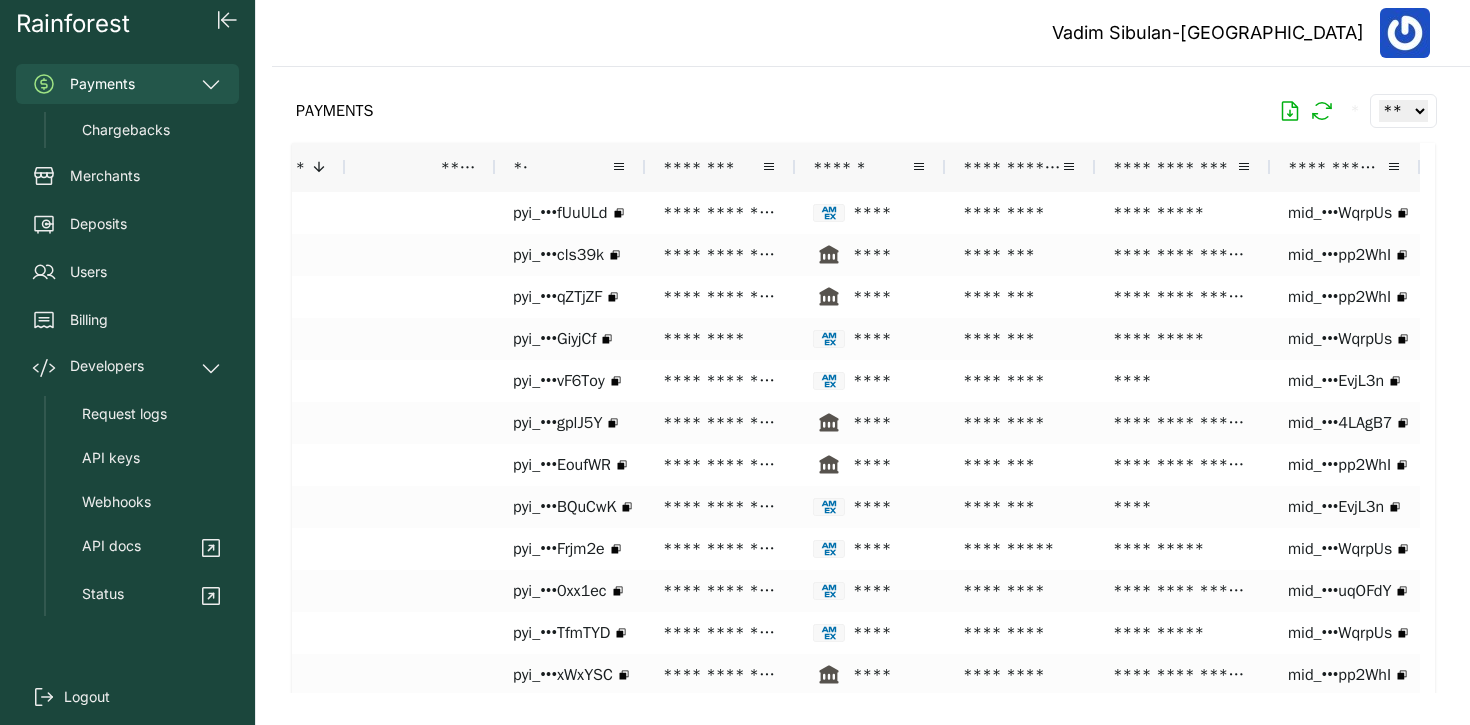 click on "PAYMENTS * ** ** ** ***" at bounding box center (863, 111) 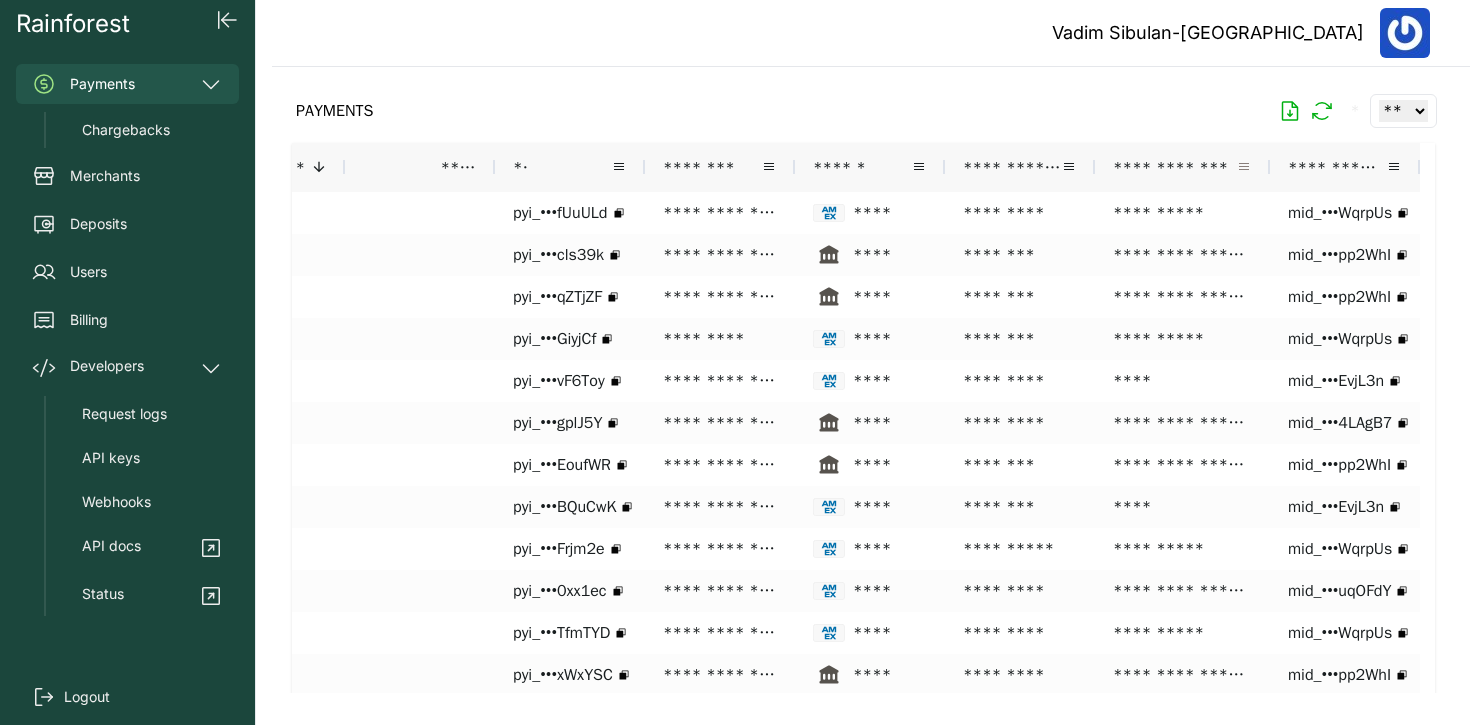 click at bounding box center [1244, 167] 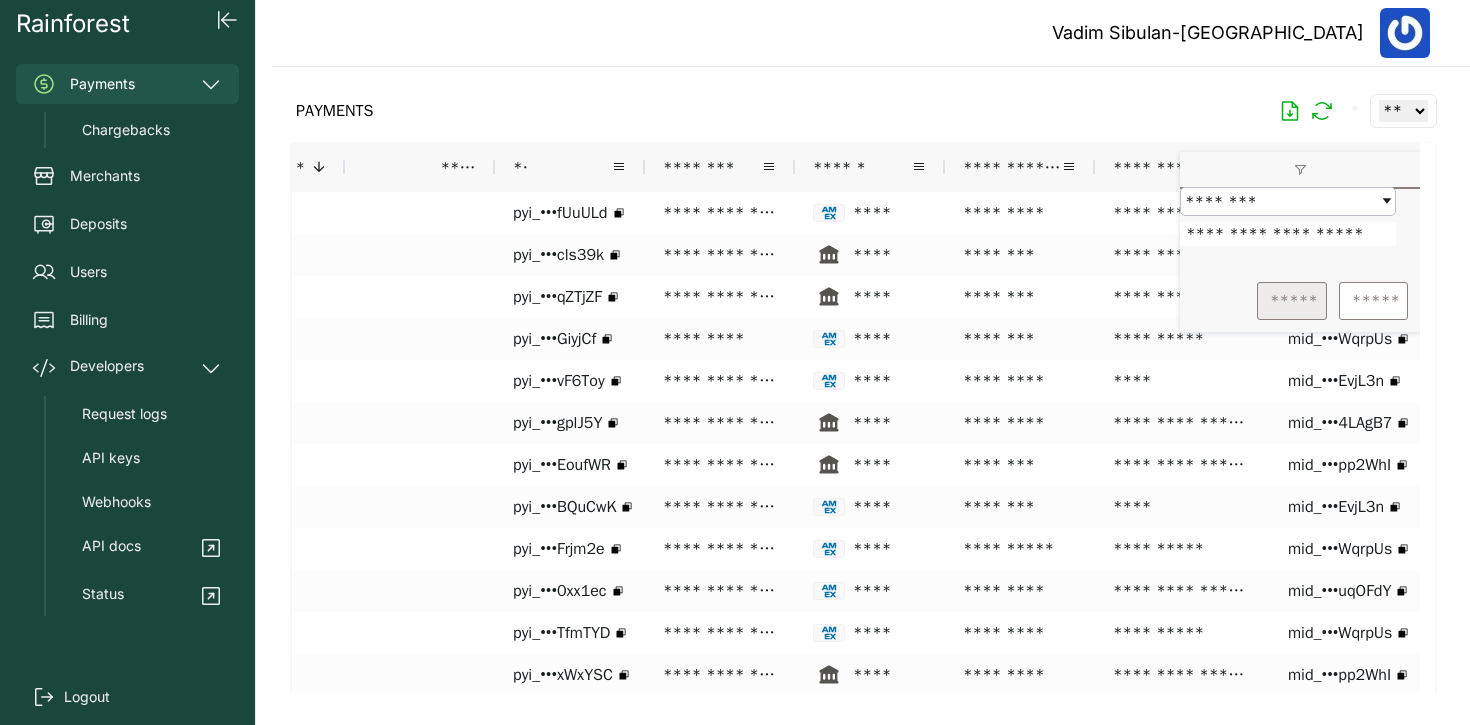 type on "**********" 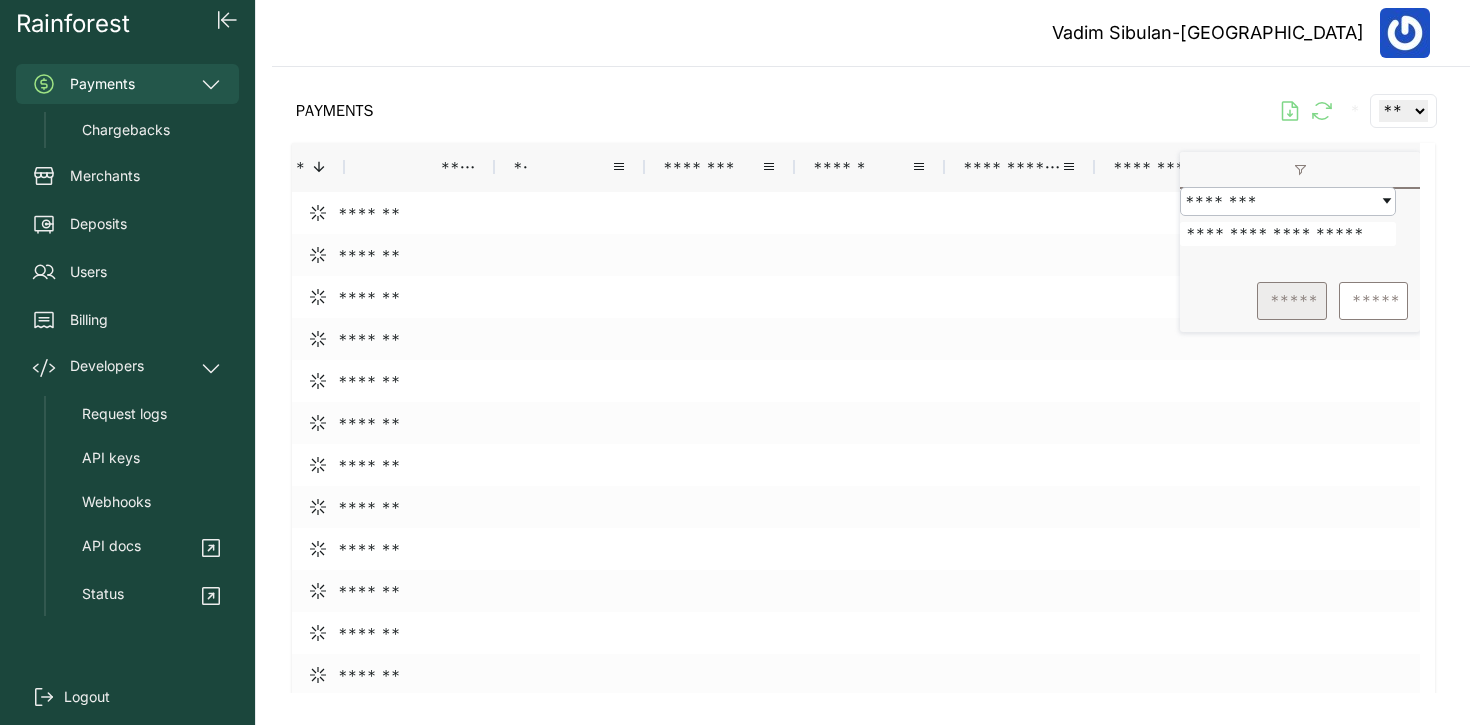 scroll, scrollTop: 0, scrollLeft: 607, axis: horizontal 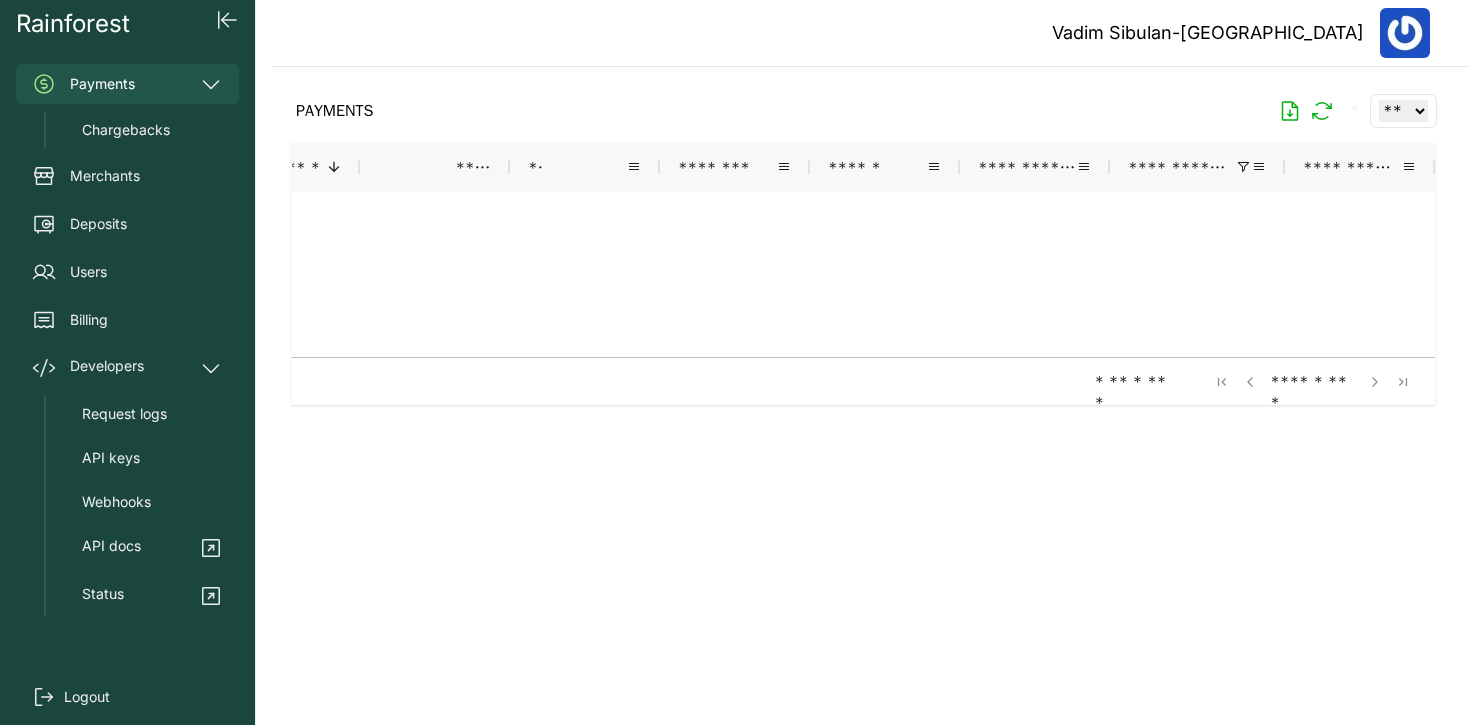click on "Vadim Sibulan-[GEOGRAPHIC_DATA]" at bounding box center (871, 33) 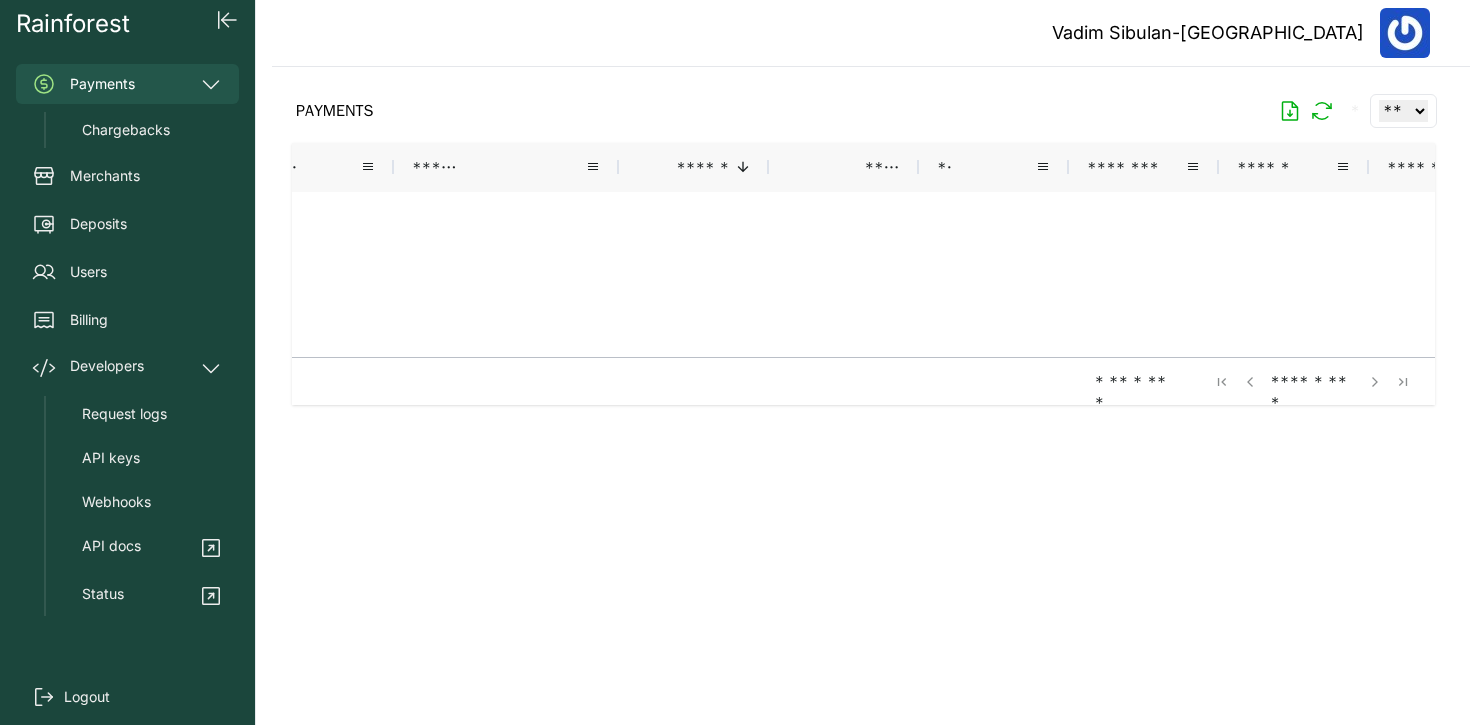 scroll, scrollTop: 0, scrollLeft: 607, axis: horizontal 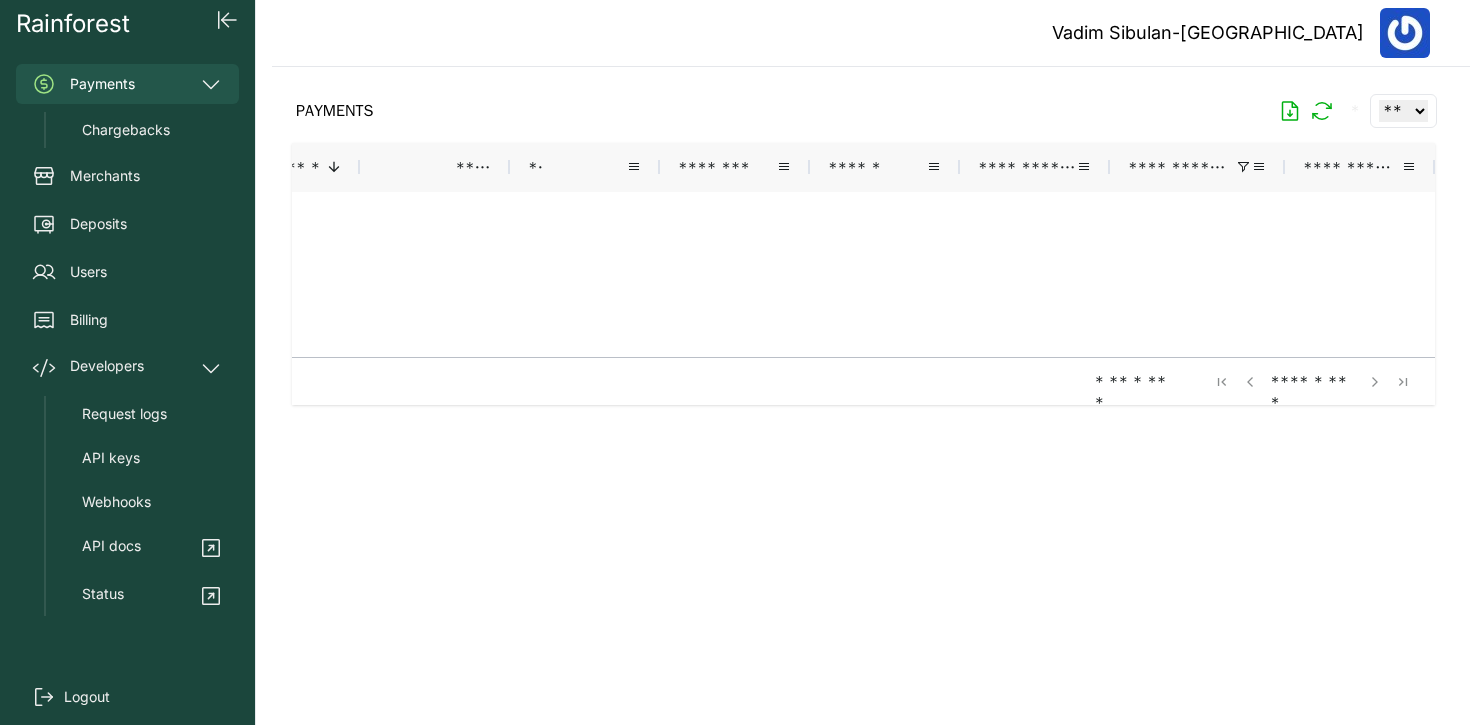 drag, startPoint x: 1273, startPoint y: 249, endPoint x: 1273, endPoint y: 229, distance: 20 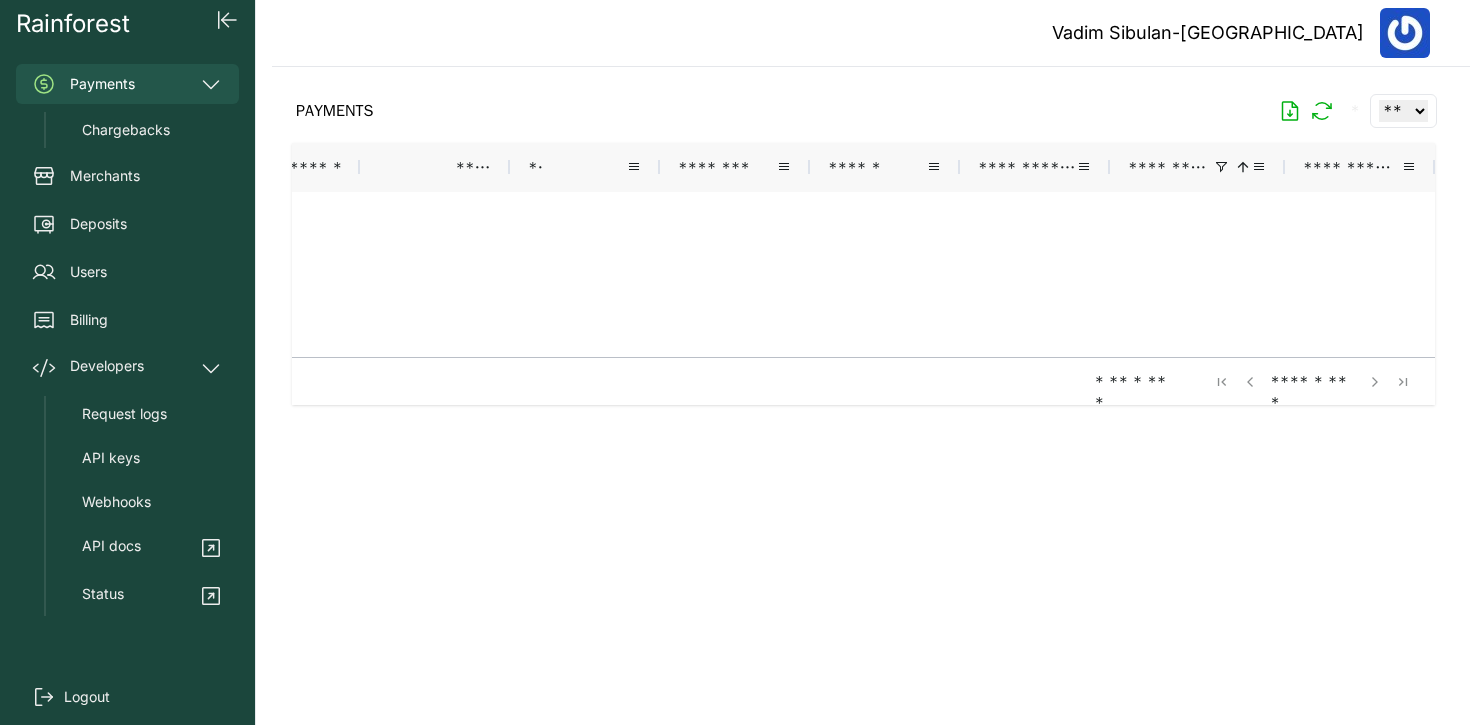 click at bounding box center (1221, 167) 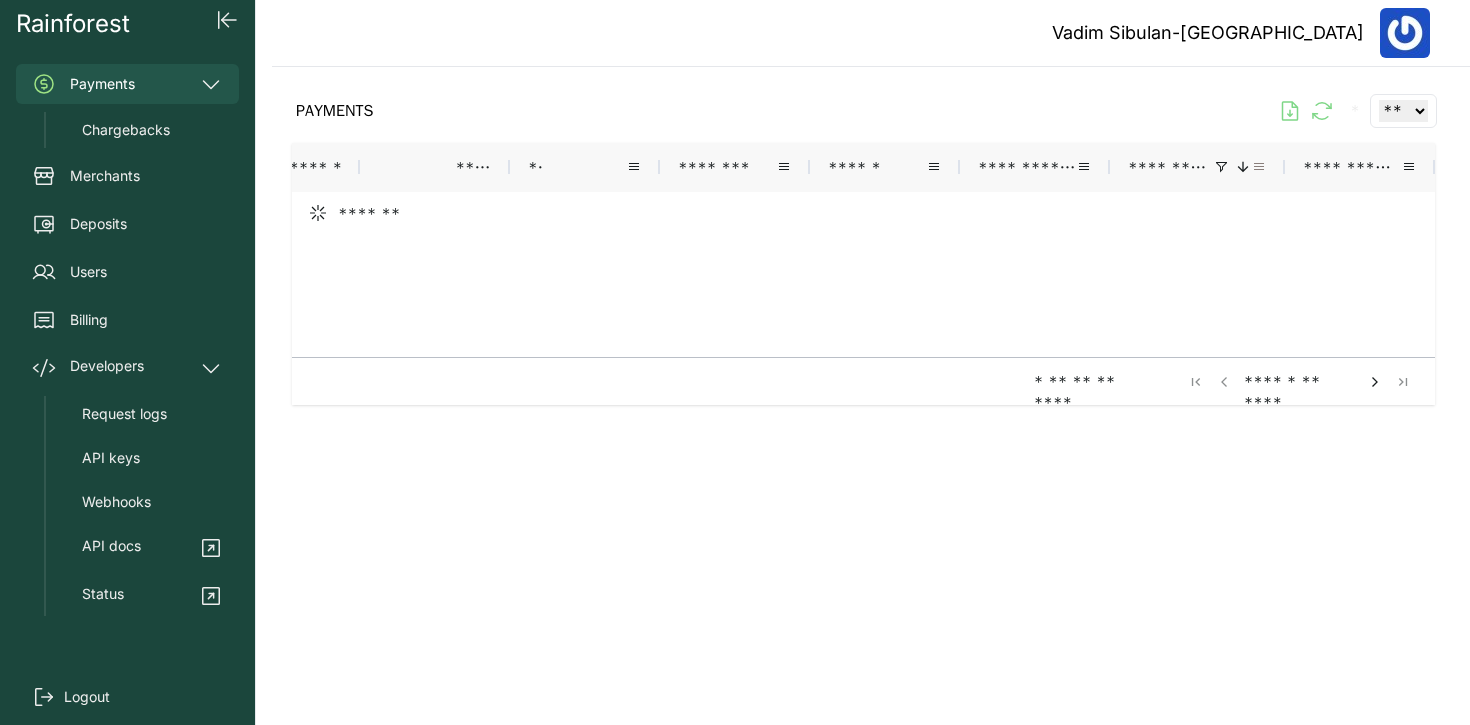 click at bounding box center [1259, 167] 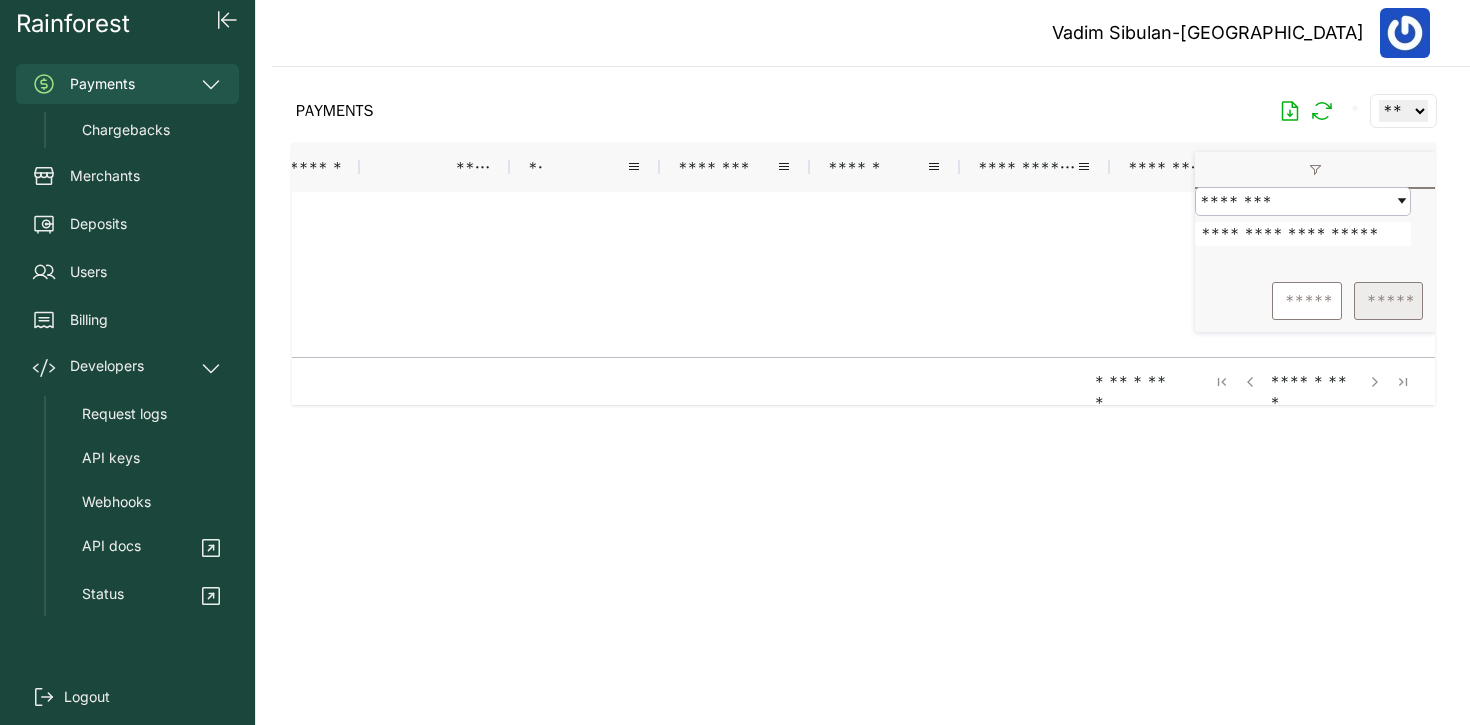 click on "*****" at bounding box center [1388, 301] 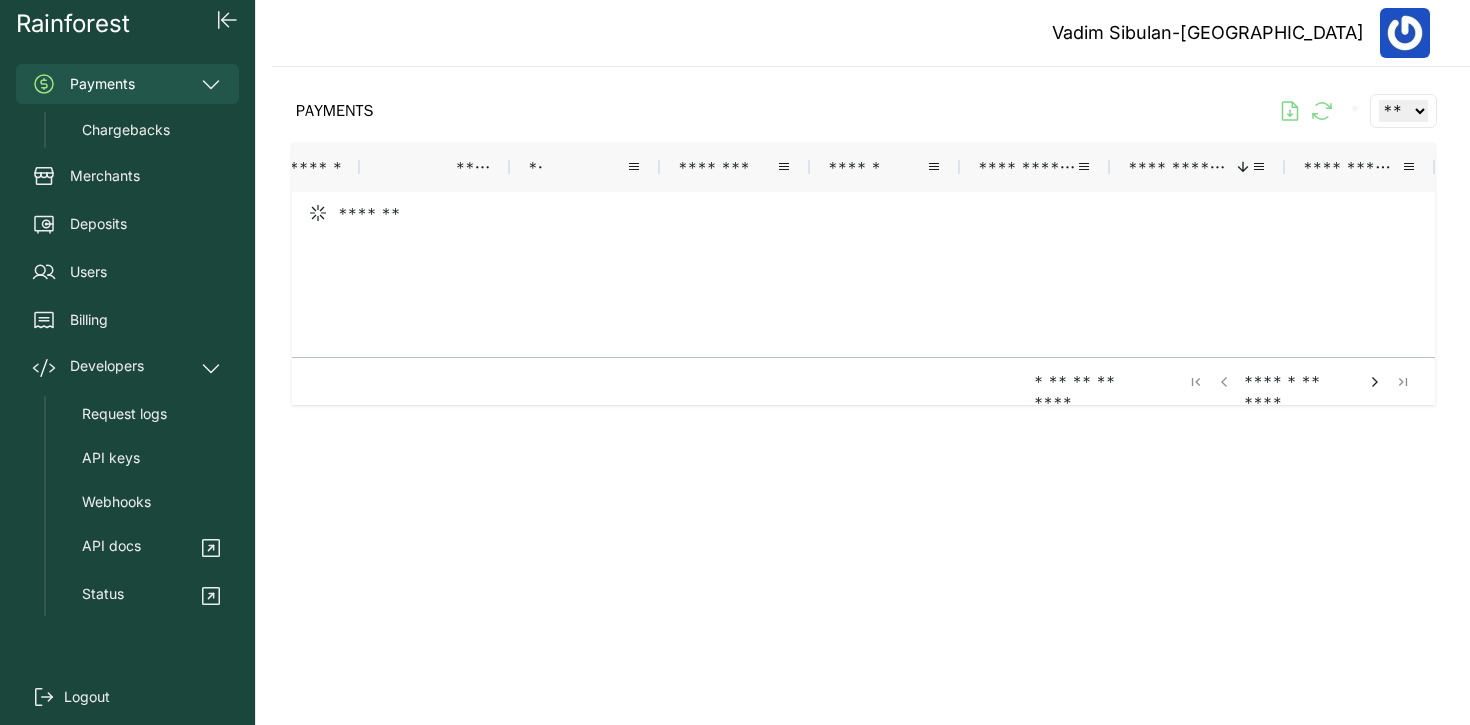 click at bounding box center (560, 267) 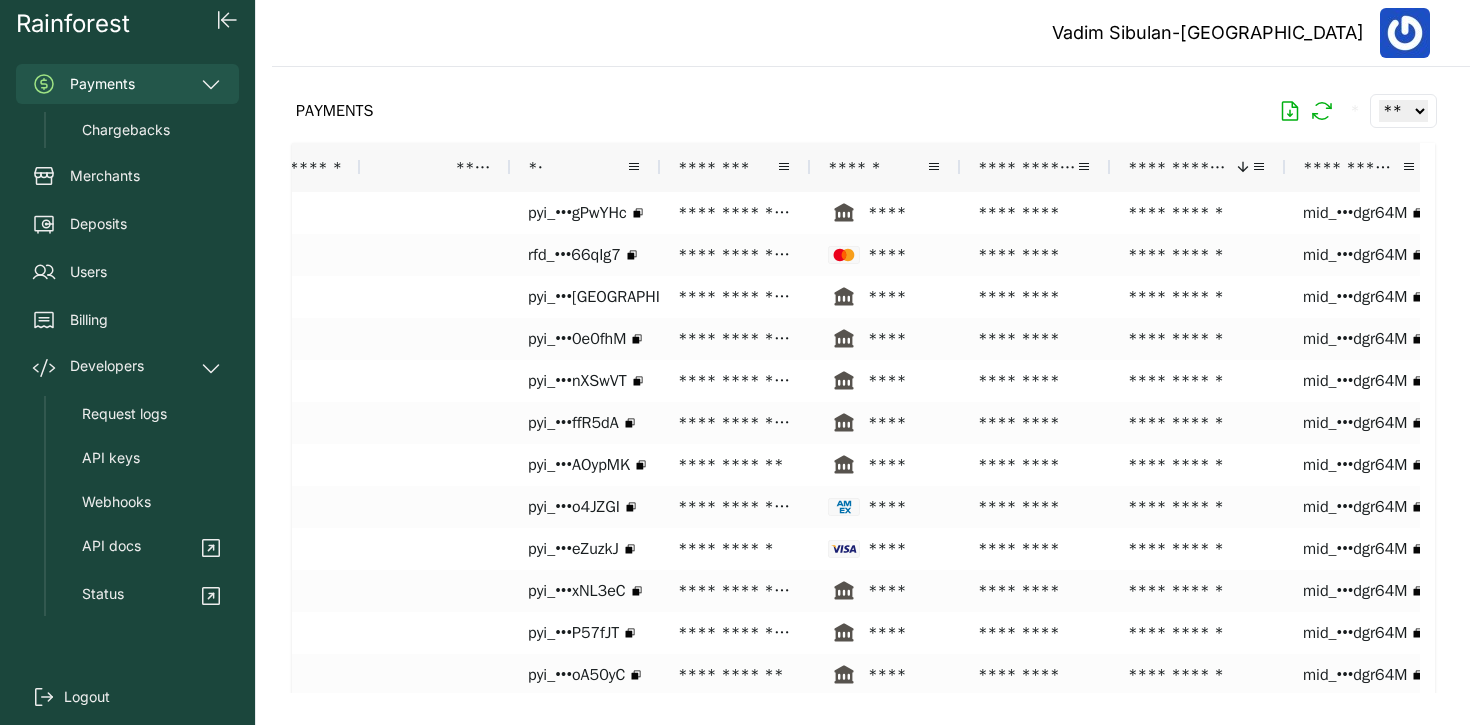click on "**********" at bounding box center [1027, 167] 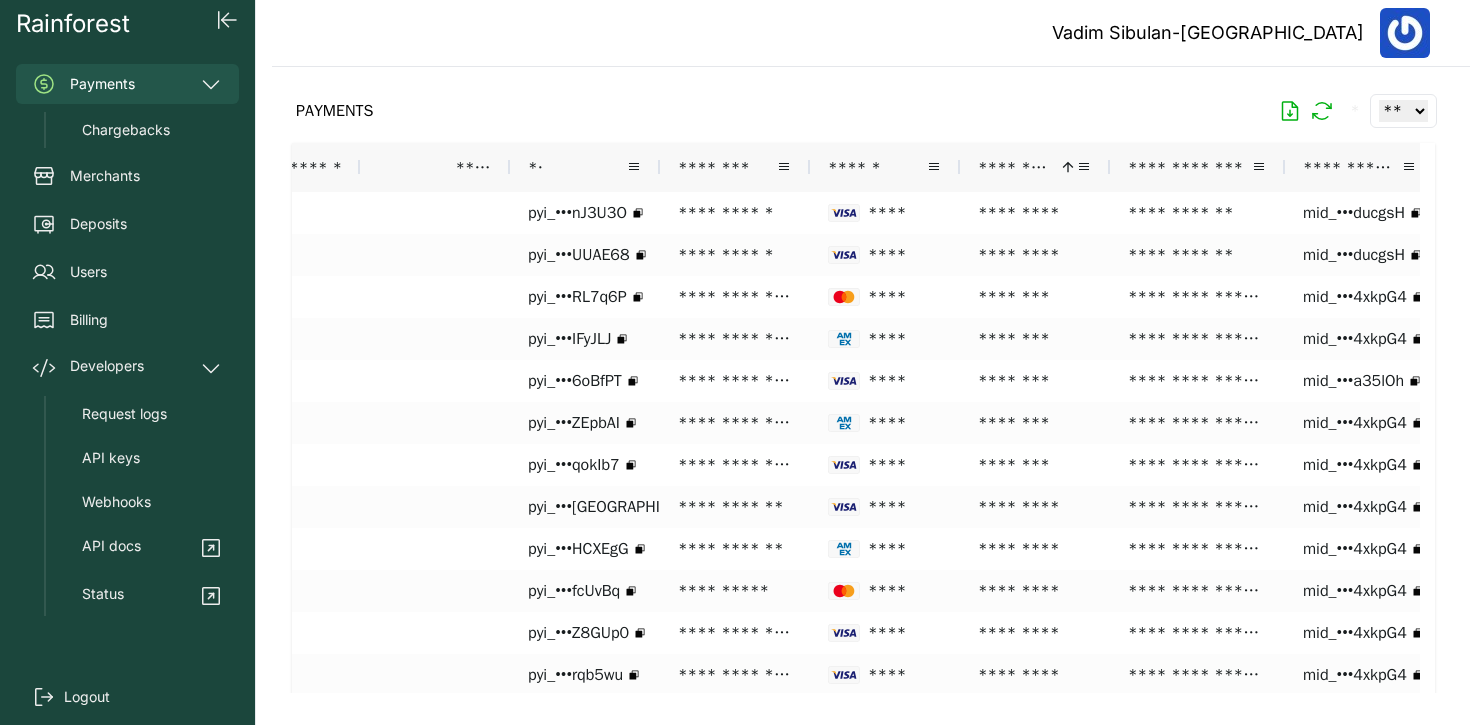 click on "**********" at bounding box center (1035, 167) 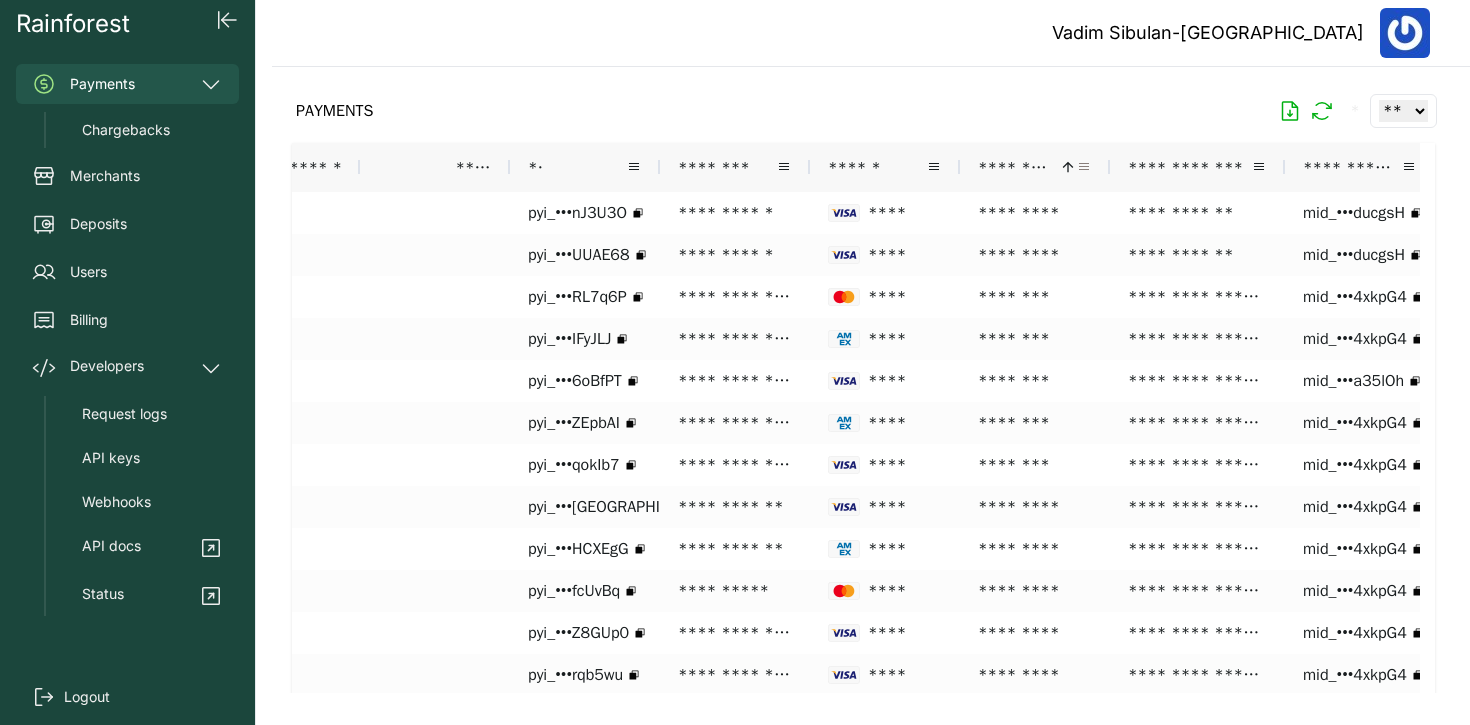 click at bounding box center [1084, 167] 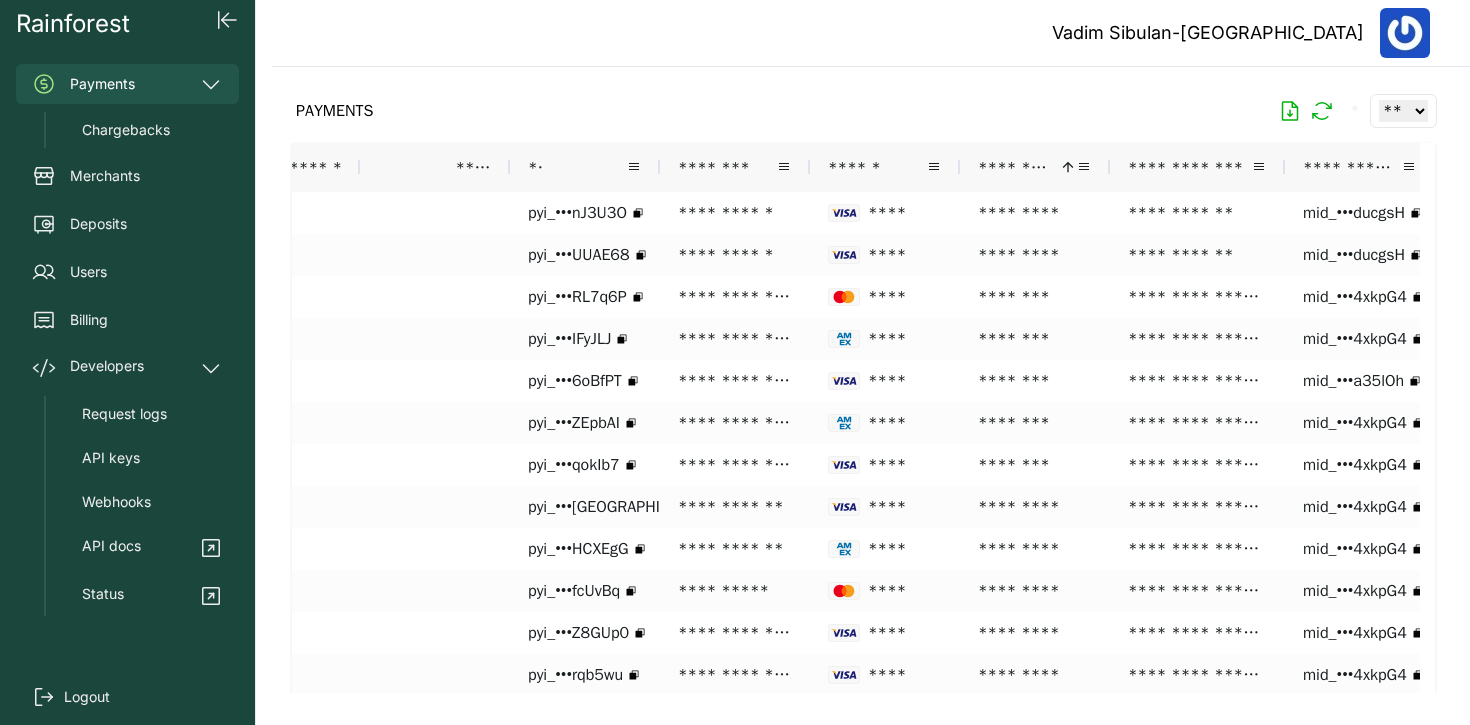 click on "PAYMENTS * ** ** ** ***" at bounding box center [863, 111] 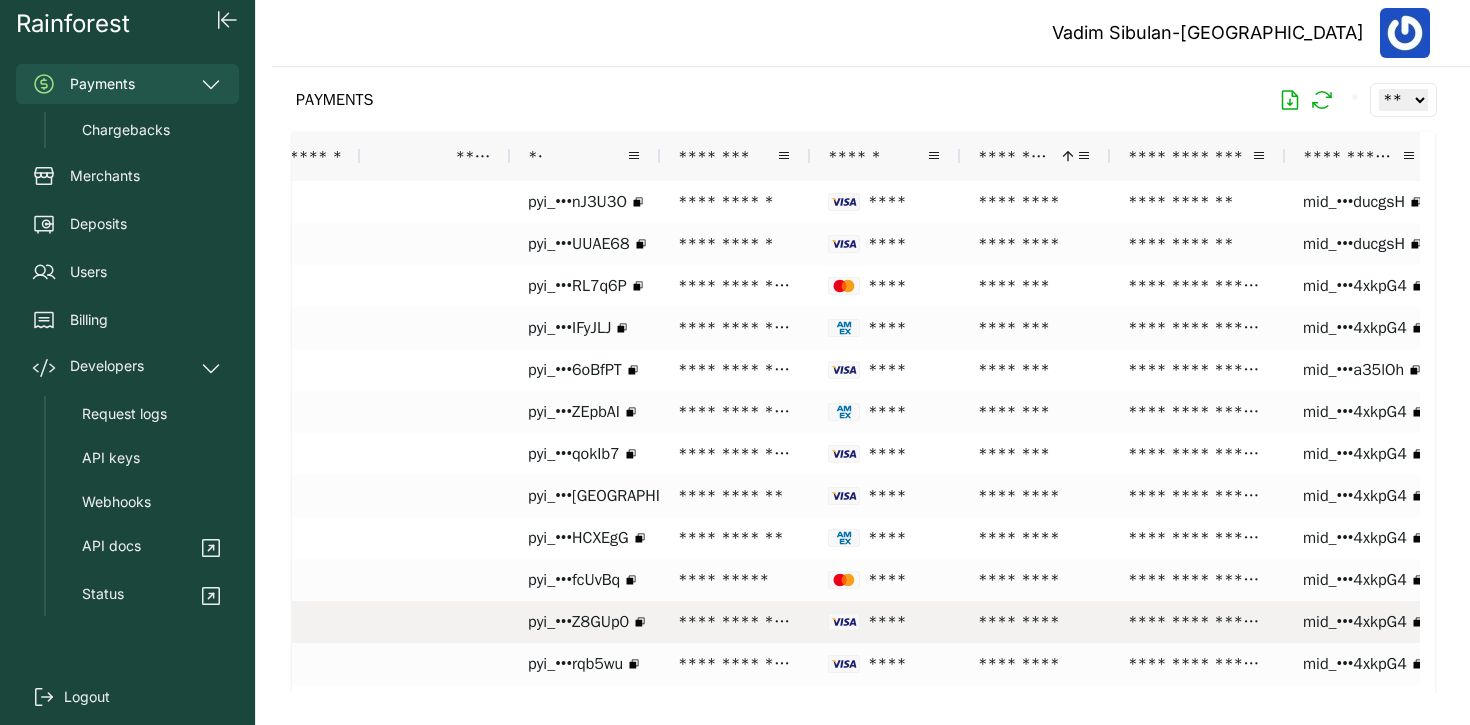 scroll, scrollTop: 0, scrollLeft: 0, axis: both 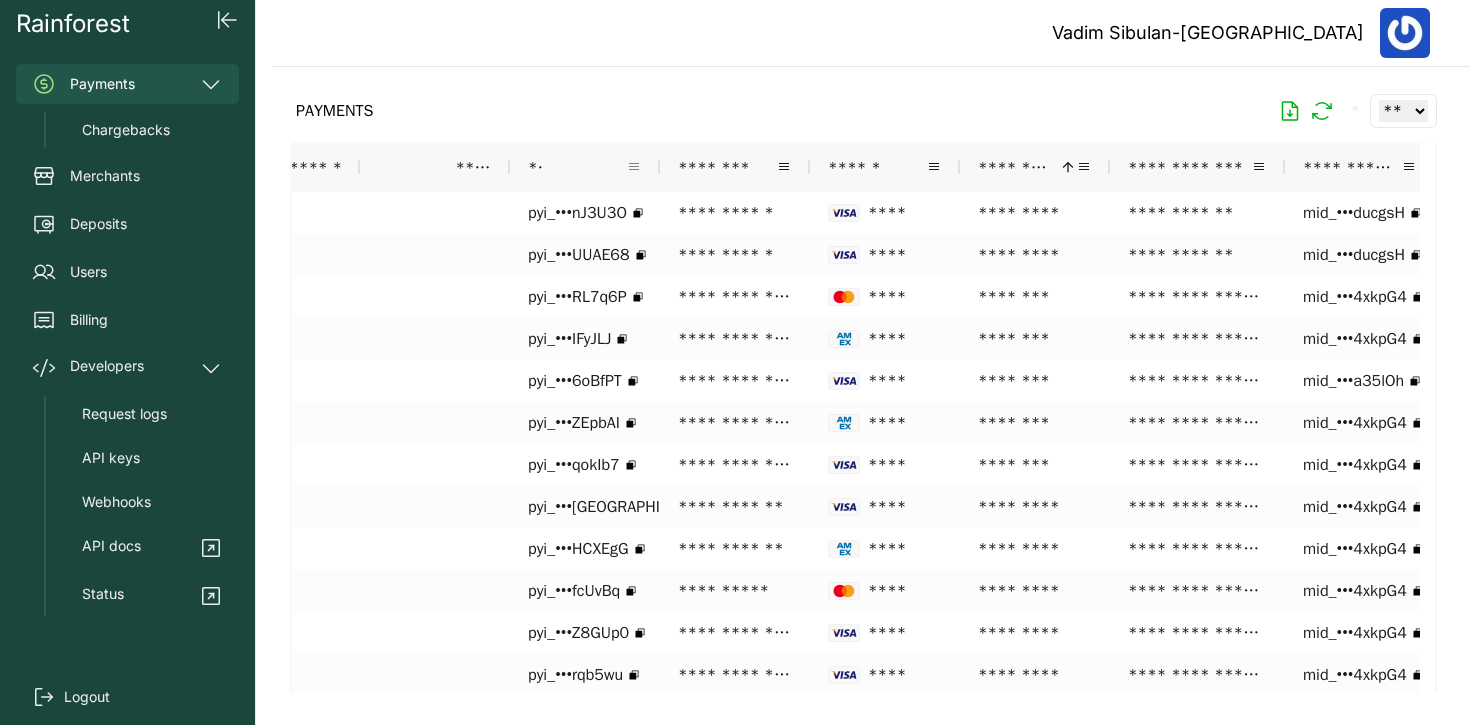 click at bounding box center (634, 167) 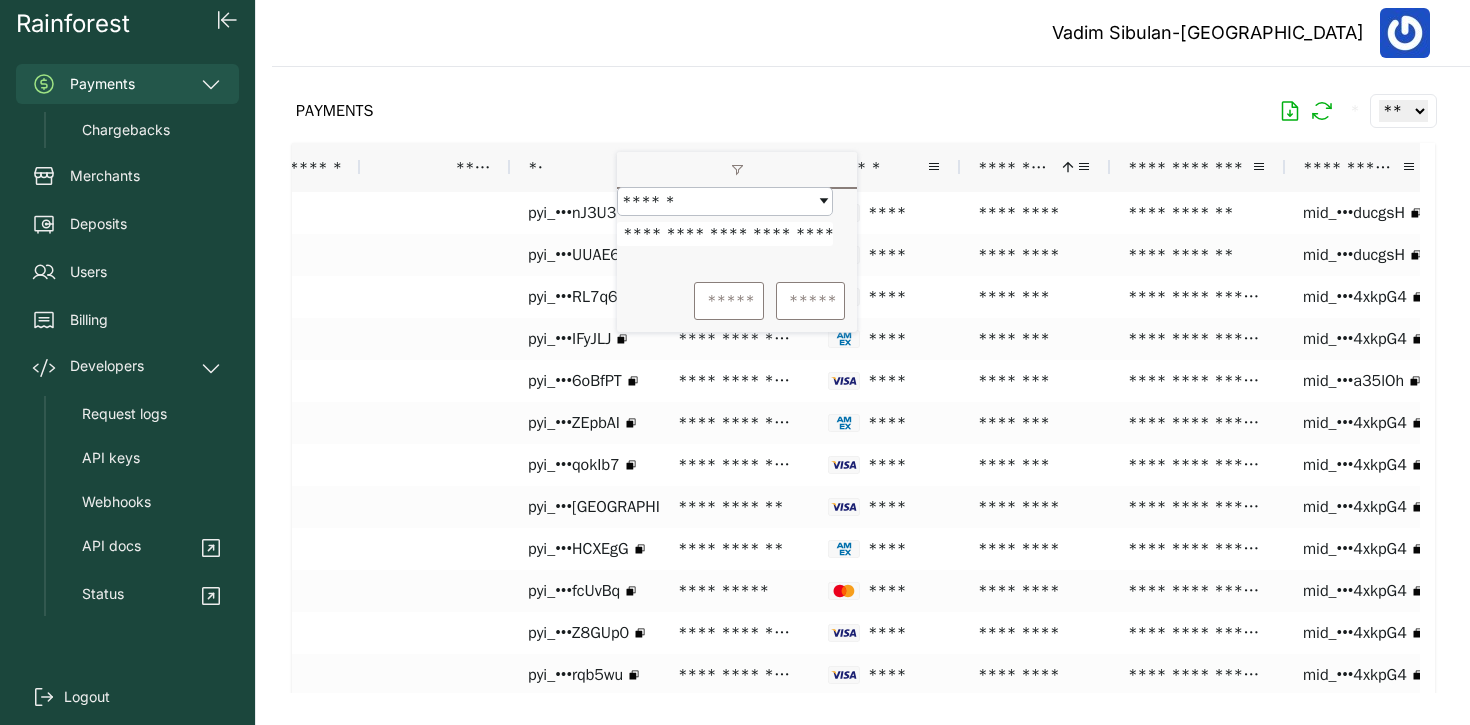 scroll, scrollTop: 0, scrollLeft: 72, axis: horizontal 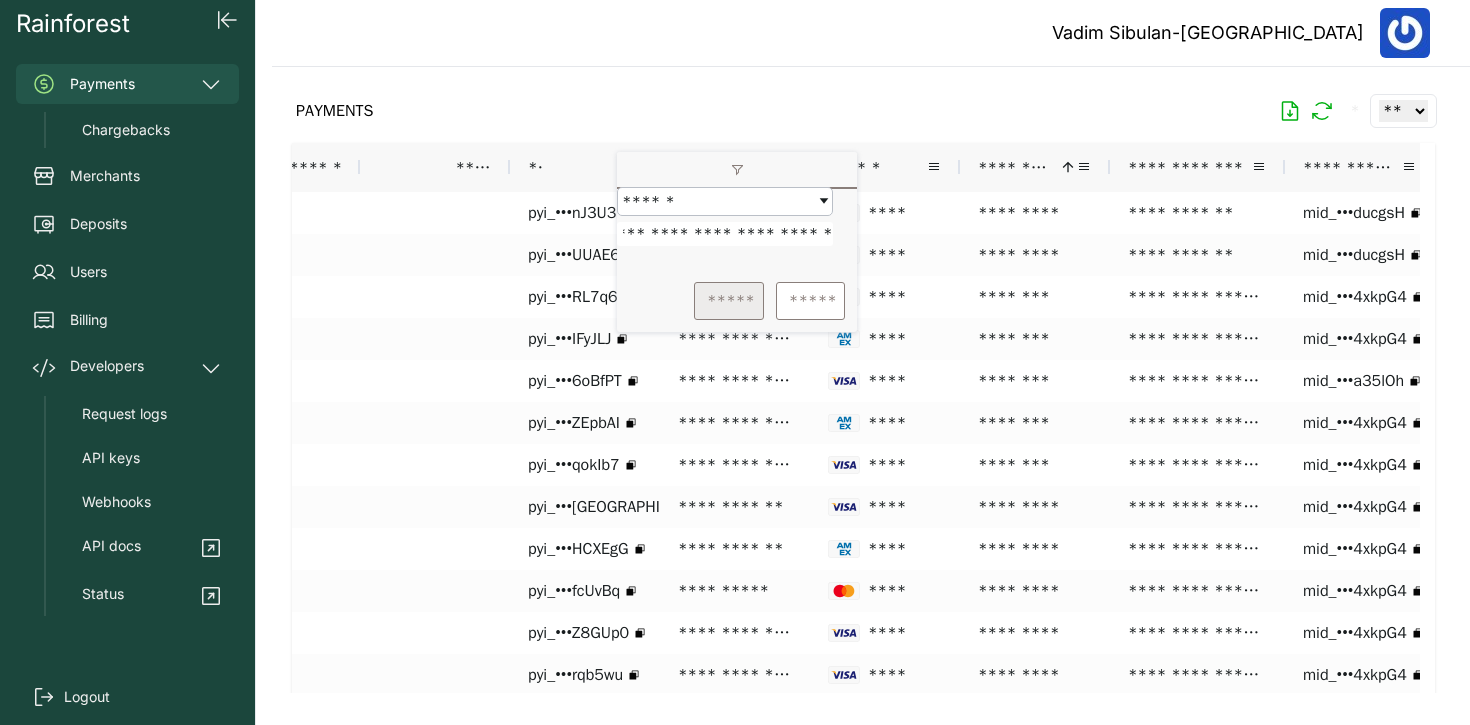 type on "**********" 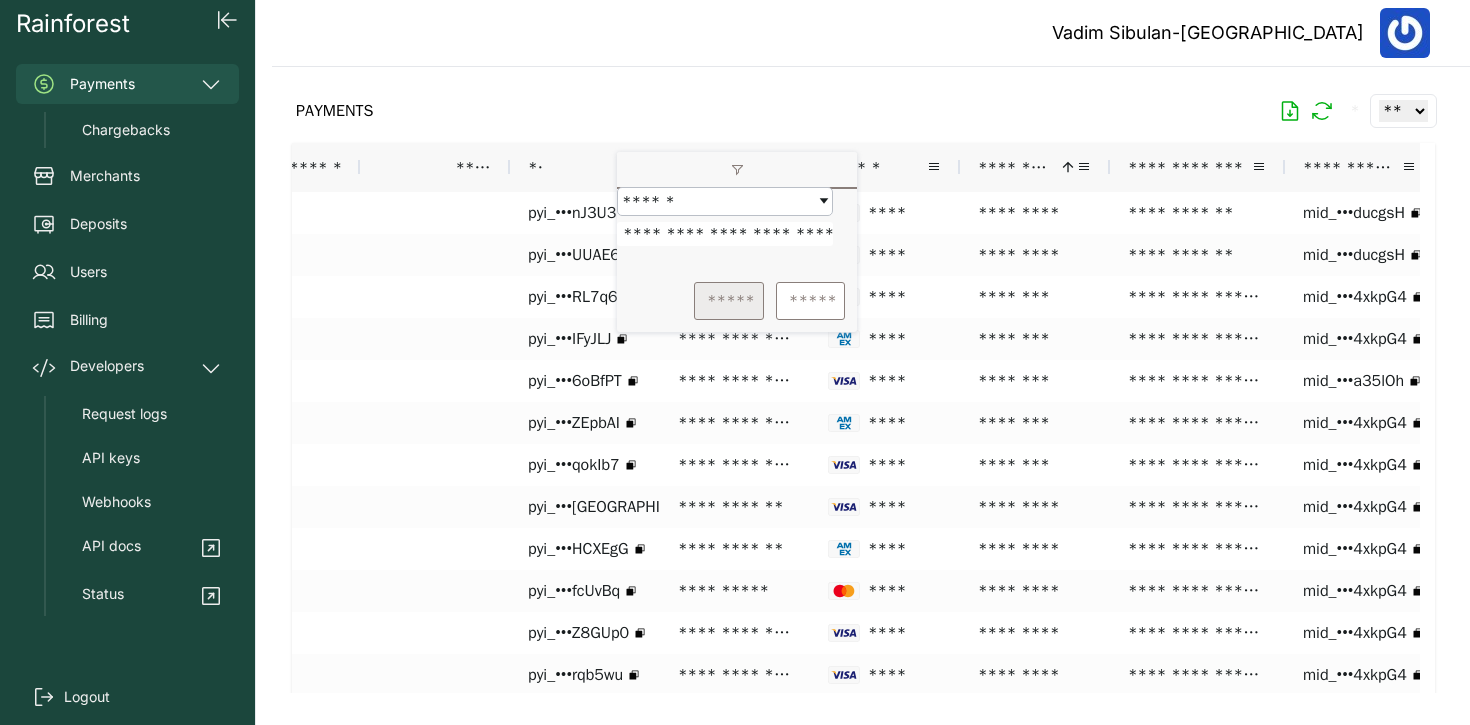 click on "*****" at bounding box center (729, 301) 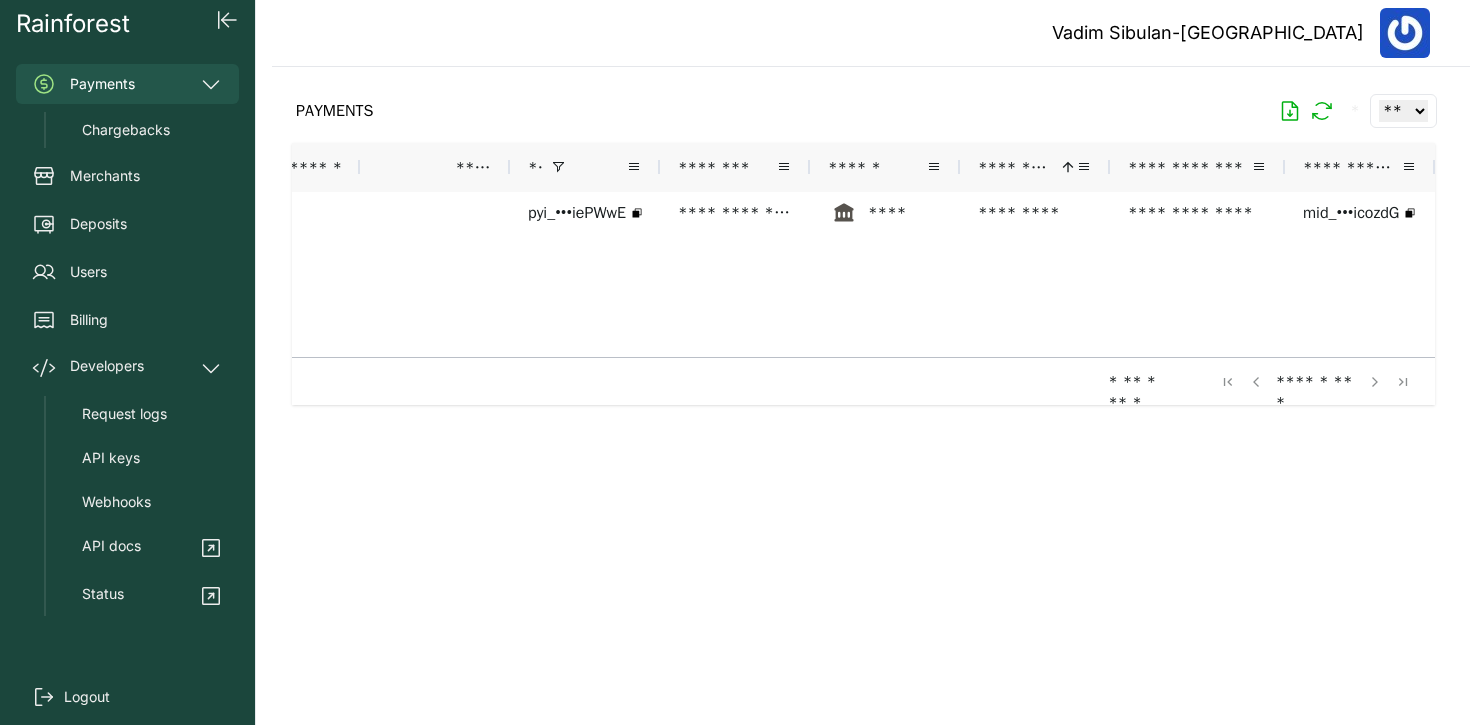 click on "**********" at bounding box center (560, 267) 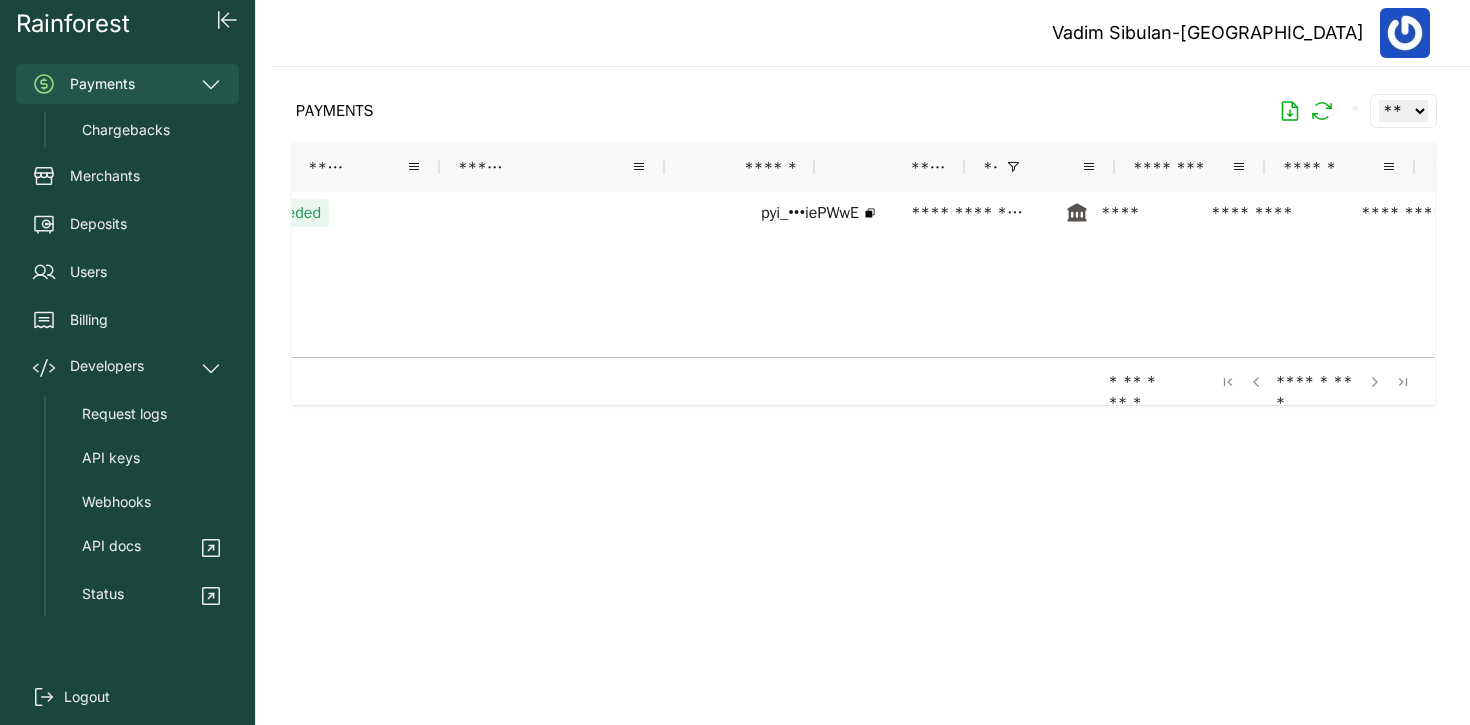 scroll, scrollTop: 0, scrollLeft: 104, axis: horizontal 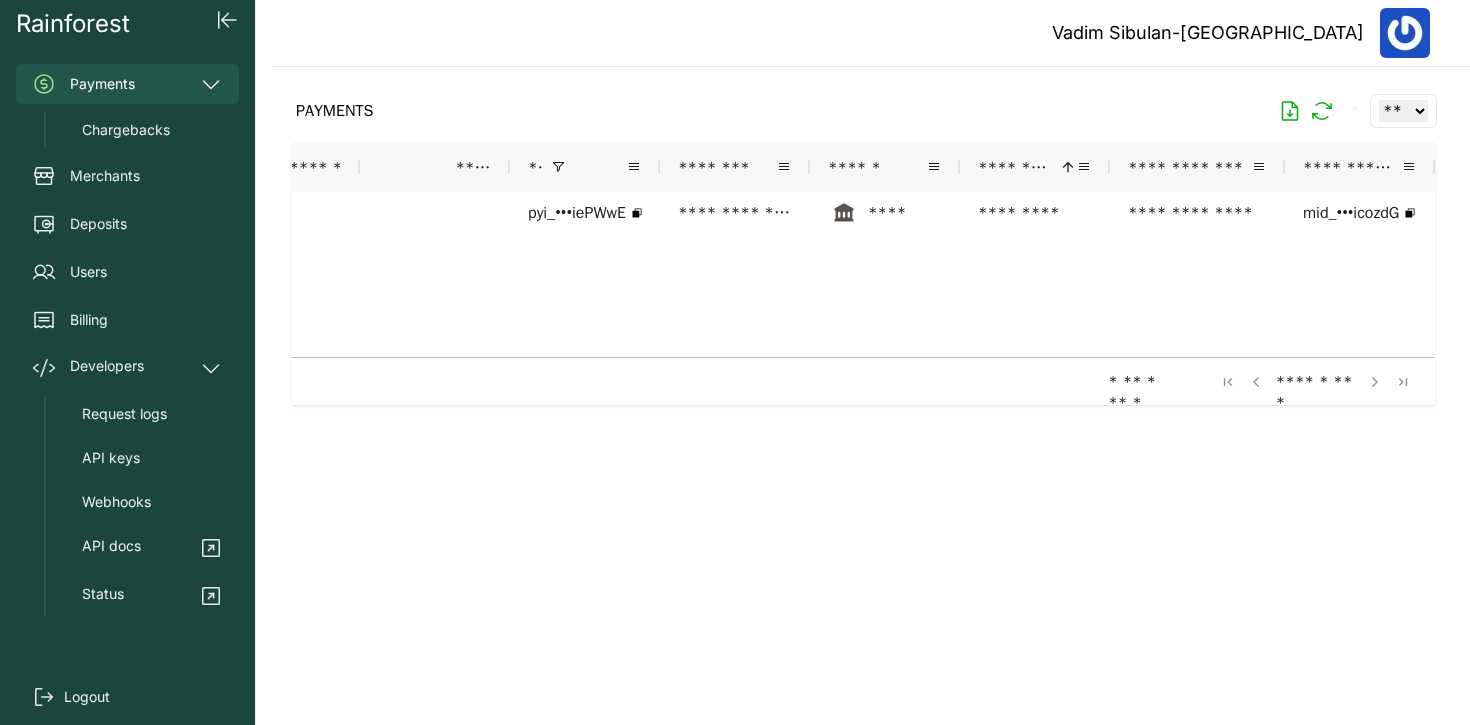 click at bounding box center (558, 167) 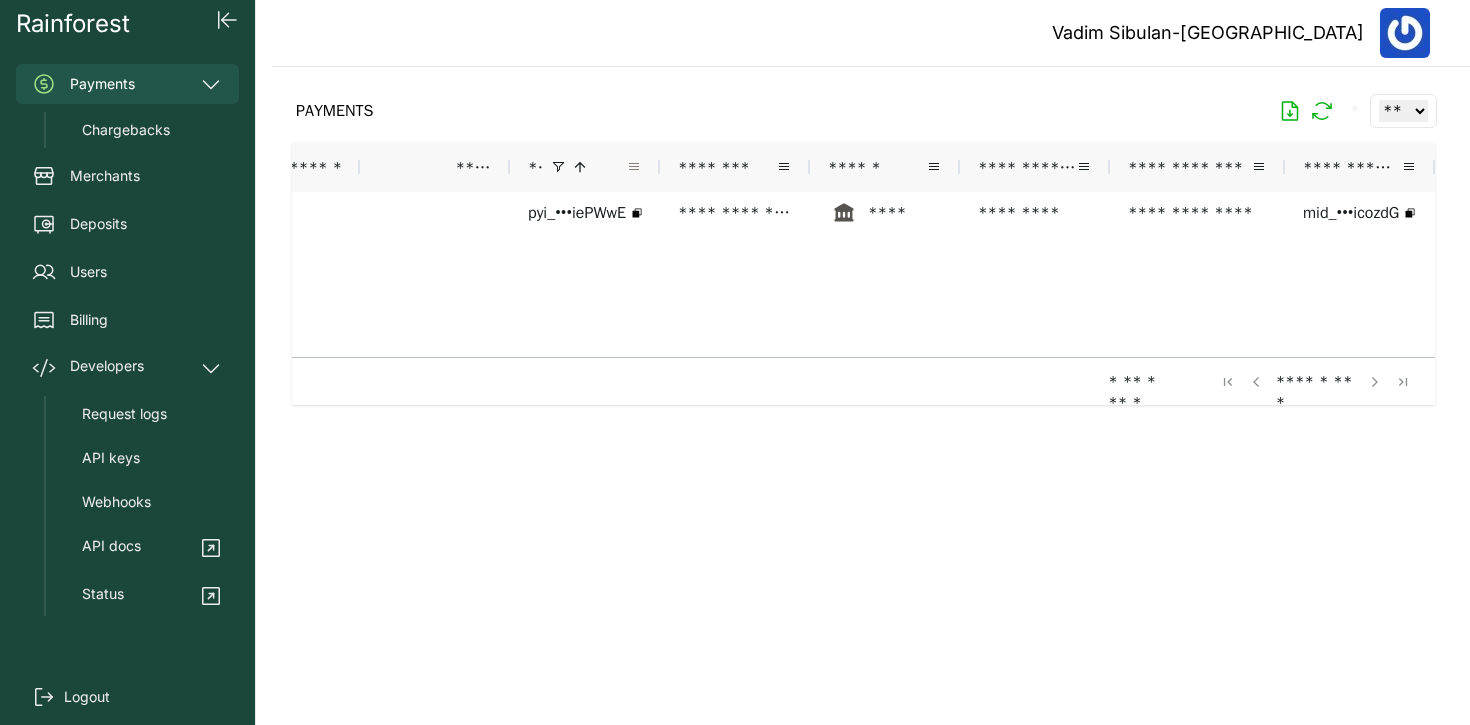 click at bounding box center [634, 167] 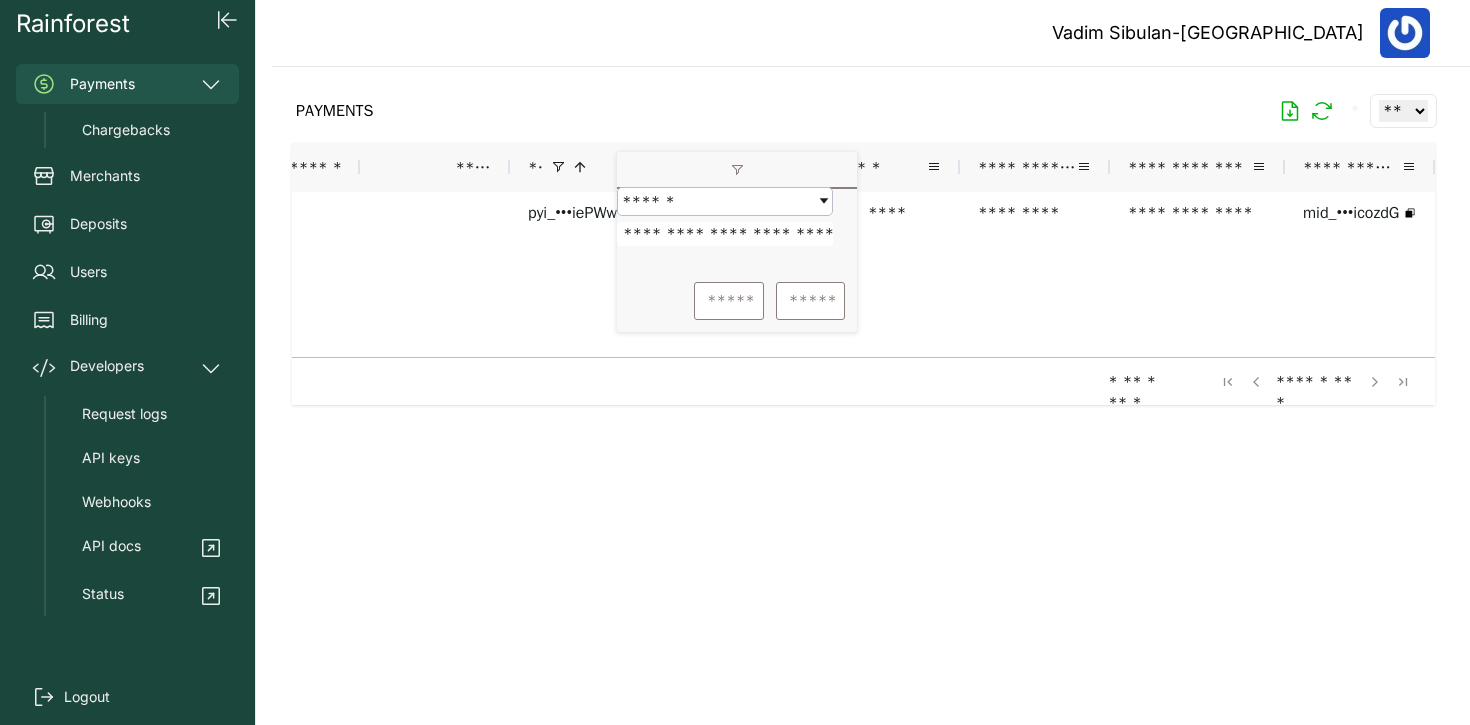 scroll, scrollTop: 0, scrollLeft: 72, axis: horizontal 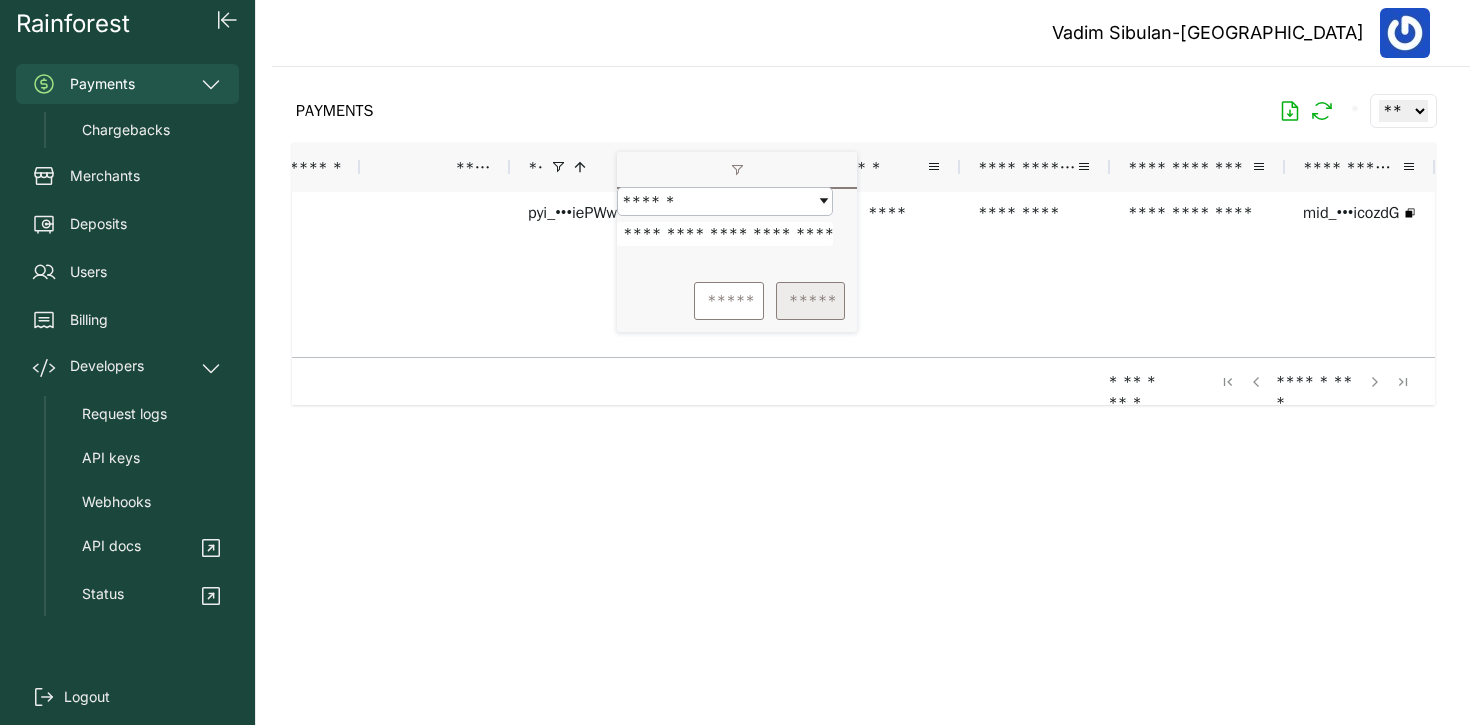 click on "*****" at bounding box center [810, 301] 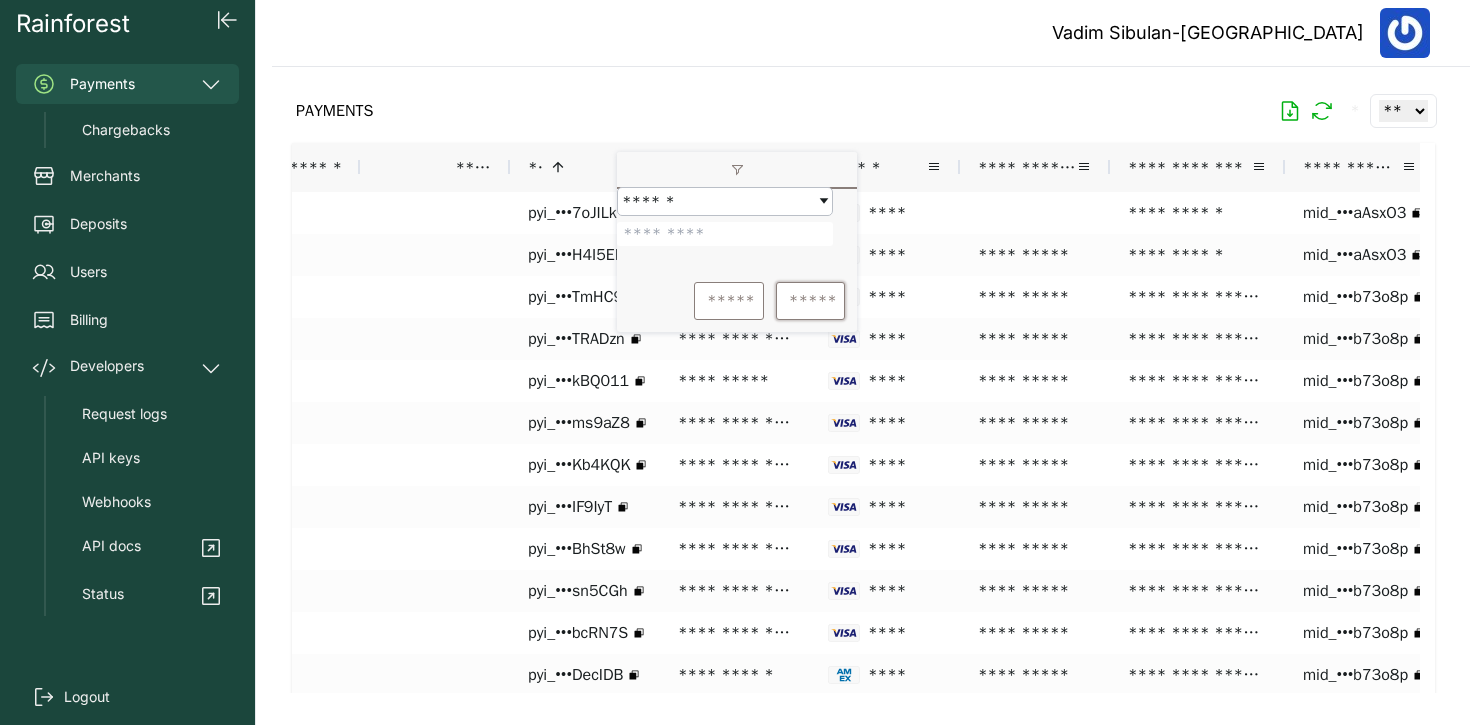 click at bounding box center (725, 234) 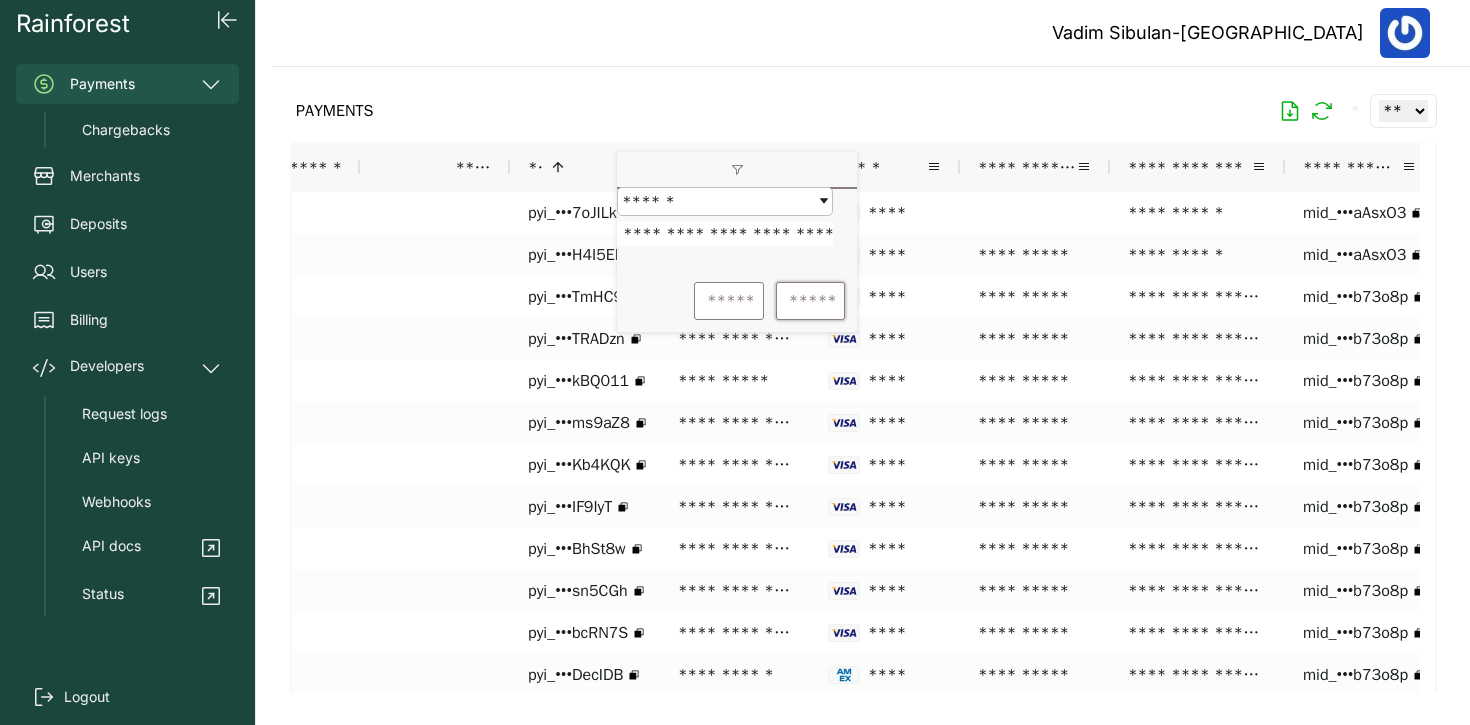 scroll, scrollTop: 0, scrollLeft: 77, axis: horizontal 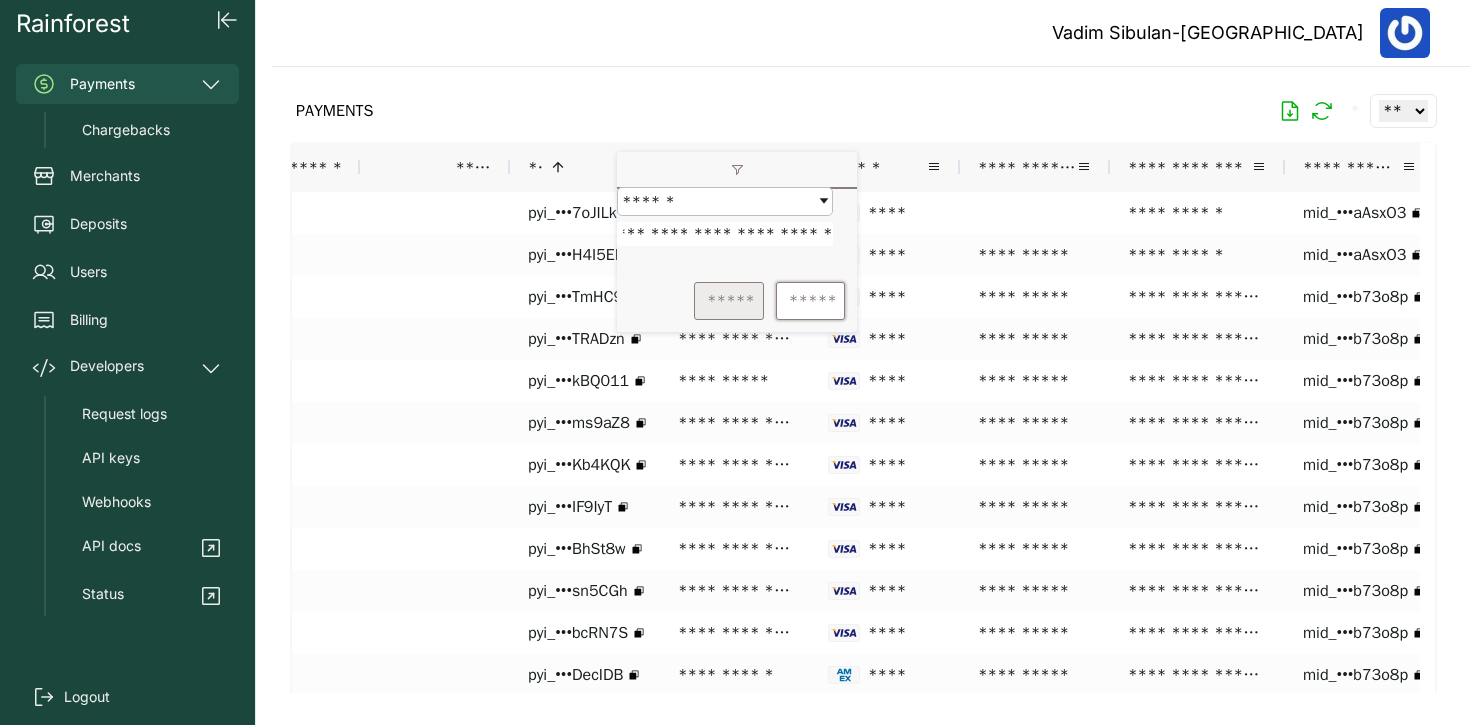 click on "*****" at bounding box center [729, 301] 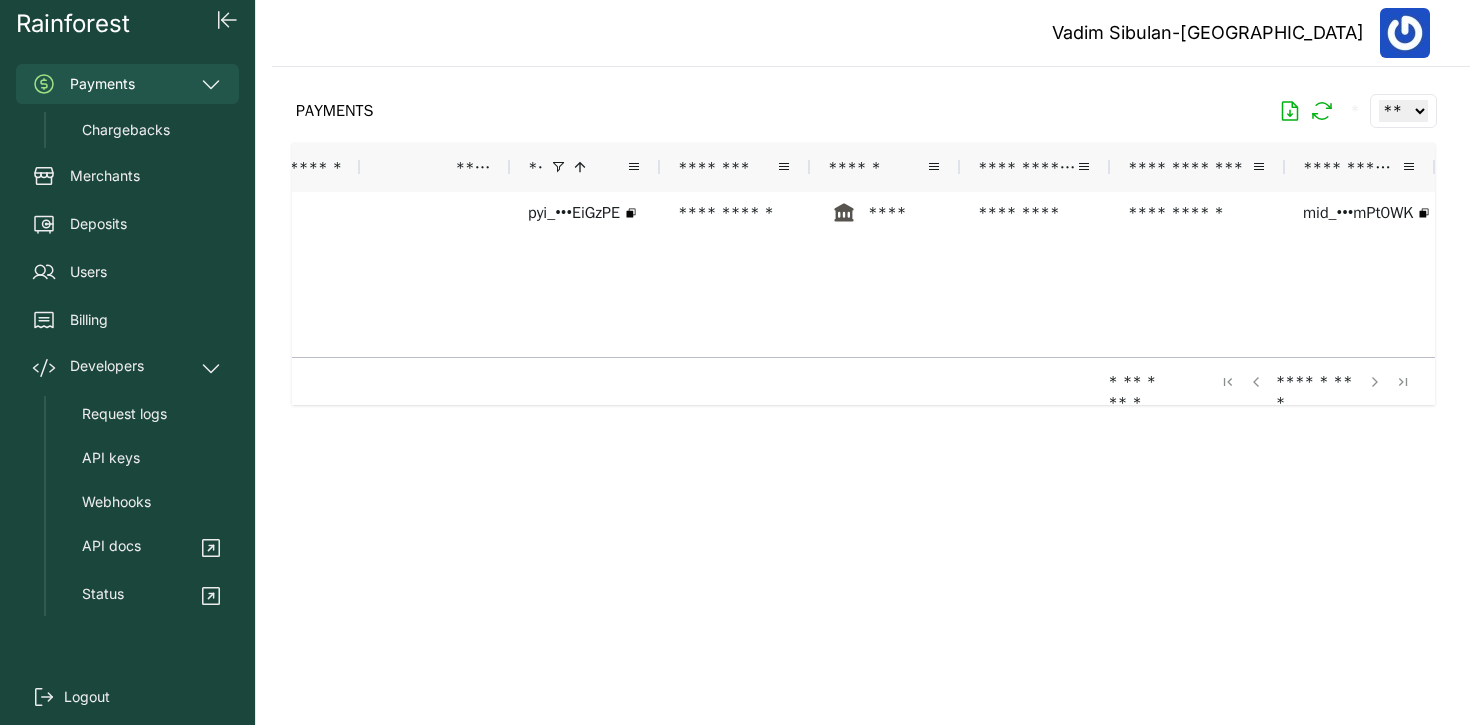 click on "Vadim Sibulan-[GEOGRAPHIC_DATA]" at bounding box center [871, 33] 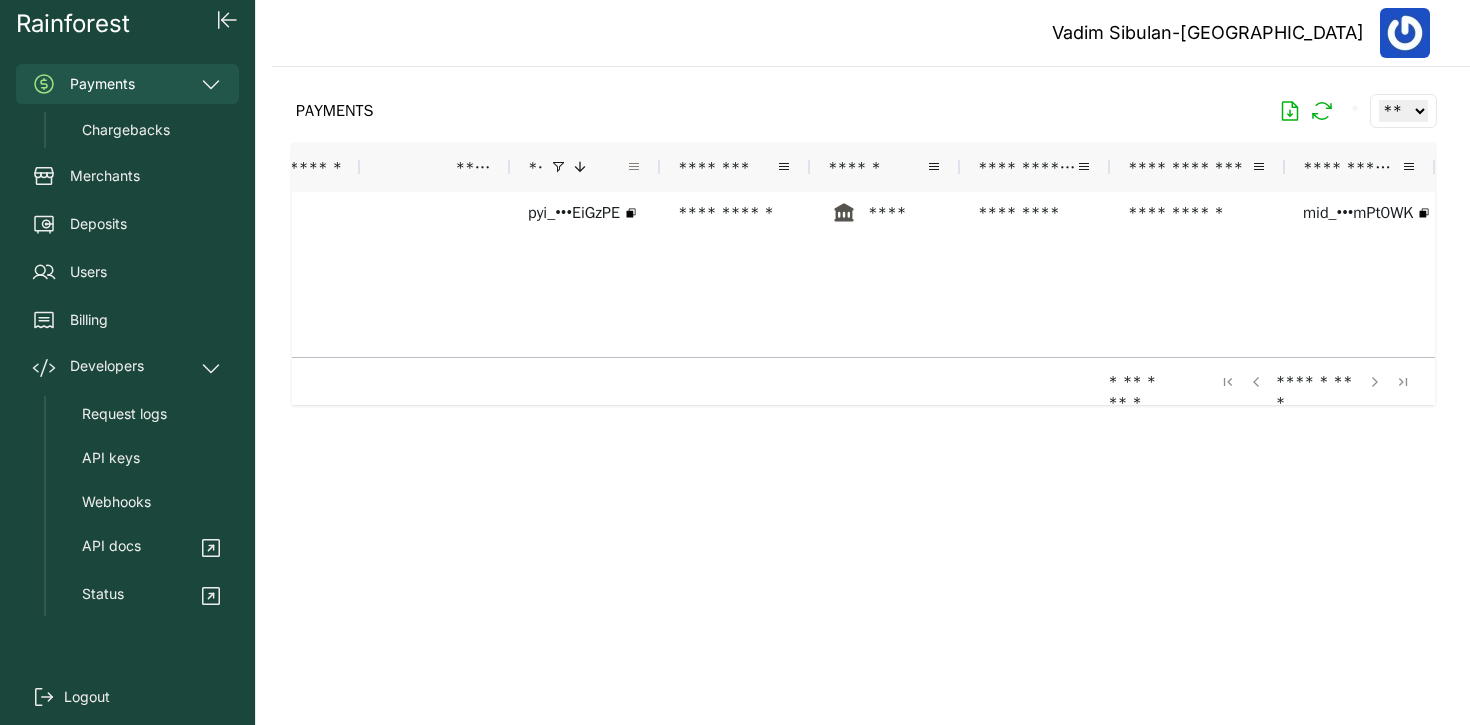 click at bounding box center (634, 167) 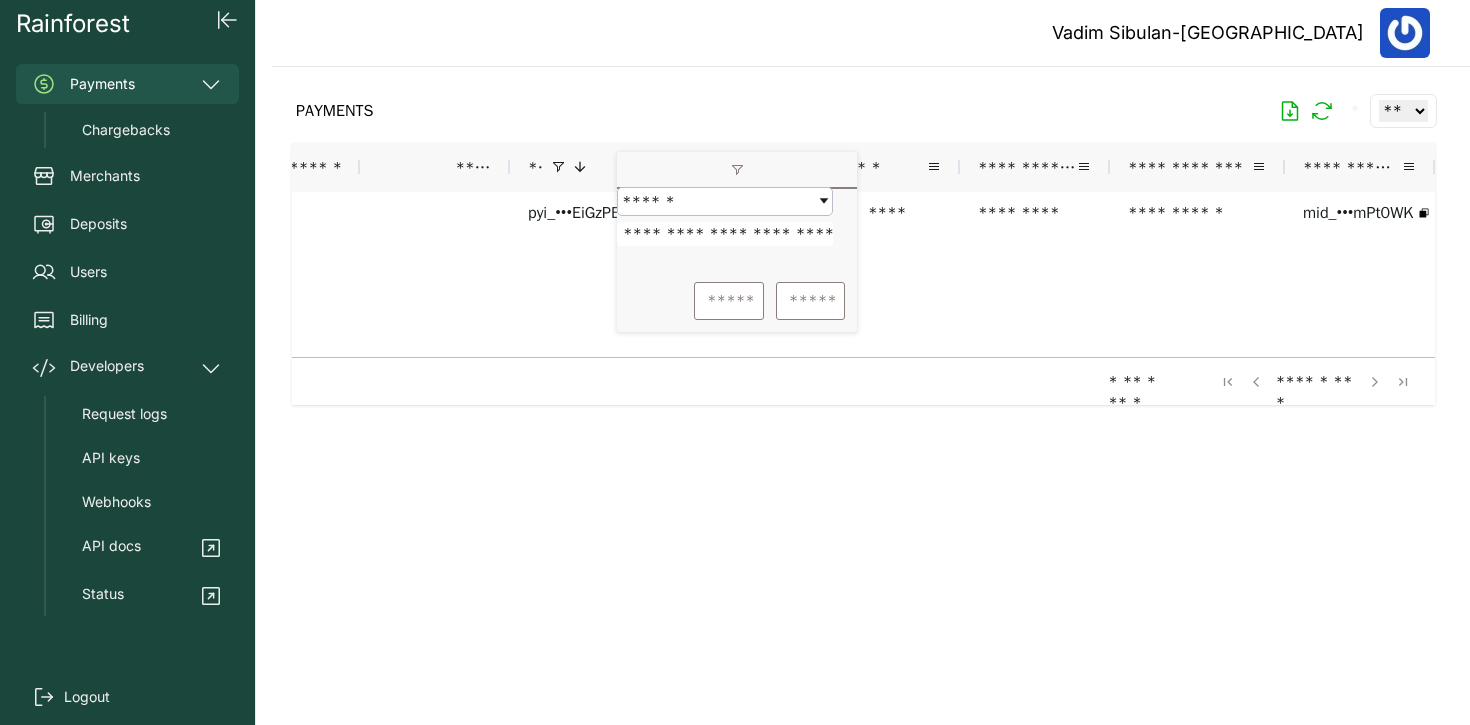 scroll, scrollTop: 0, scrollLeft: 78, axis: horizontal 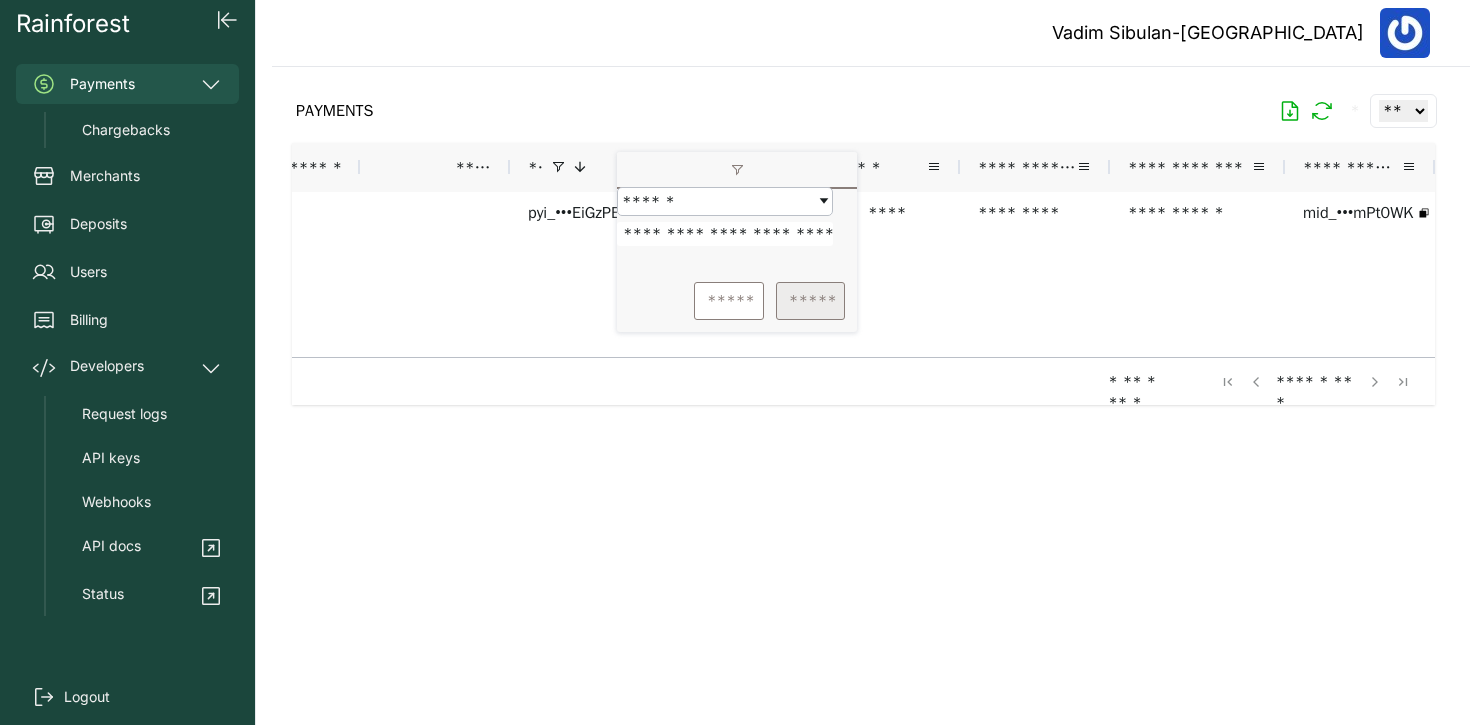 click on "*****" at bounding box center (810, 301) 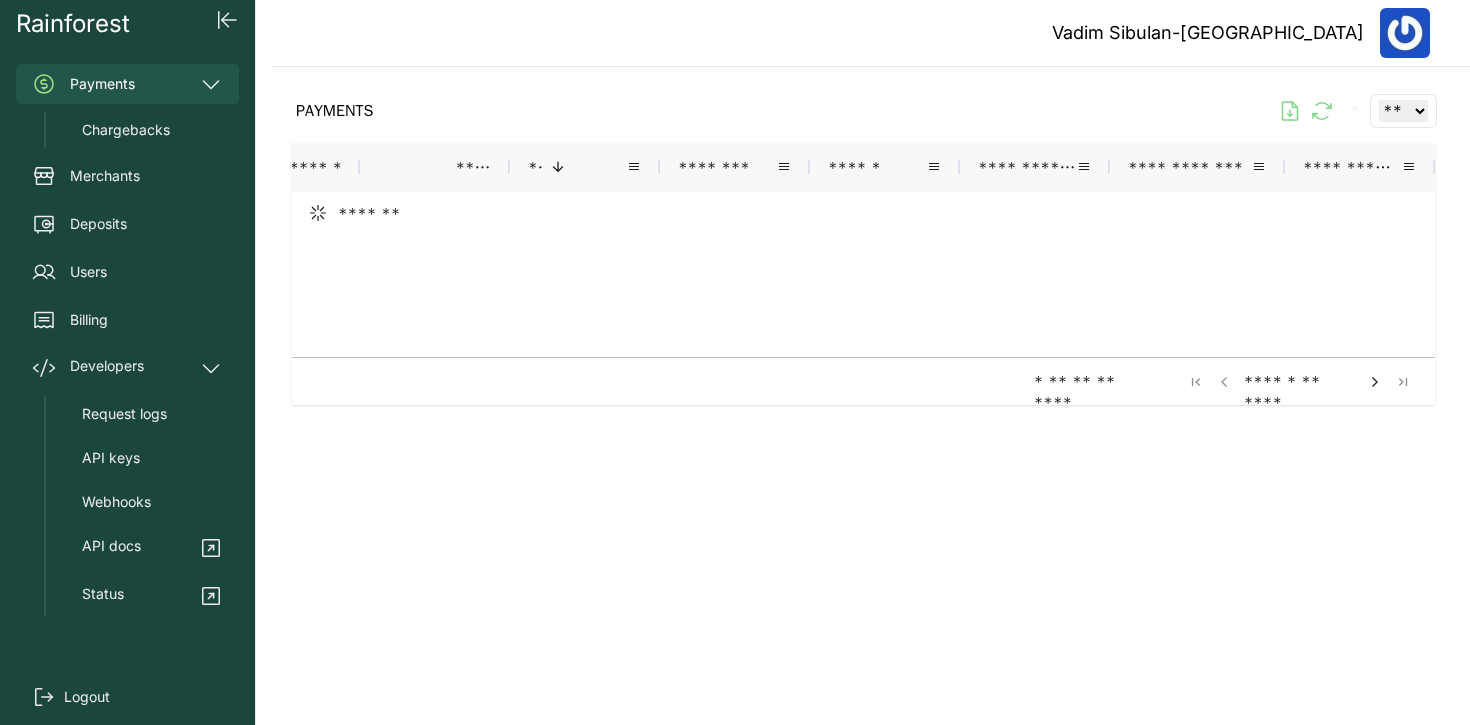 click at bounding box center [560, 267] 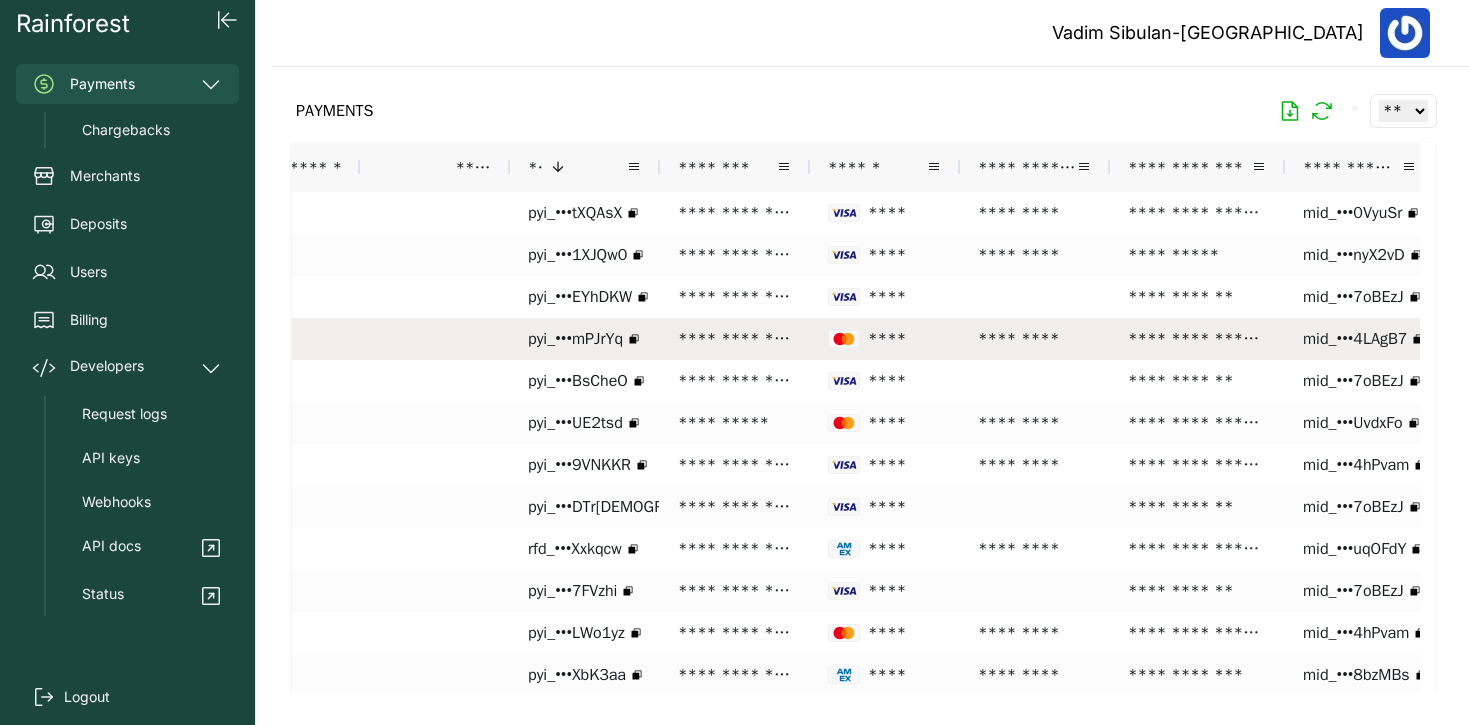 drag, startPoint x: 1159, startPoint y: 358, endPoint x: 1240, endPoint y: 354, distance: 81.09871 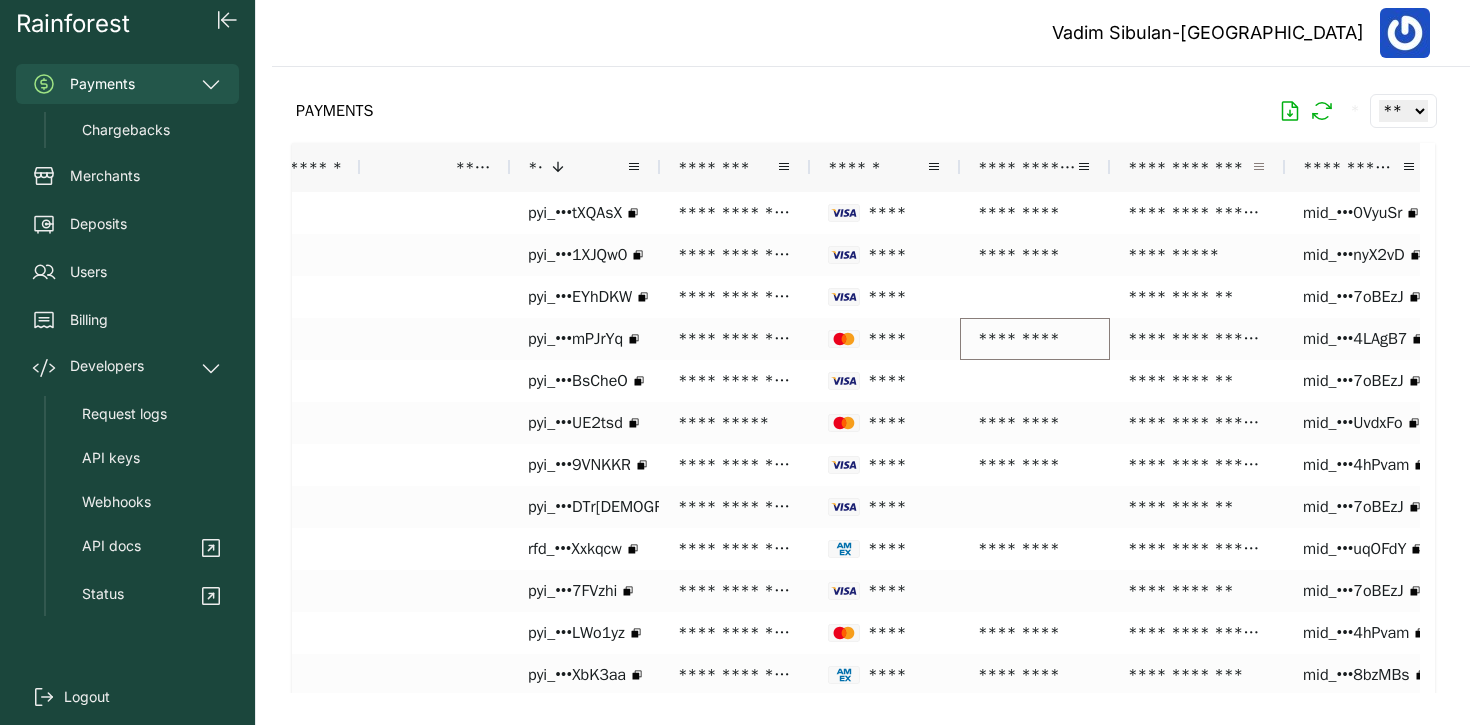 click at bounding box center [1259, 167] 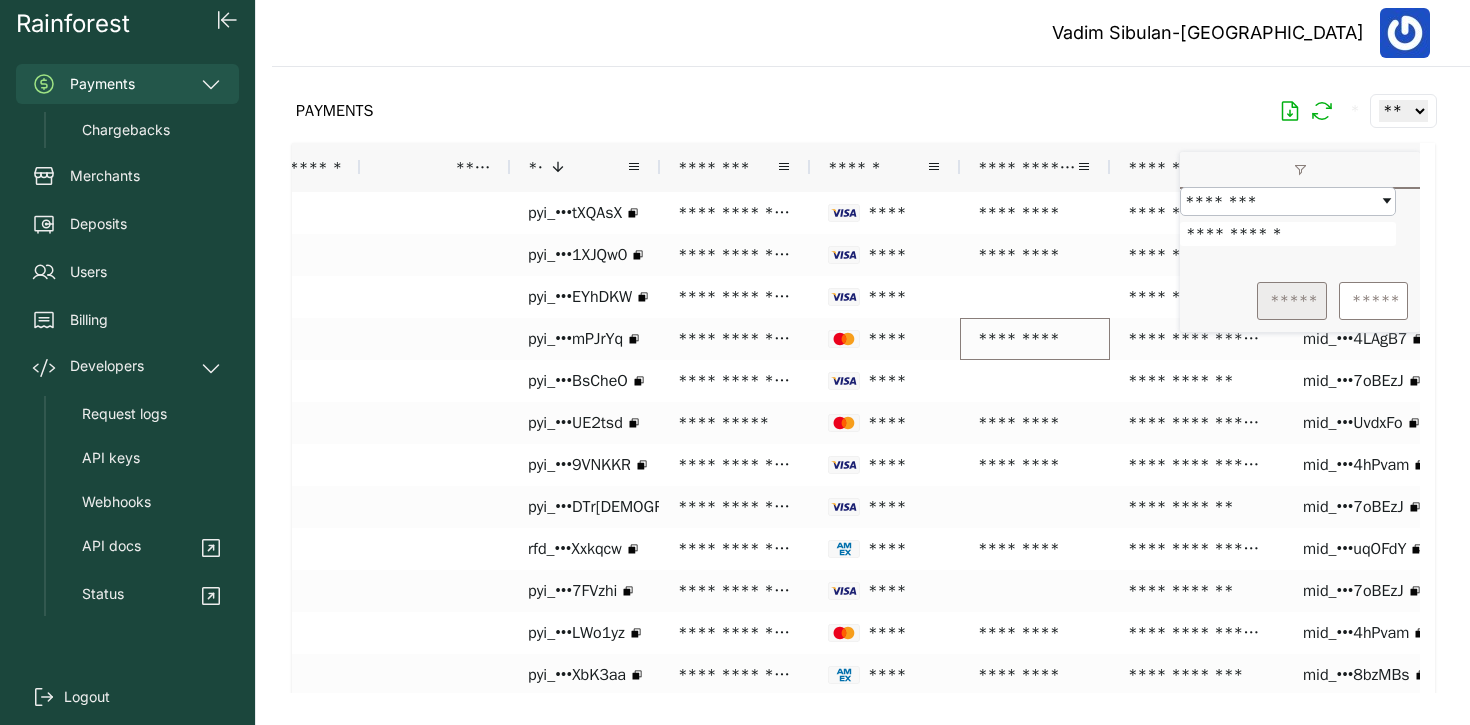 type on "**********" 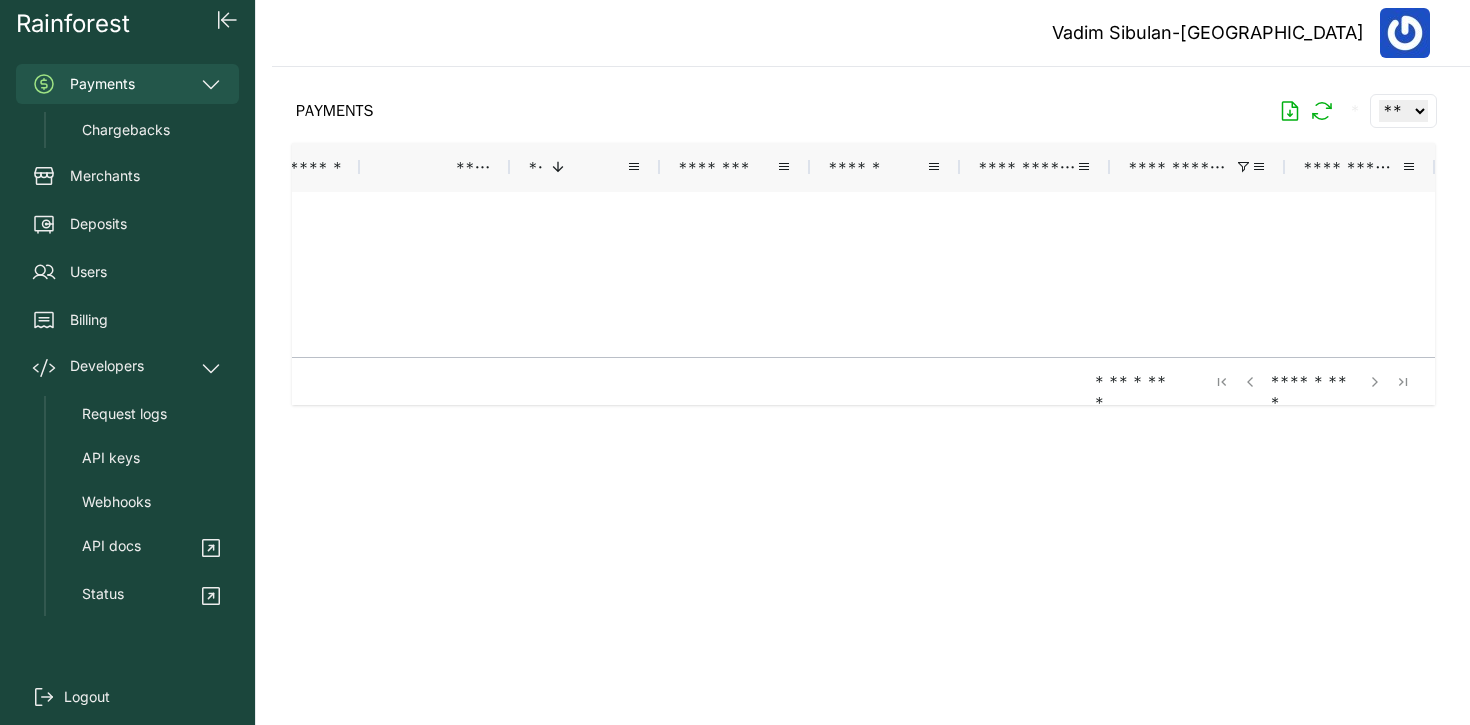 click on "Vadim Sibulan-[GEOGRAPHIC_DATA]" at bounding box center (871, 33) 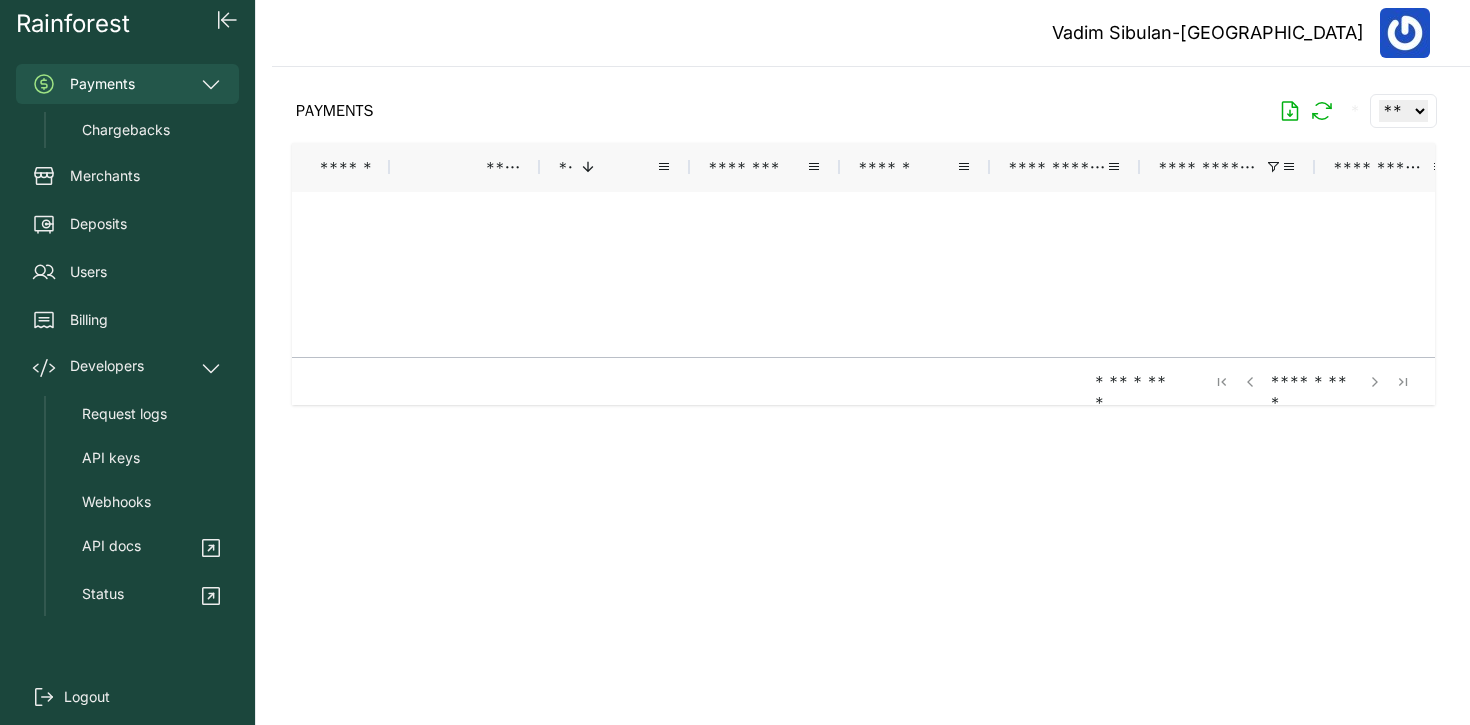 scroll, scrollTop: 0, scrollLeft: 0, axis: both 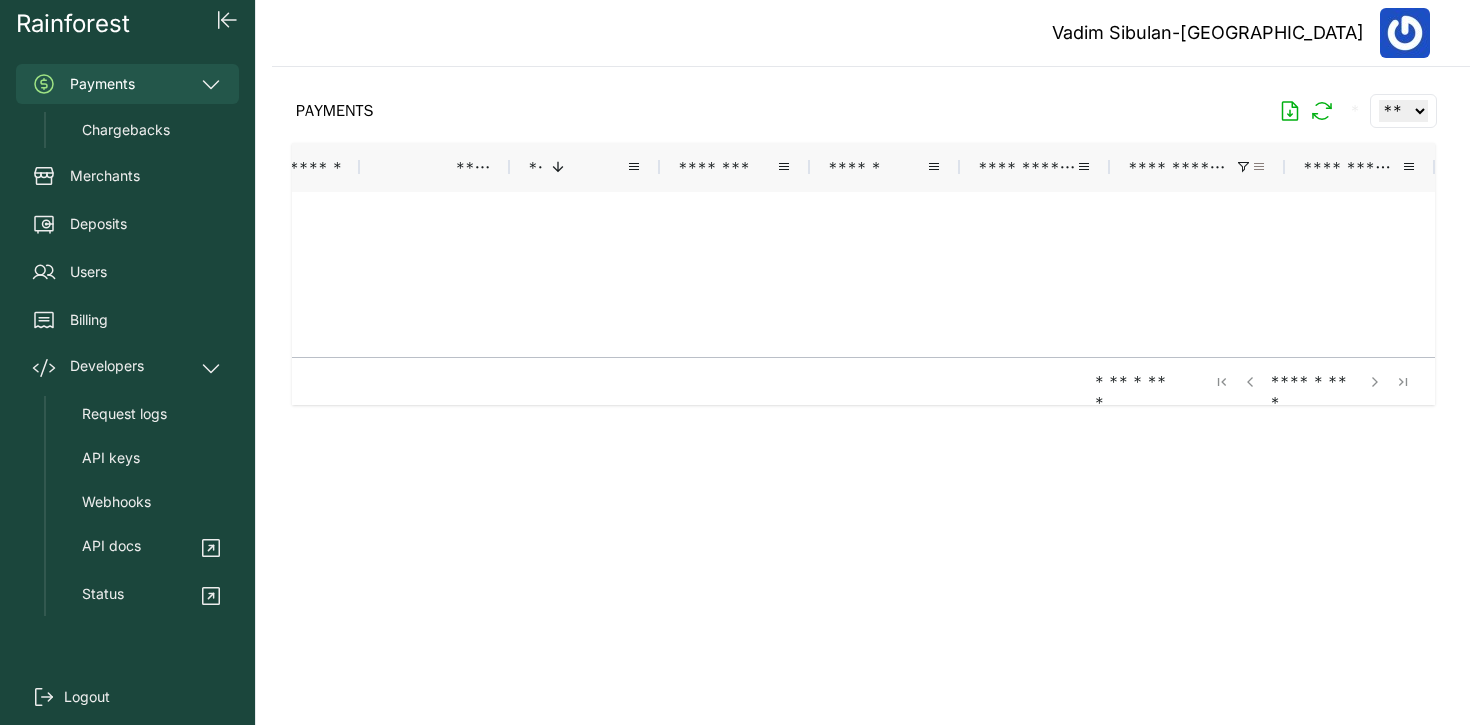 click at bounding box center [1259, 167] 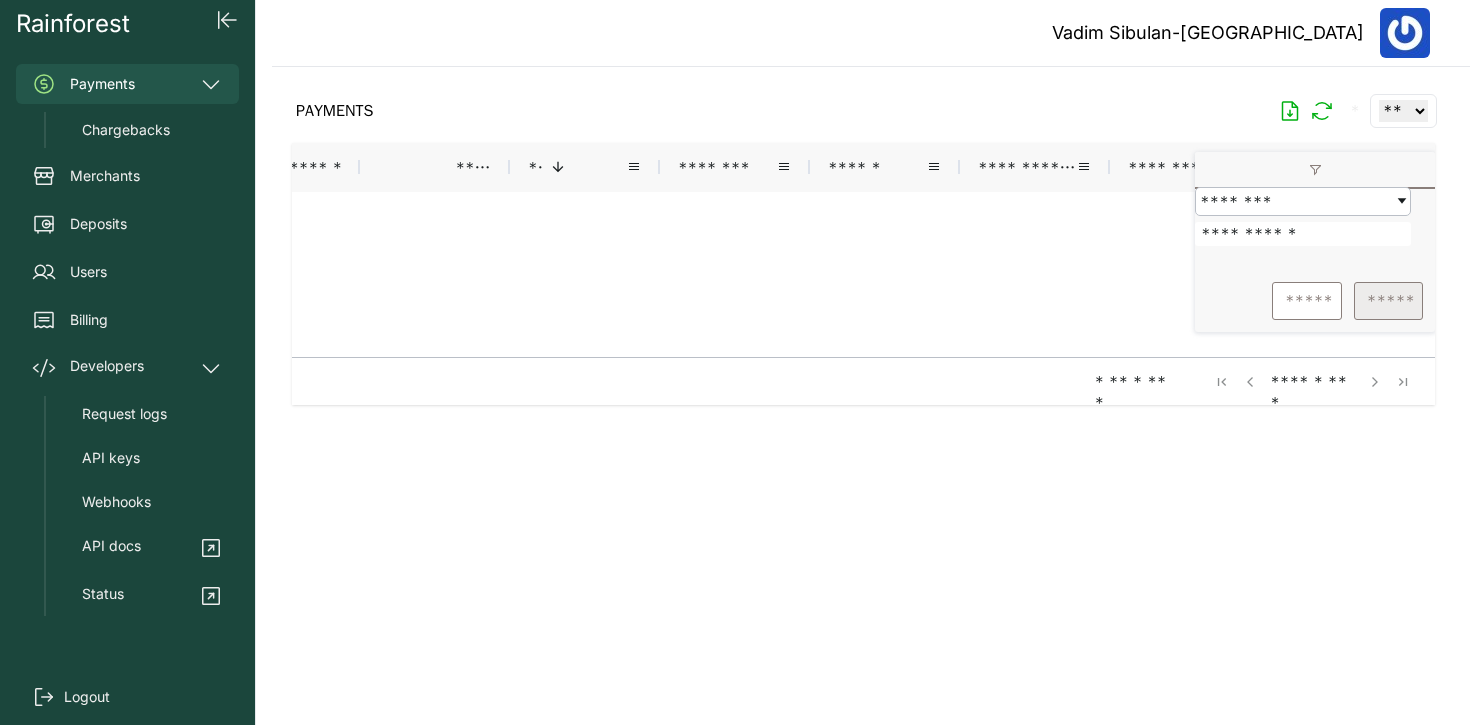 click on "*****" at bounding box center (1388, 301) 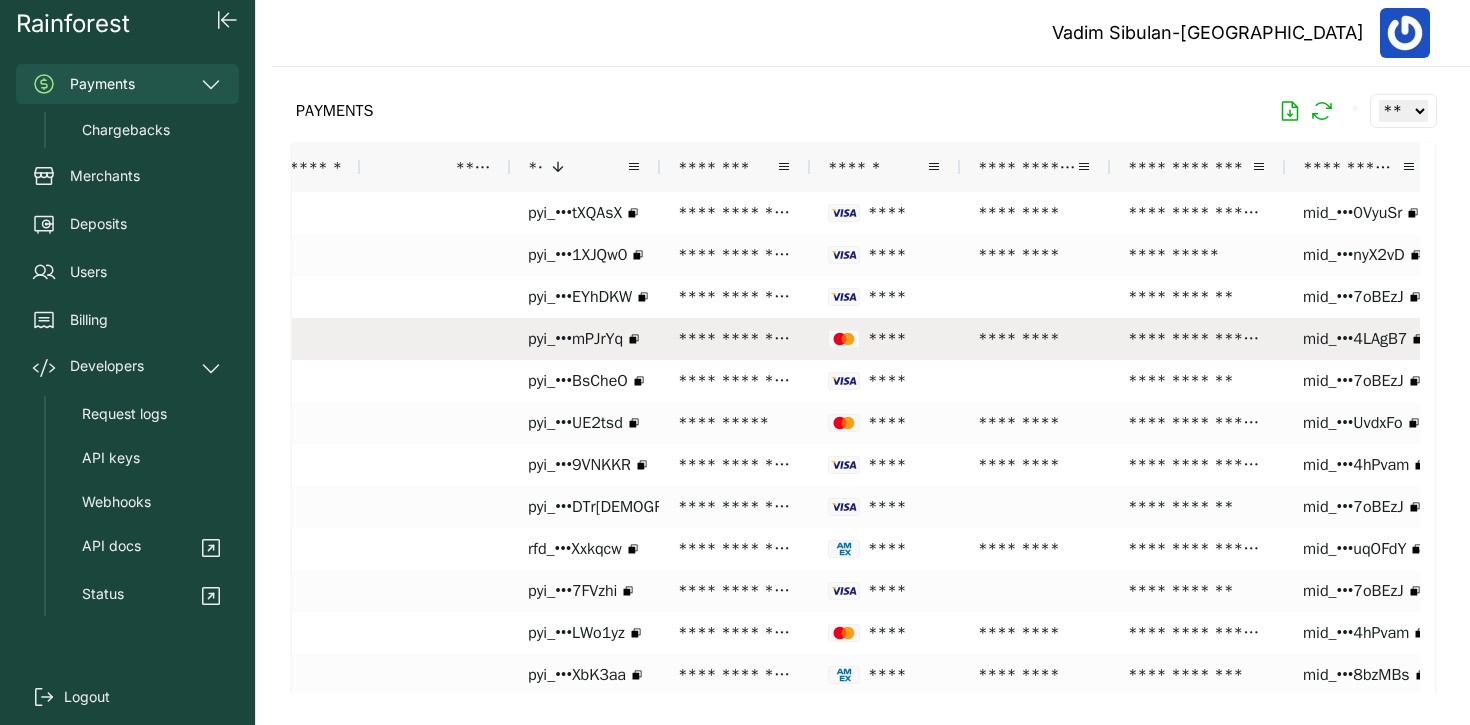 click on "*********" at bounding box center [1035, 339] 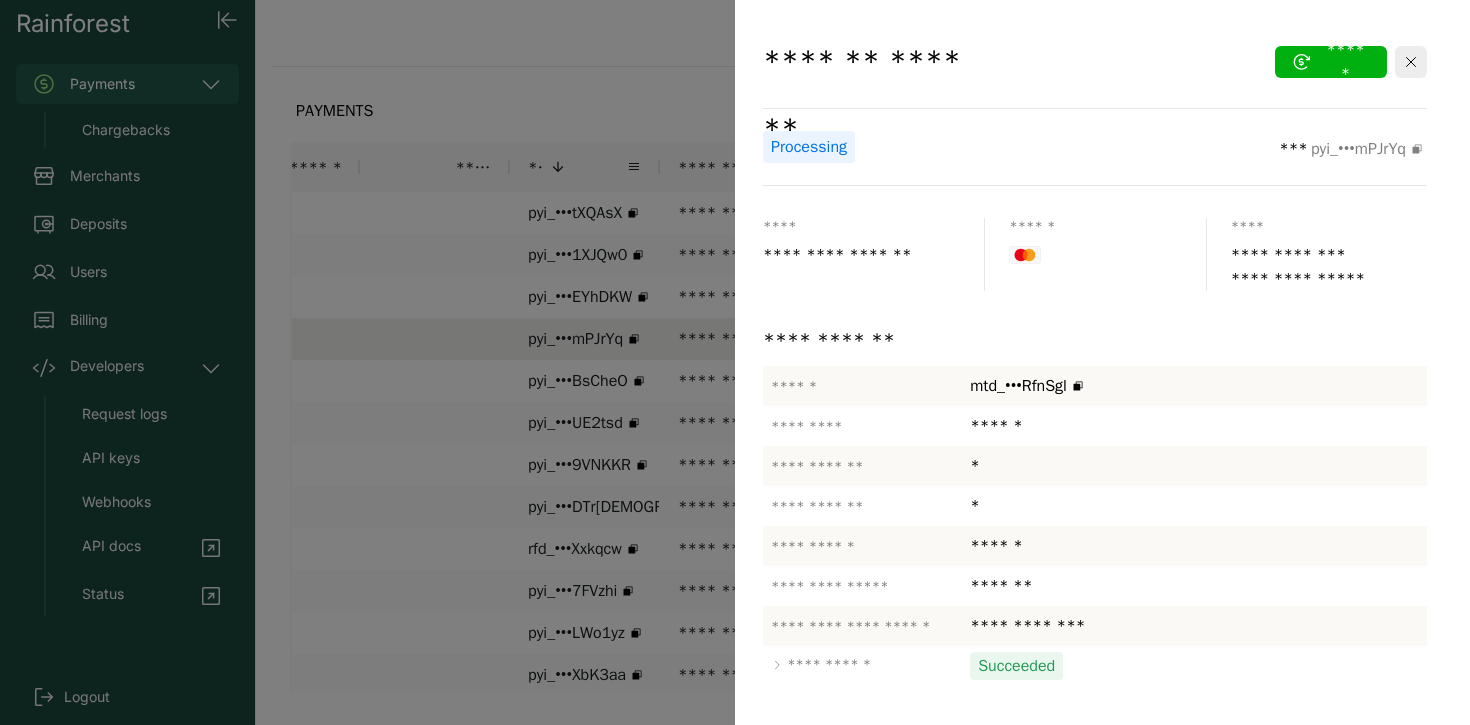 click at bounding box center (735, 362) 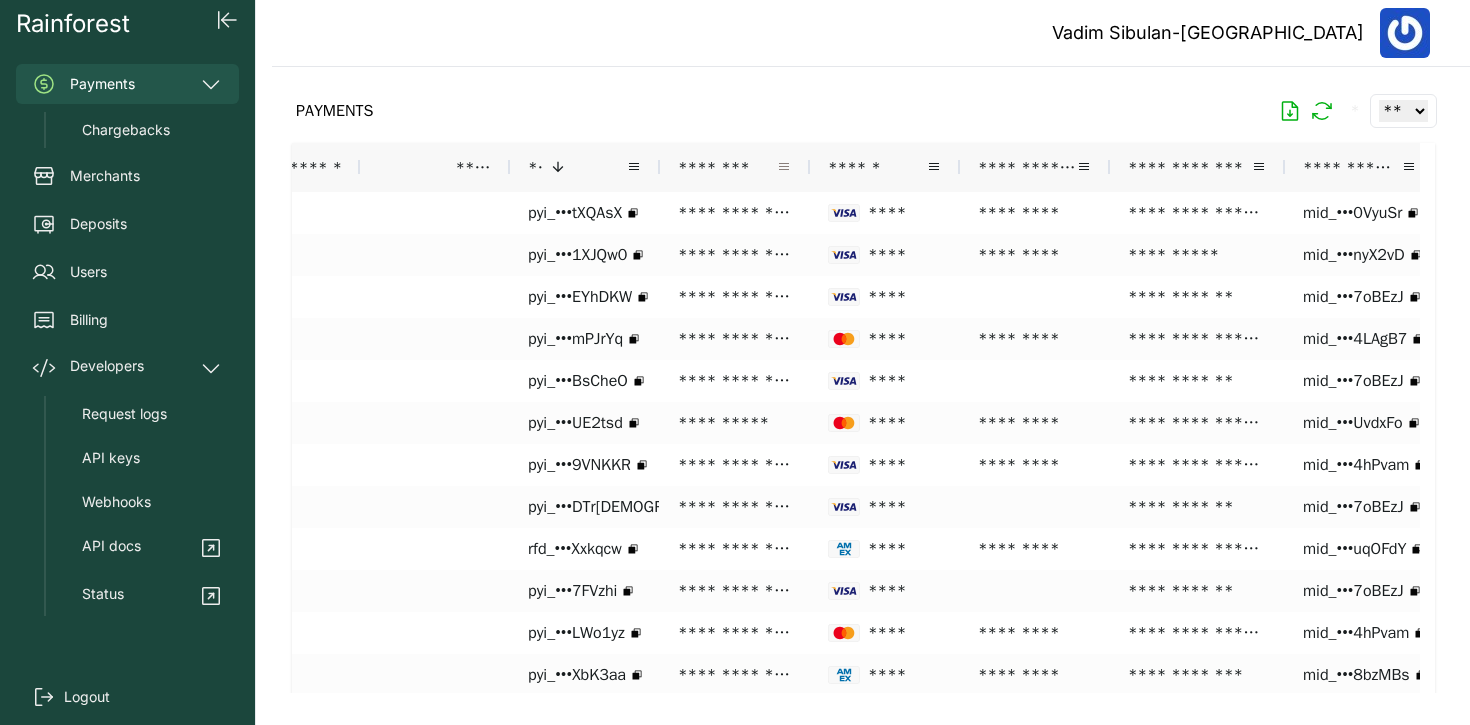 click at bounding box center [784, 167] 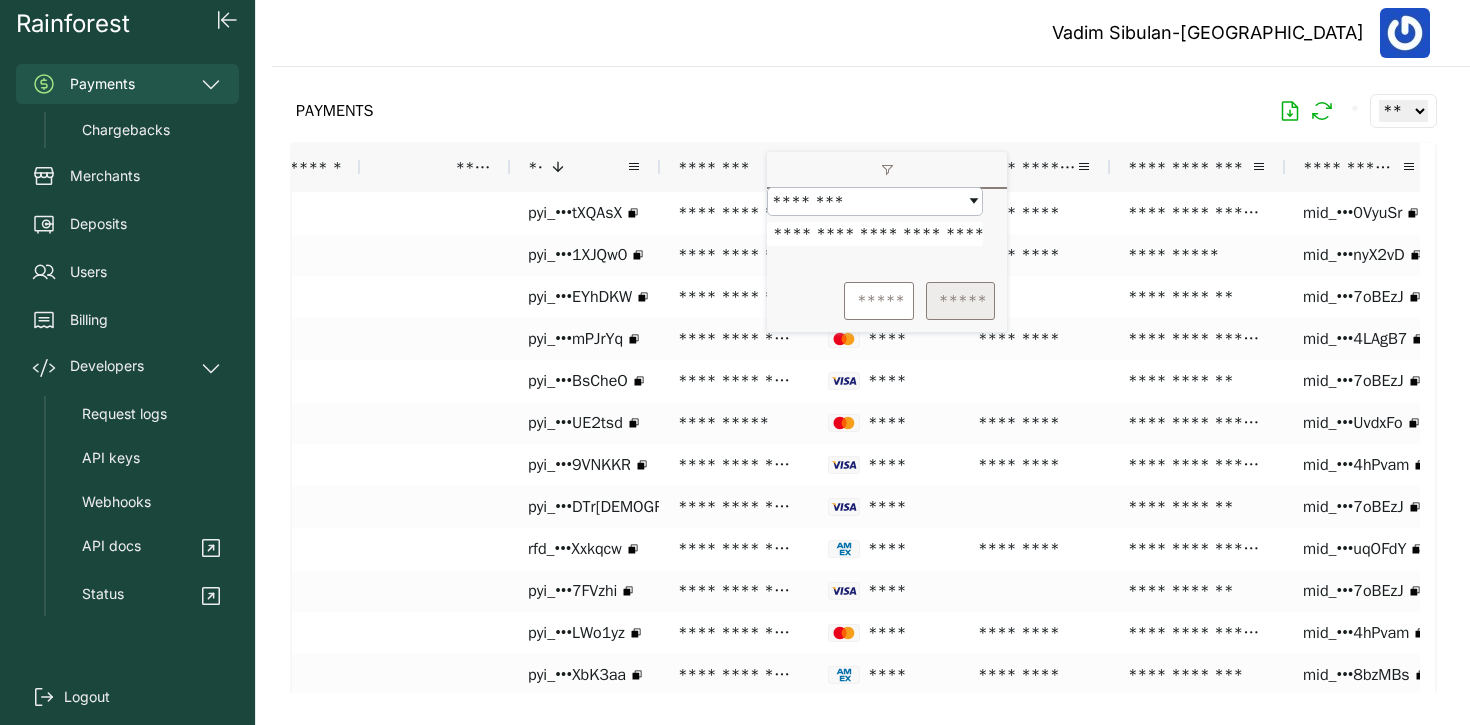 scroll, scrollTop: 0, scrollLeft: 77, axis: horizontal 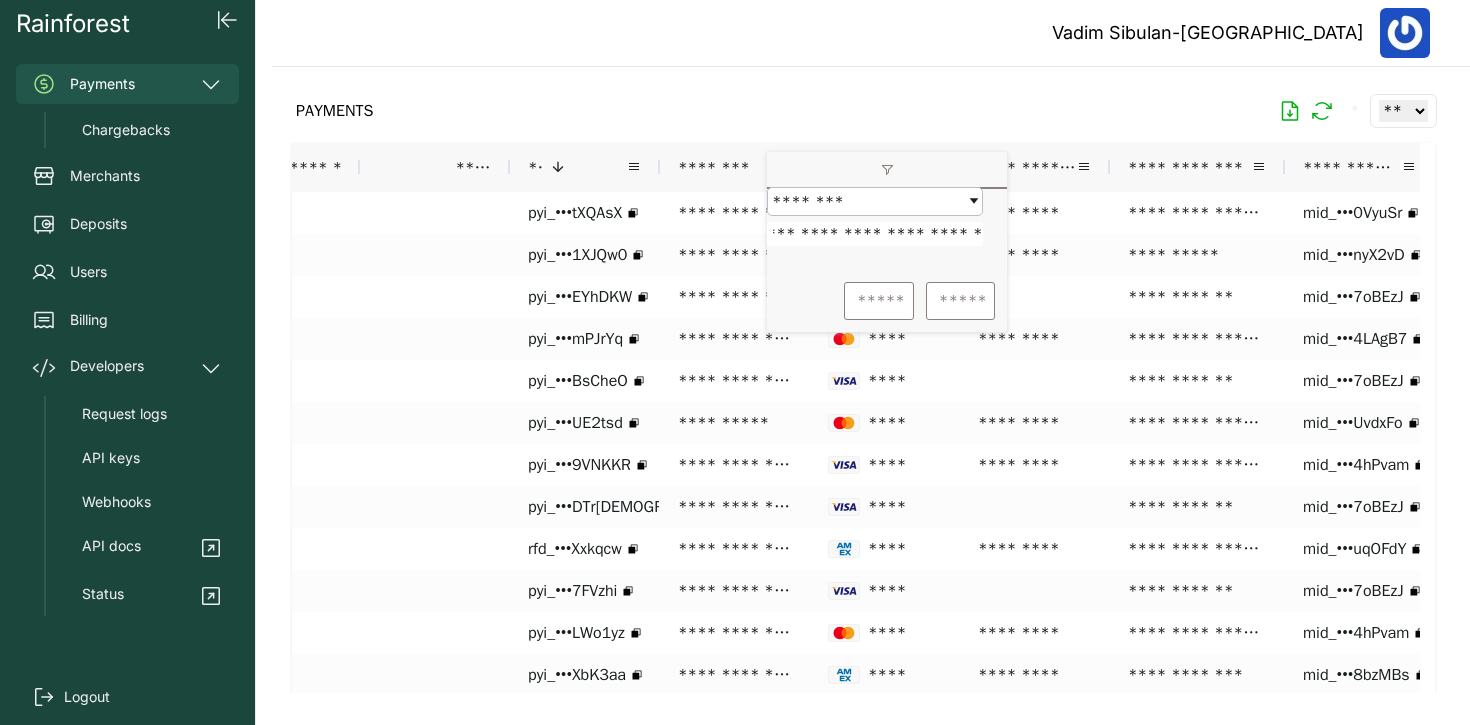 click on "**********" at bounding box center [875, 234] 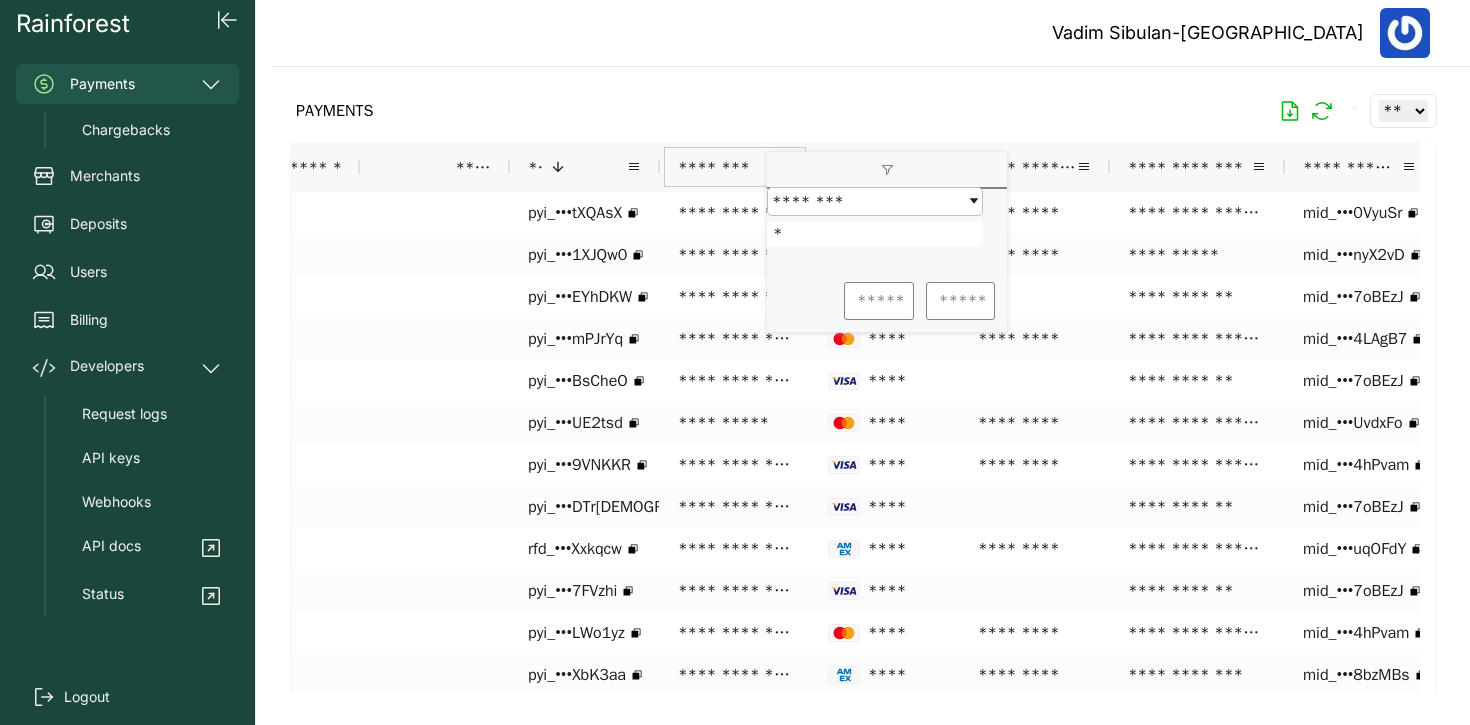 scroll, scrollTop: 0, scrollLeft: 0, axis: both 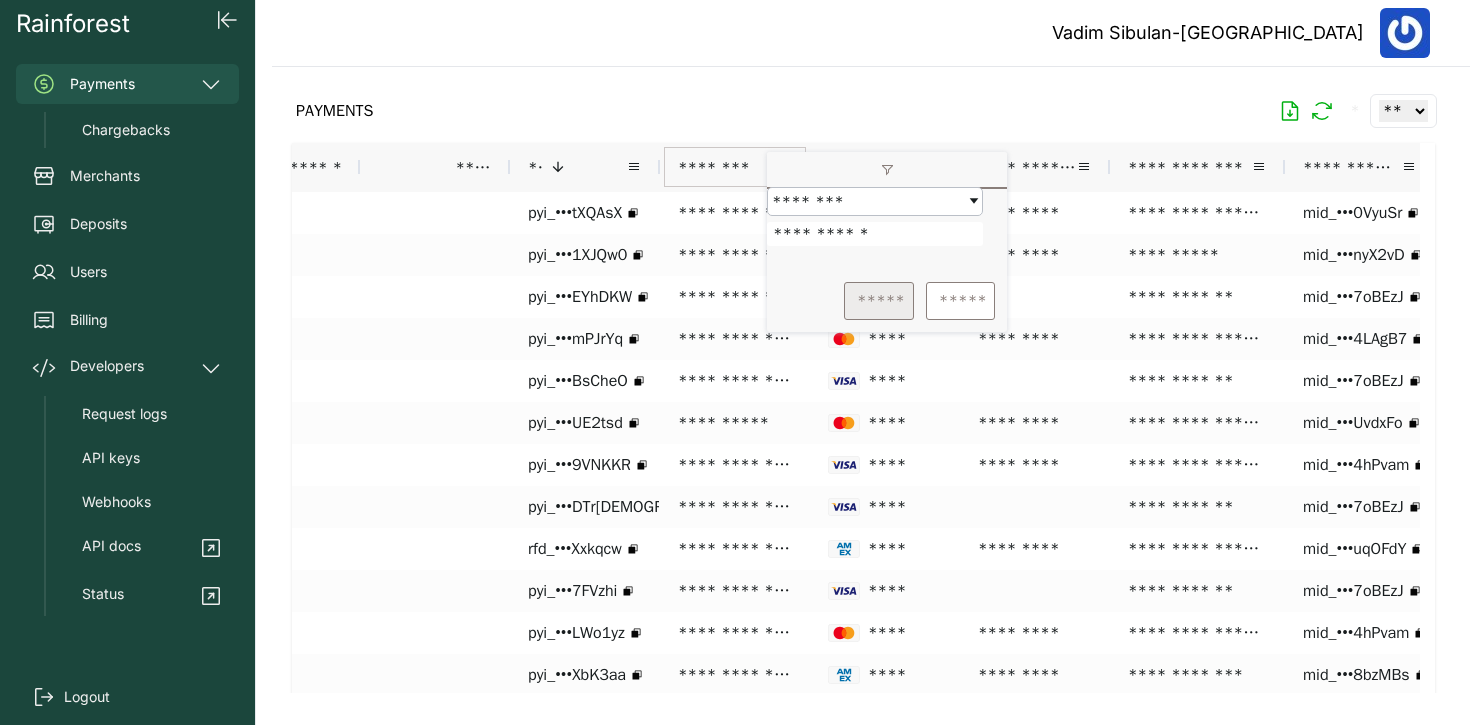 type on "**********" 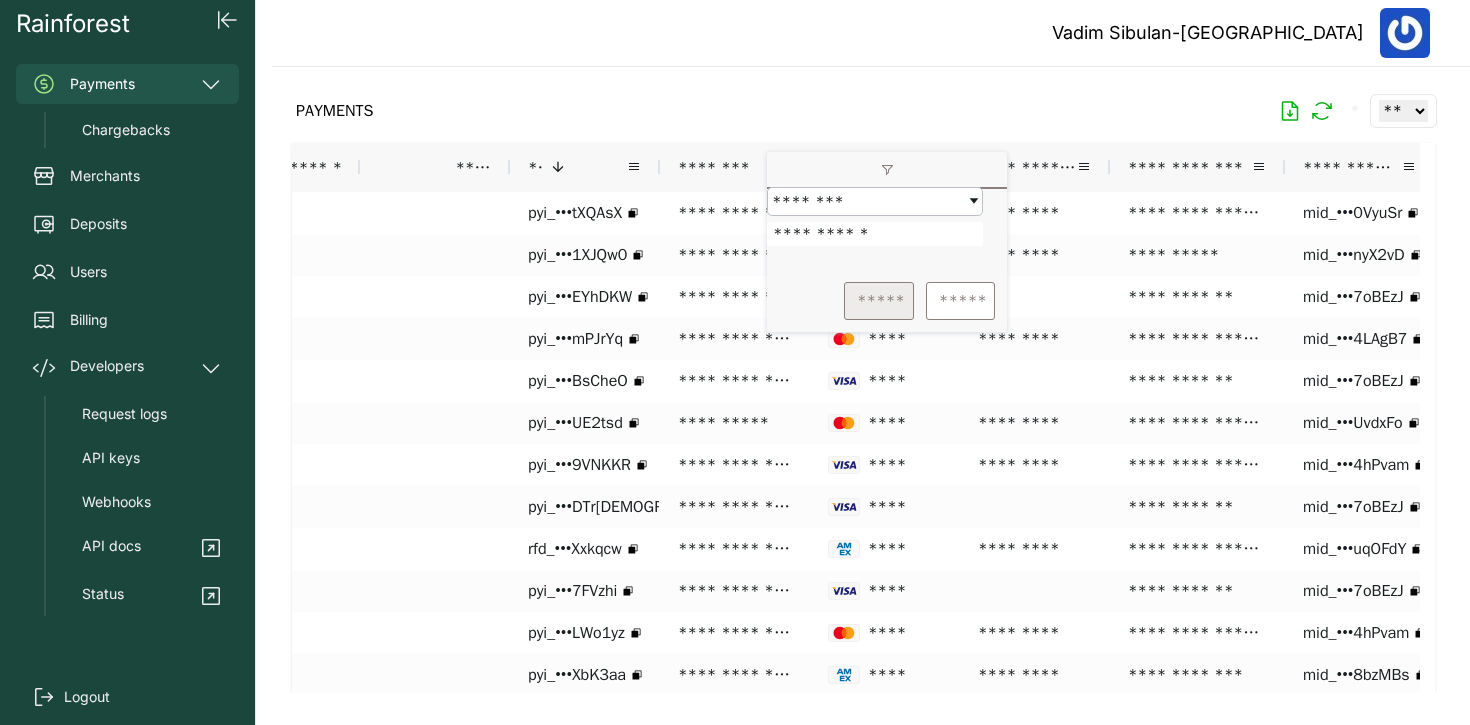 click on "*****" at bounding box center [879, 301] 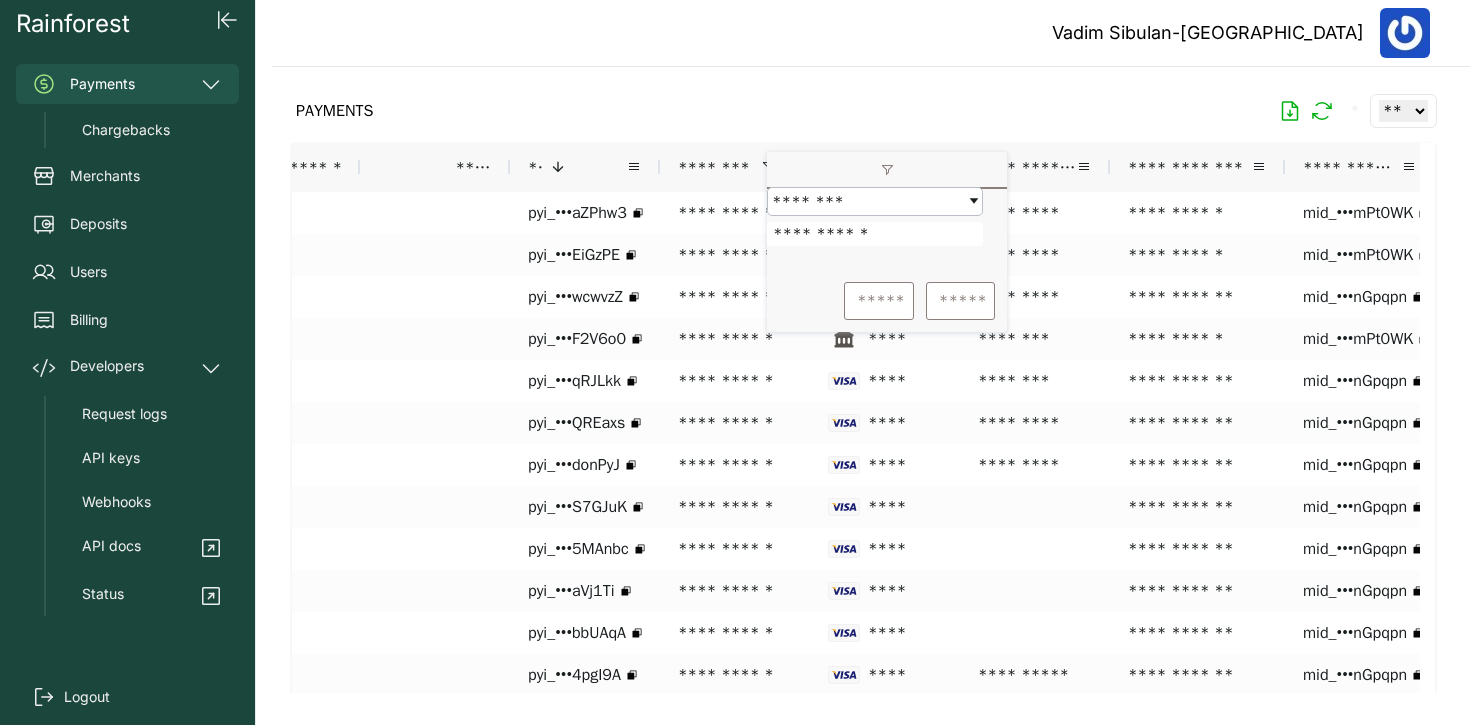 click at bounding box center [863, 380] 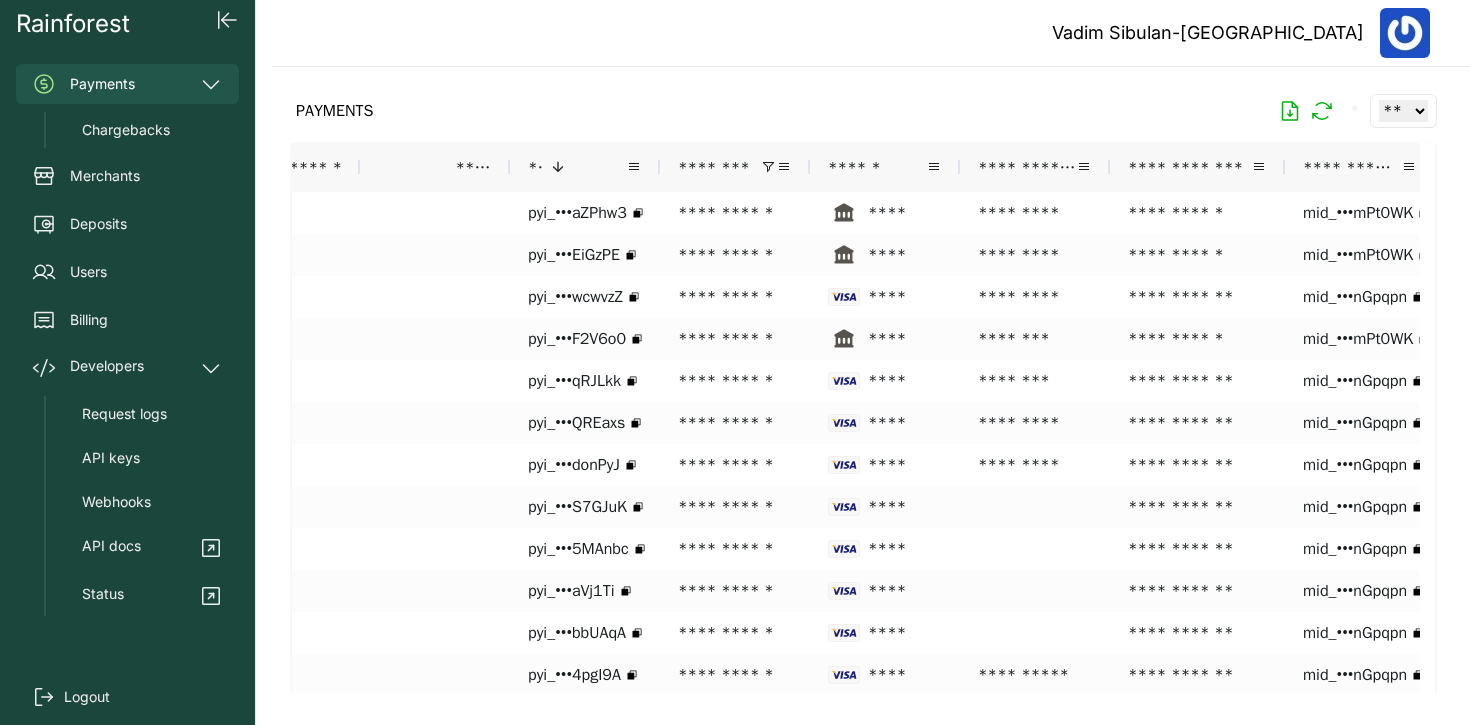 click on "Vadim Sibulan-[GEOGRAPHIC_DATA]" 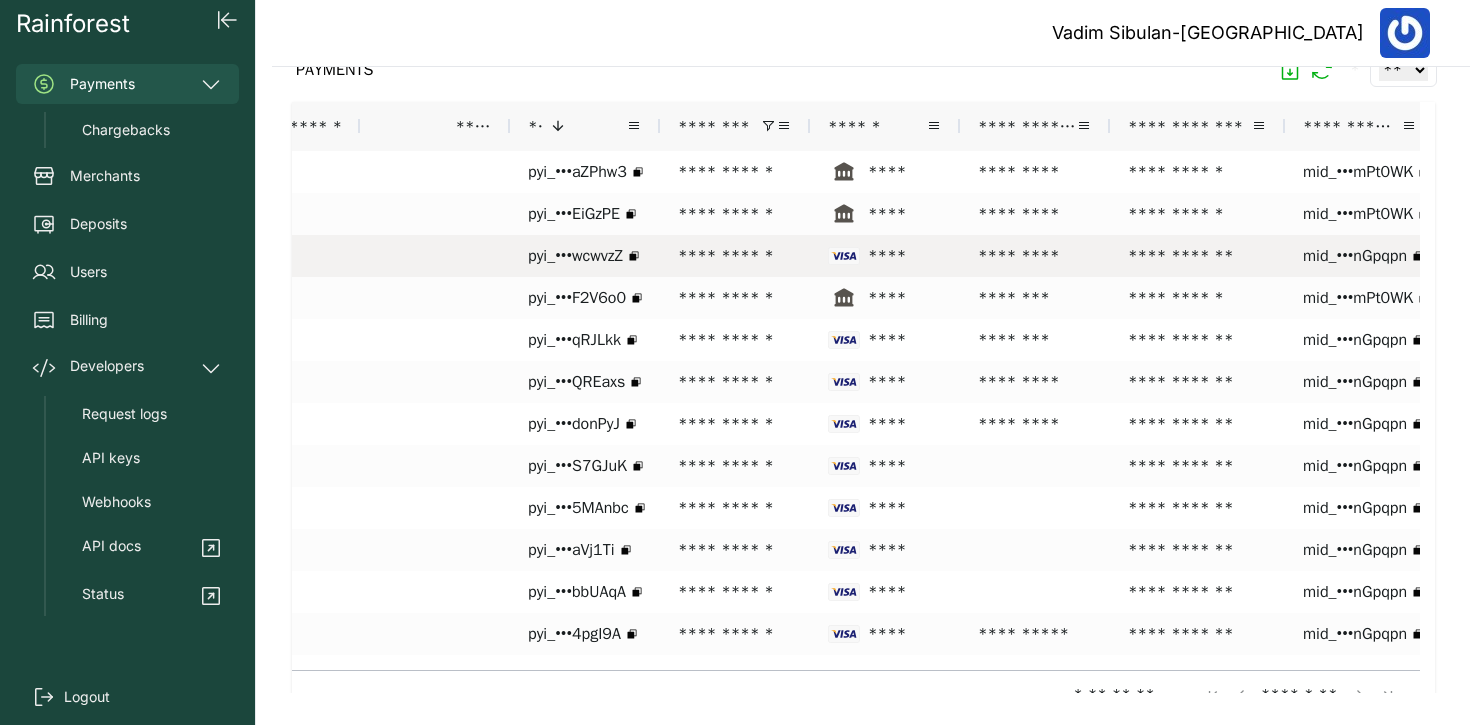 scroll, scrollTop: 66, scrollLeft: 0, axis: vertical 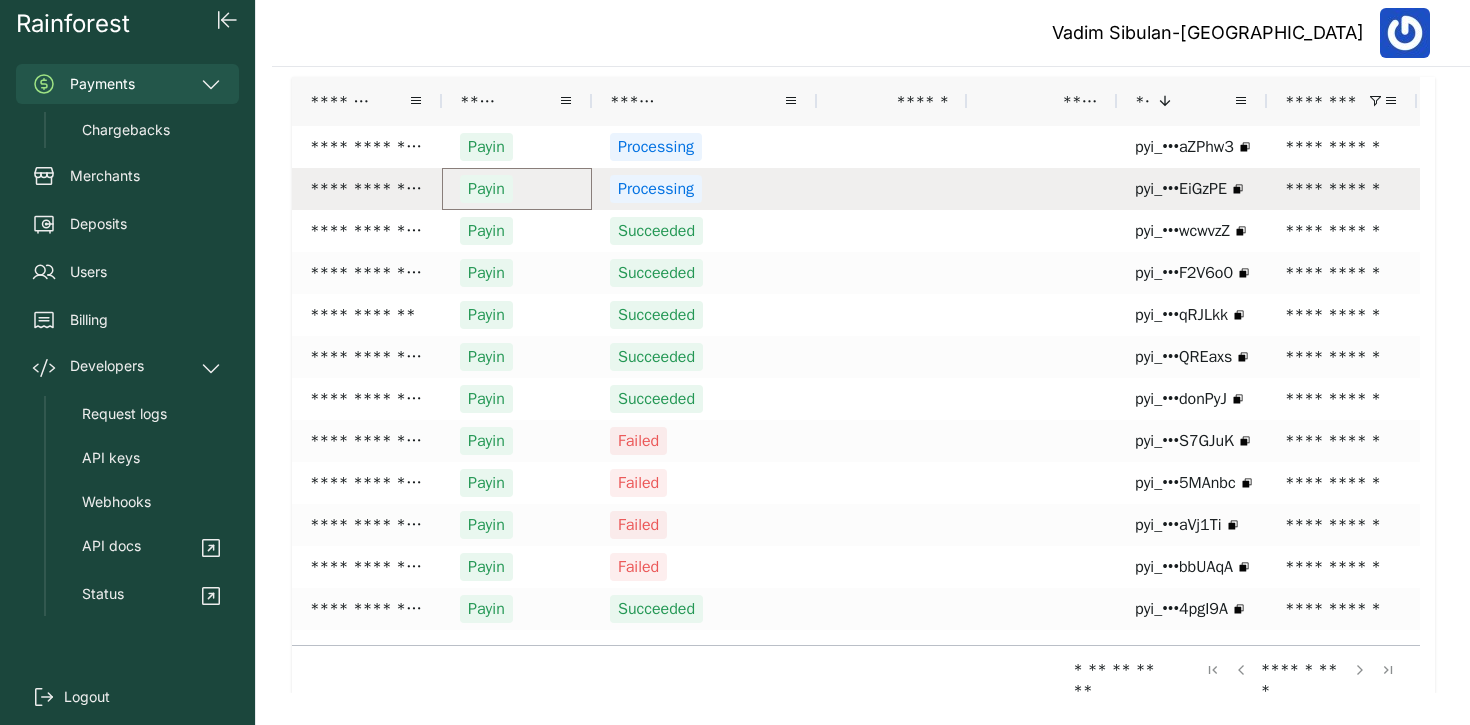 click on "Payin" at bounding box center [486, 189] 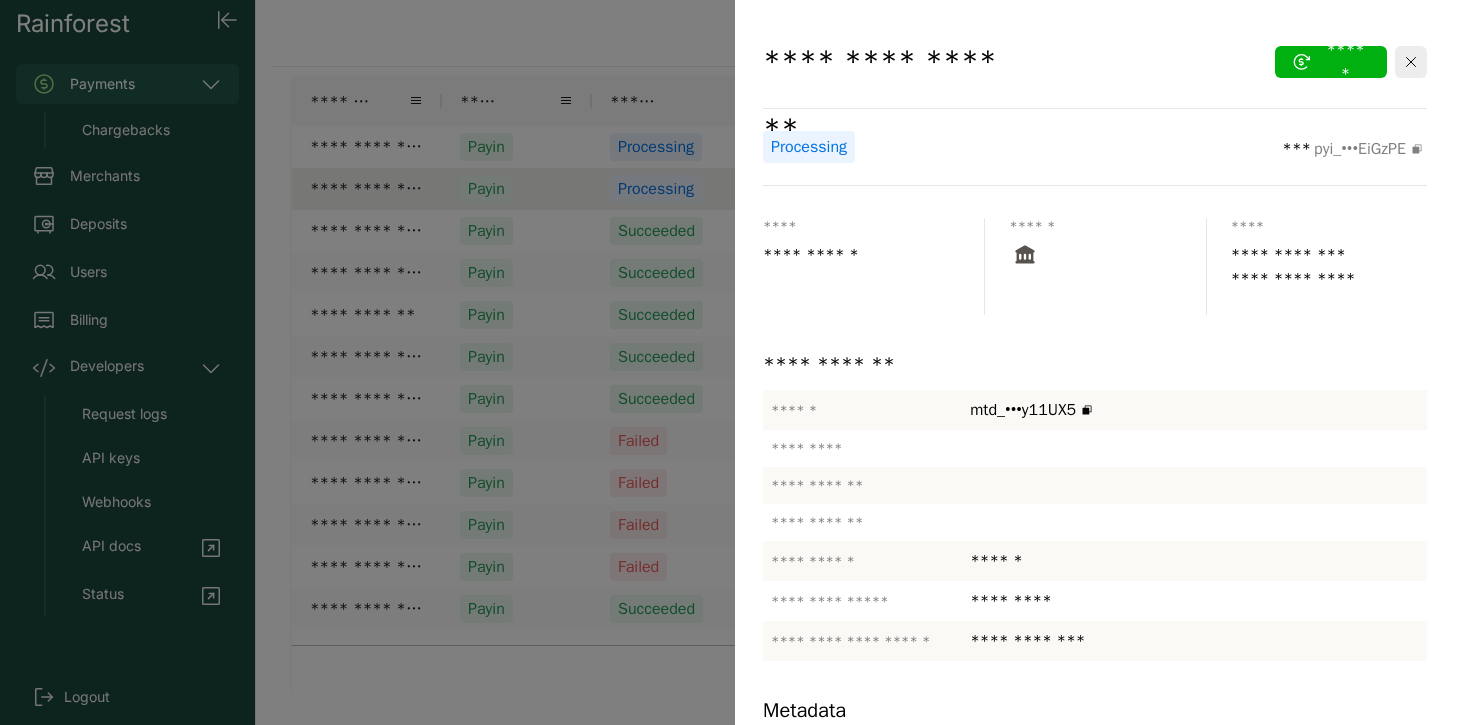 click at bounding box center (0, 725) 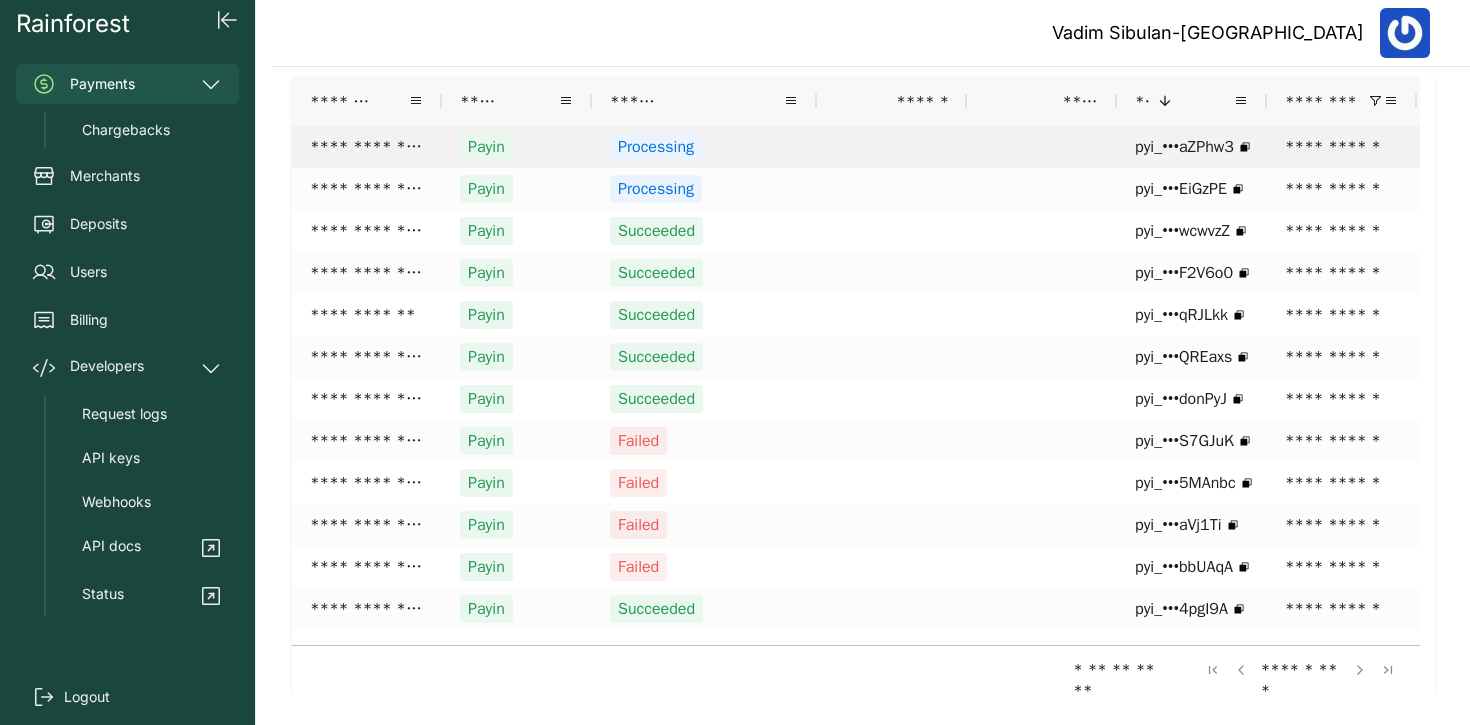 click on "Payin" at bounding box center (486, 147) 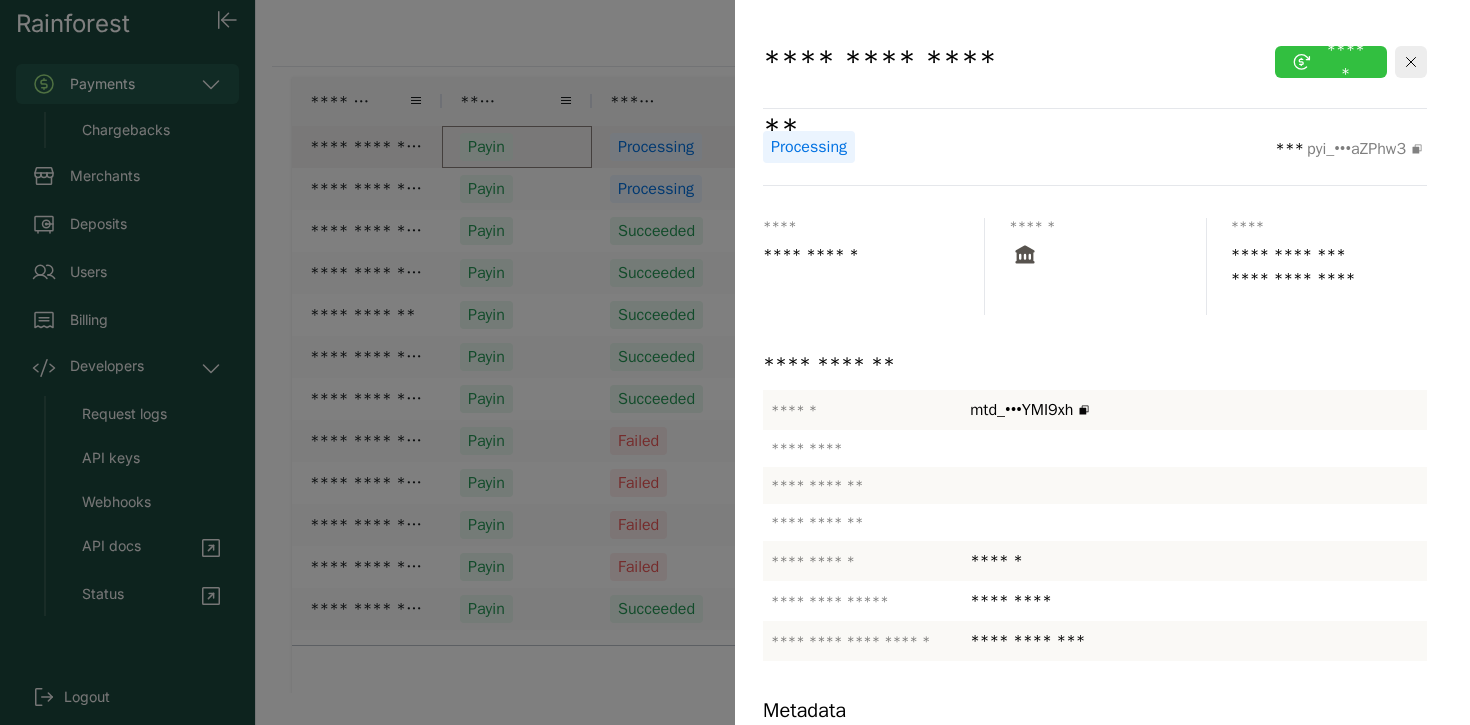 click on "******" at bounding box center [1331, 62] 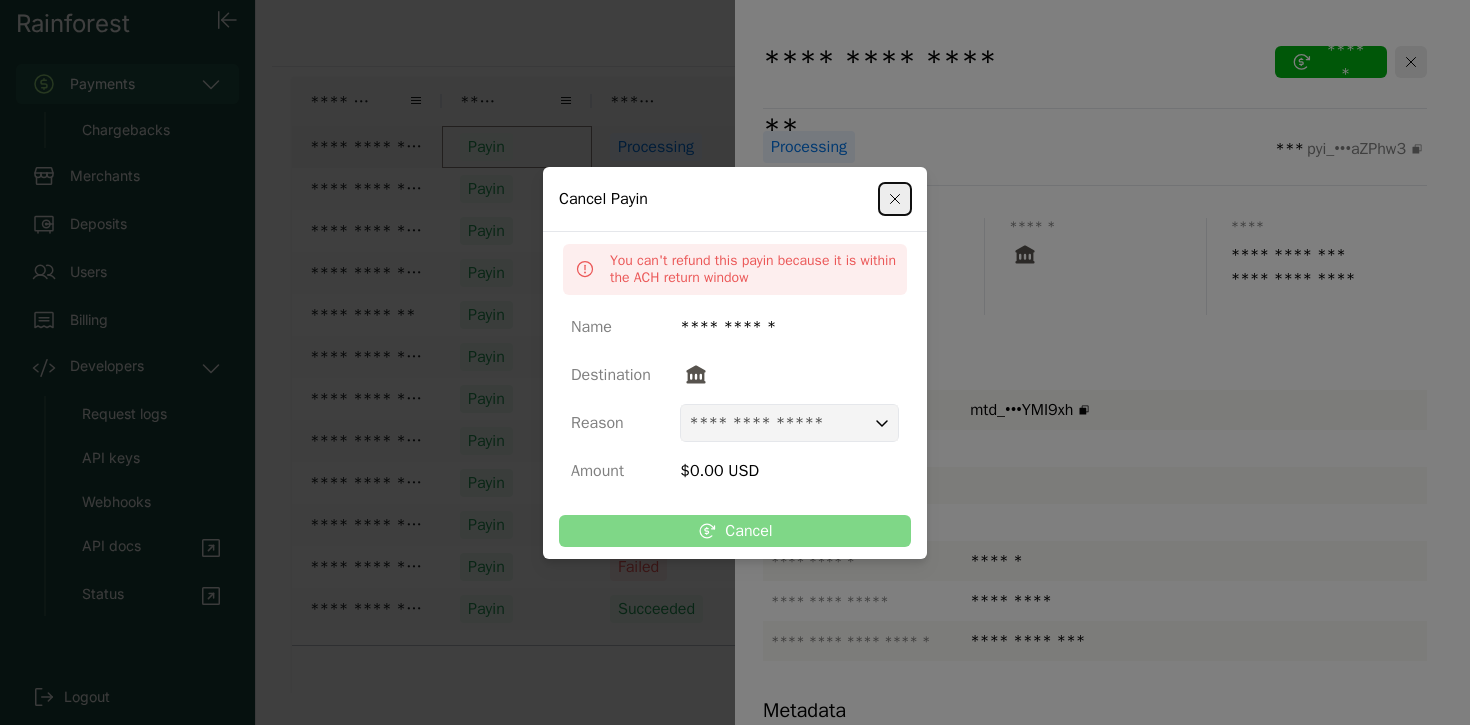 click on "You can't refund this payin because it is within the ACH return window" at bounding box center (754, 269) 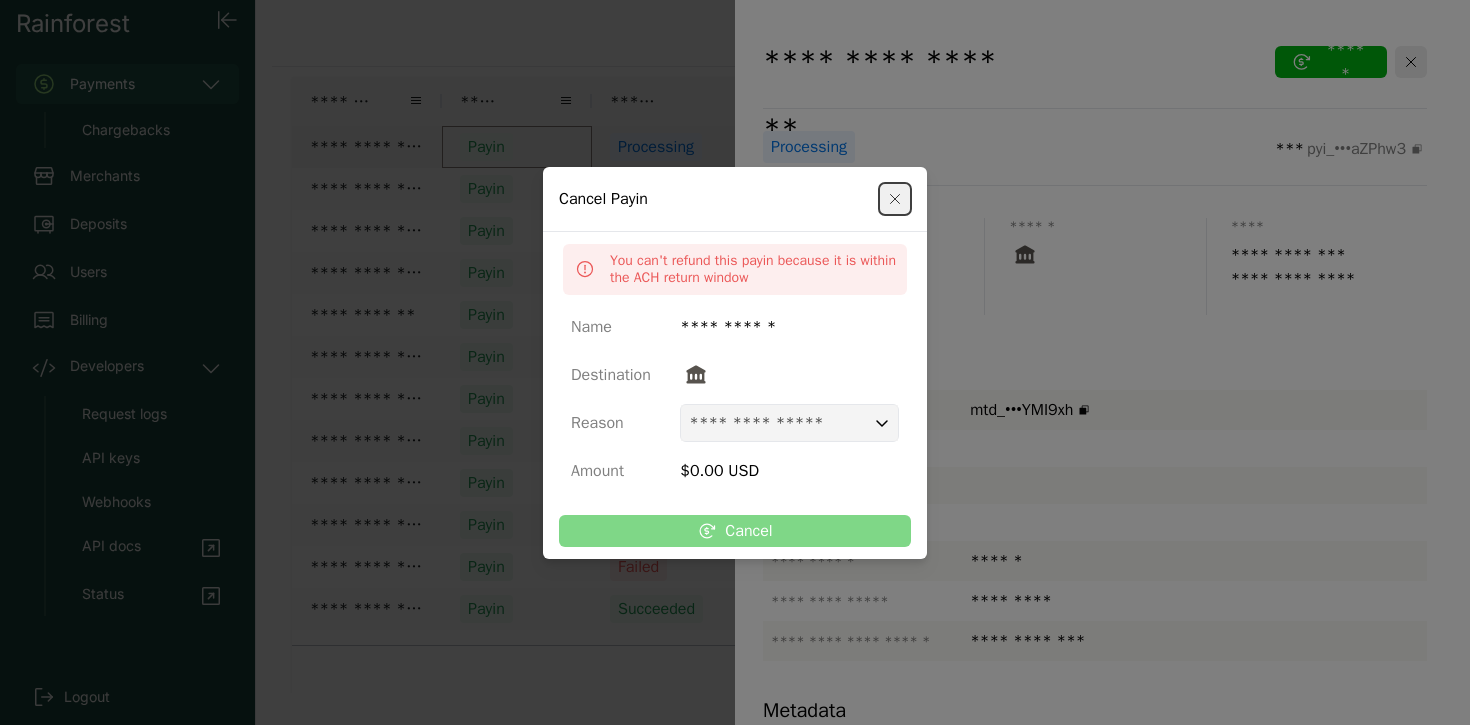 click 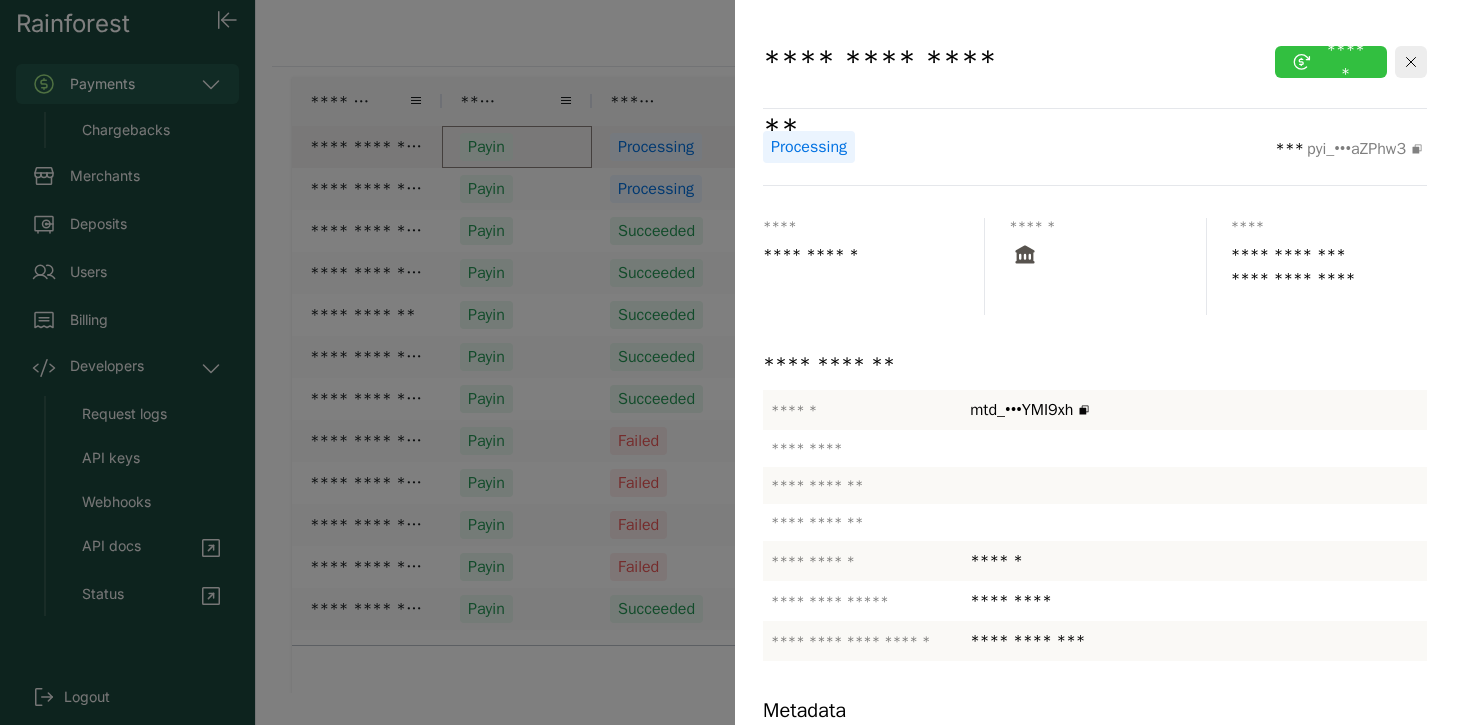click 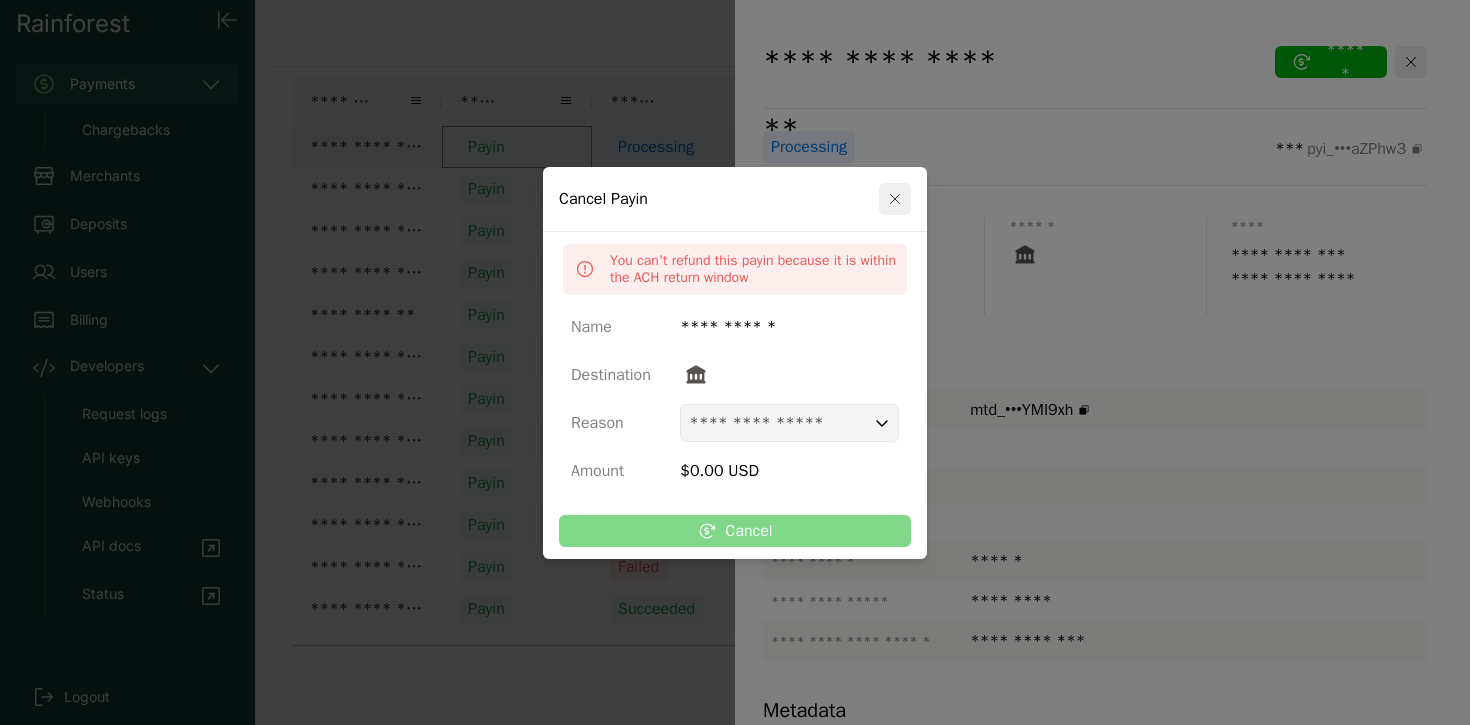 click 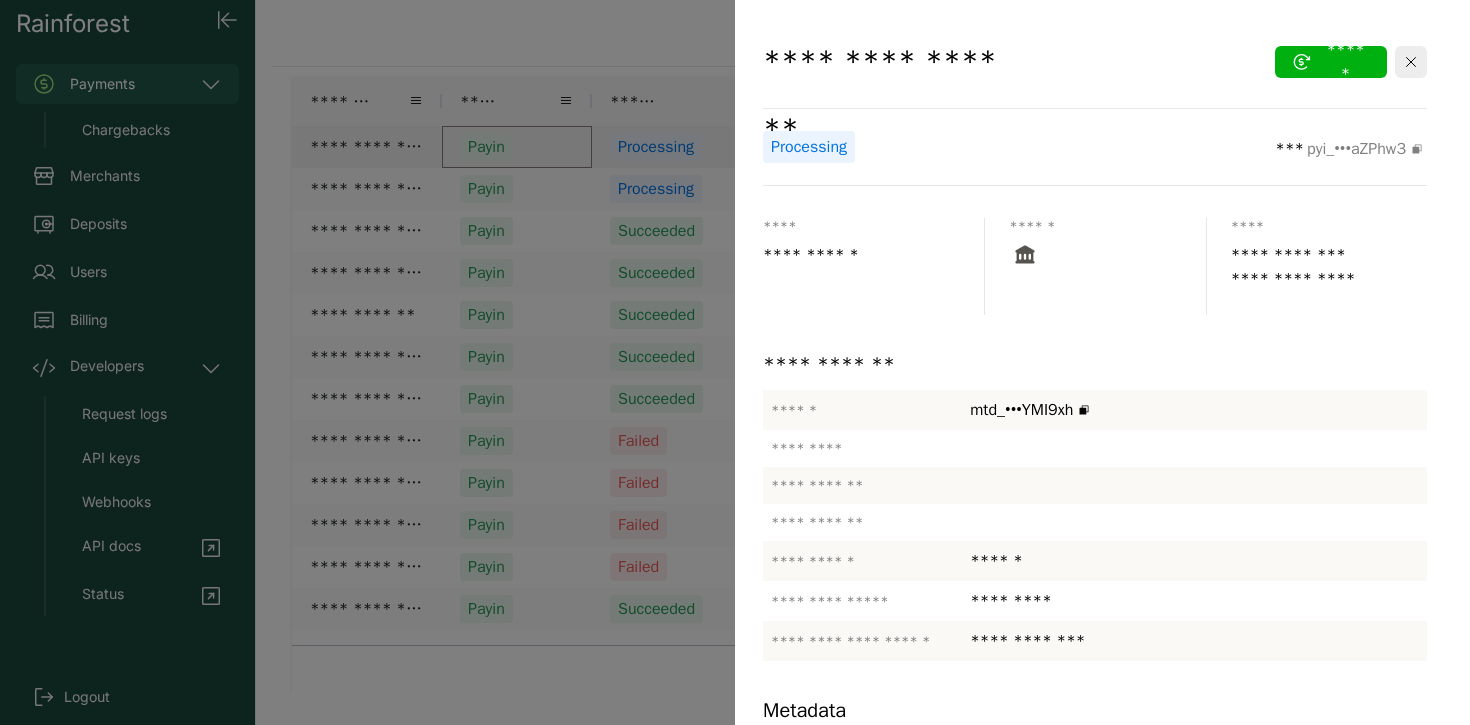 drag, startPoint x: 1456, startPoint y: 88, endPoint x: 1455, endPoint y: 162, distance: 74.00676 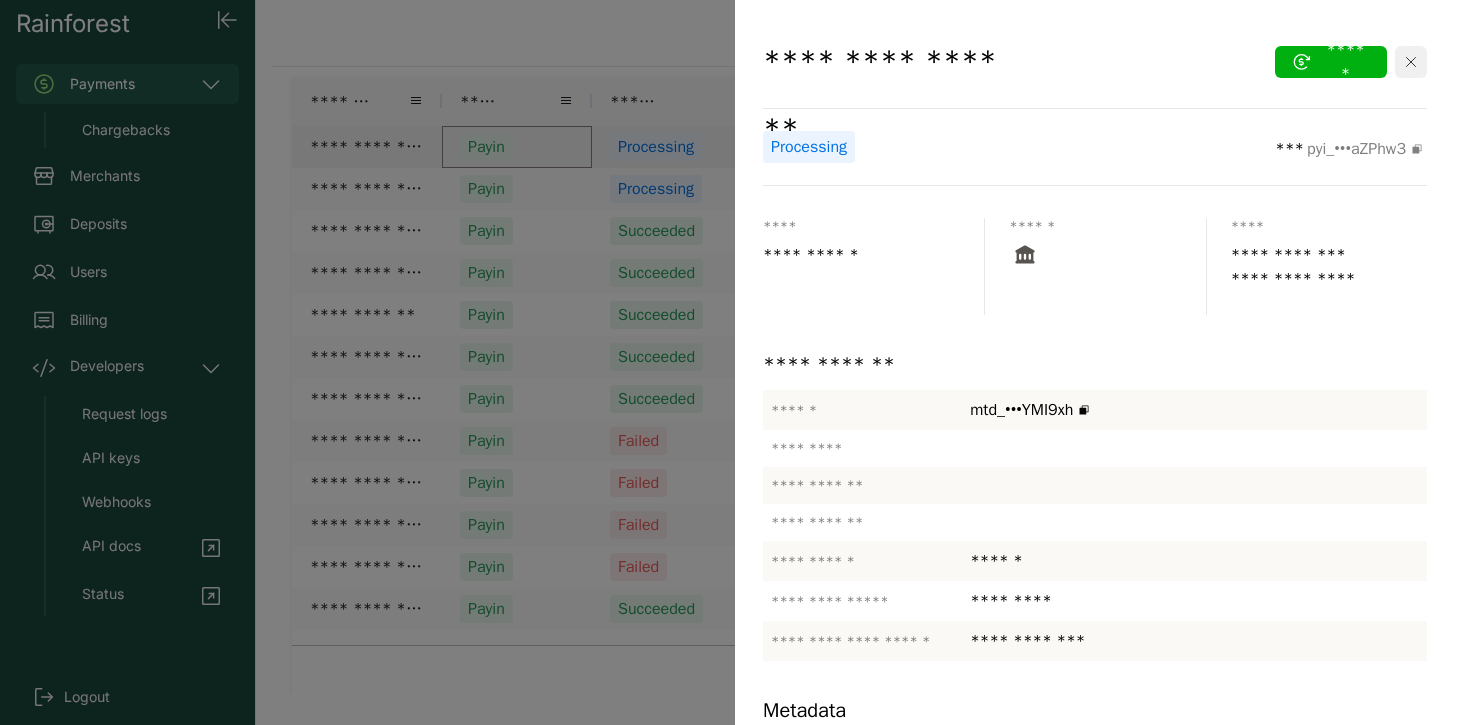 click 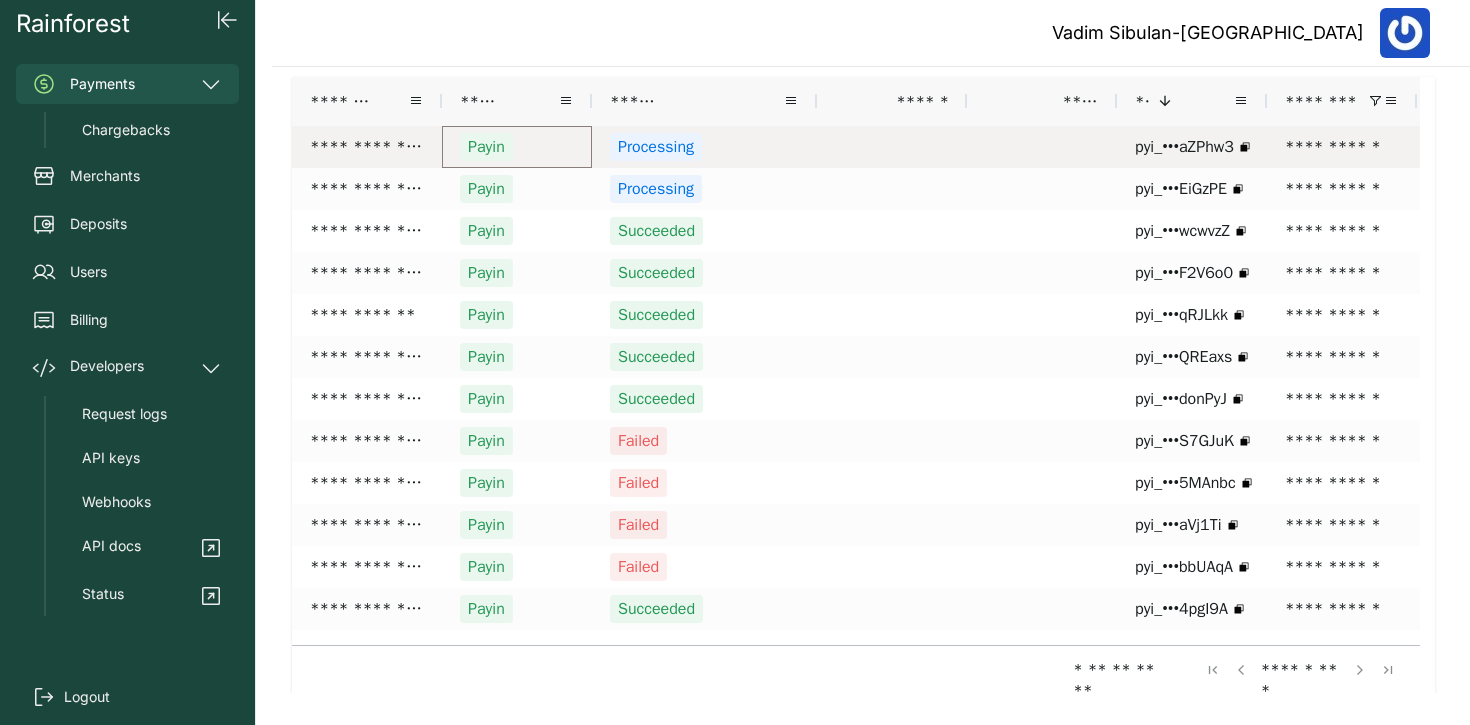 click on "Payin" at bounding box center (517, 147) 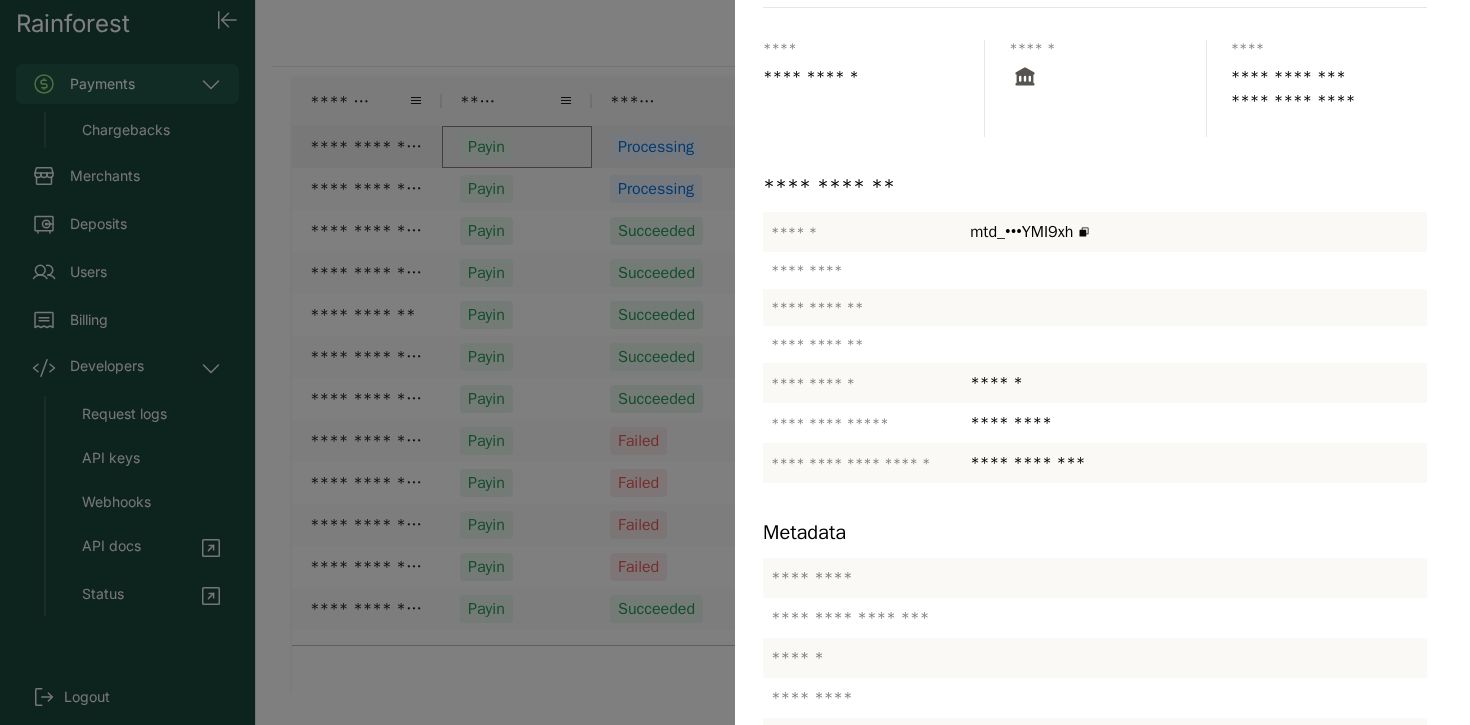 scroll, scrollTop: 0, scrollLeft: 0, axis: both 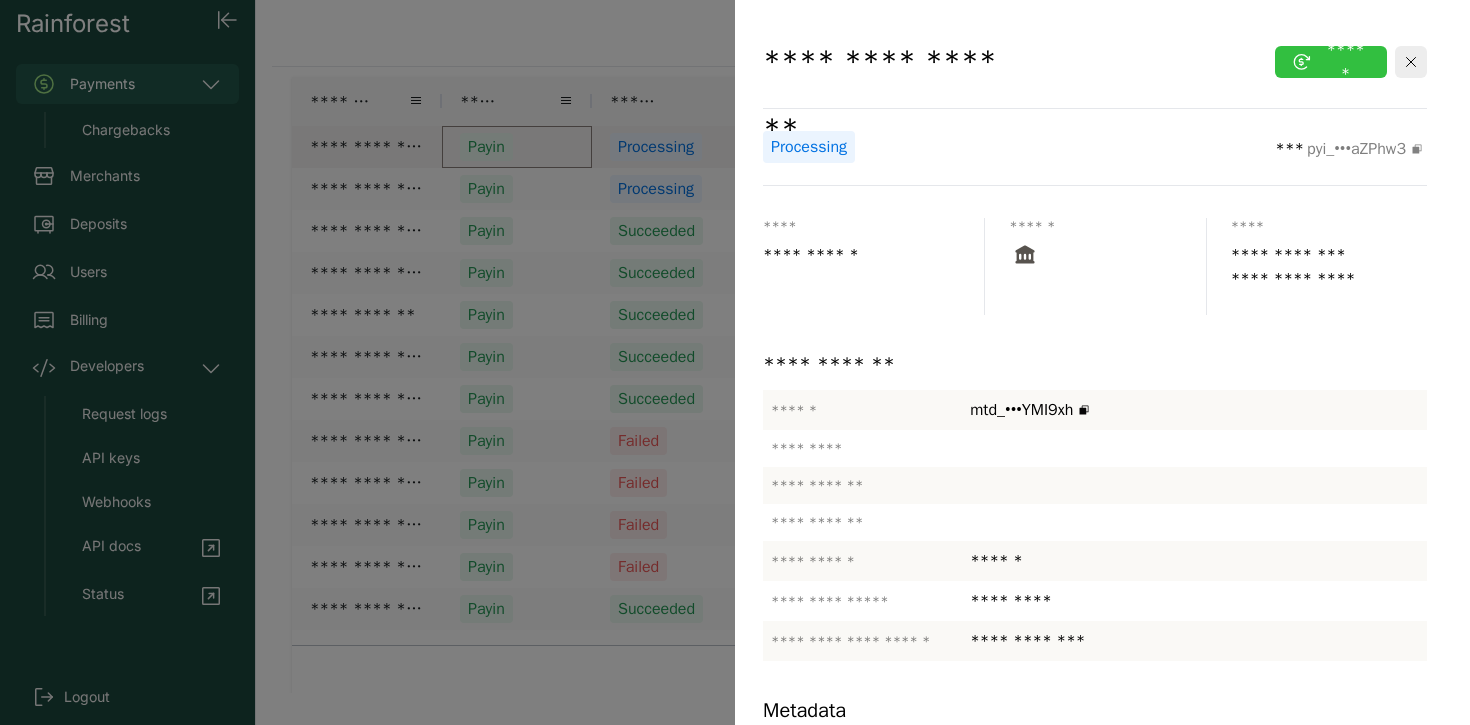click on "******" at bounding box center [1331, 62] 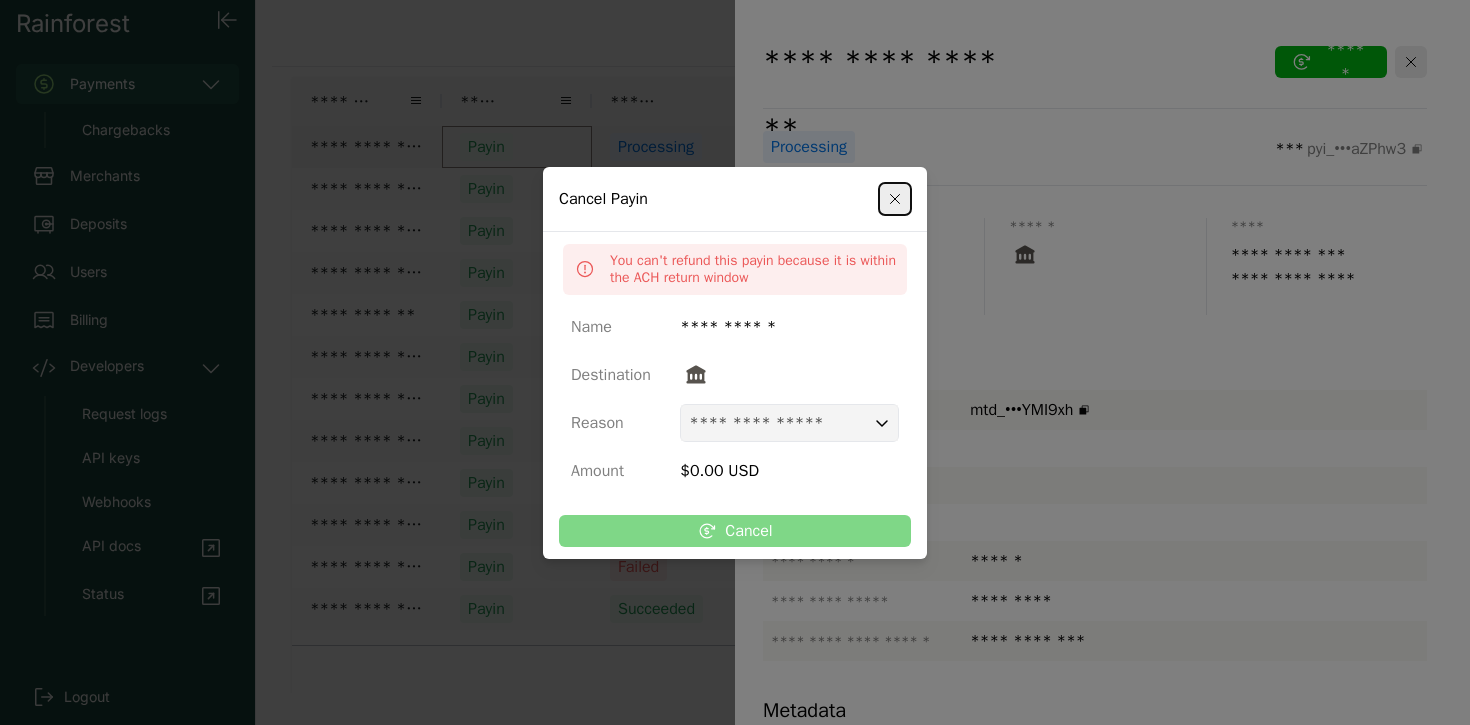click on "Amount  $0.00 USD" at bounding box center [735, 471] 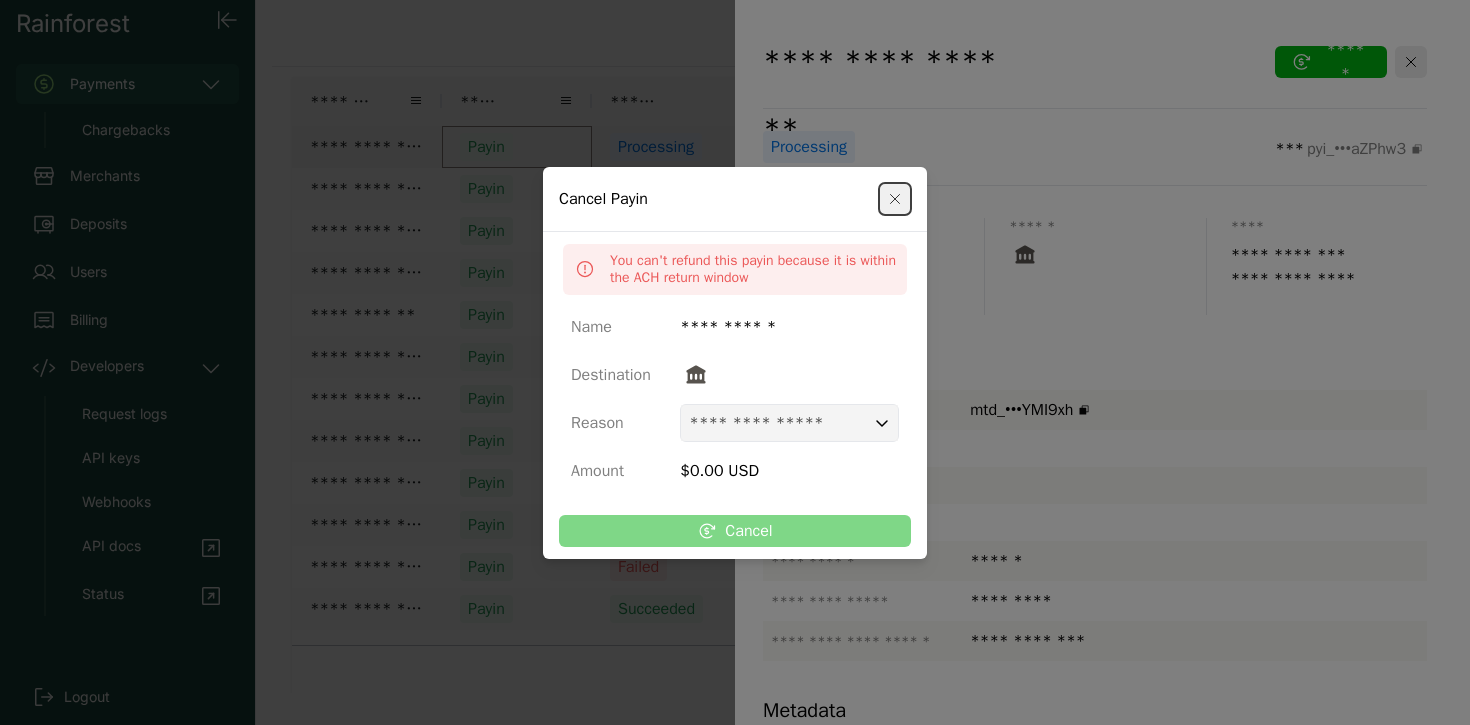 click 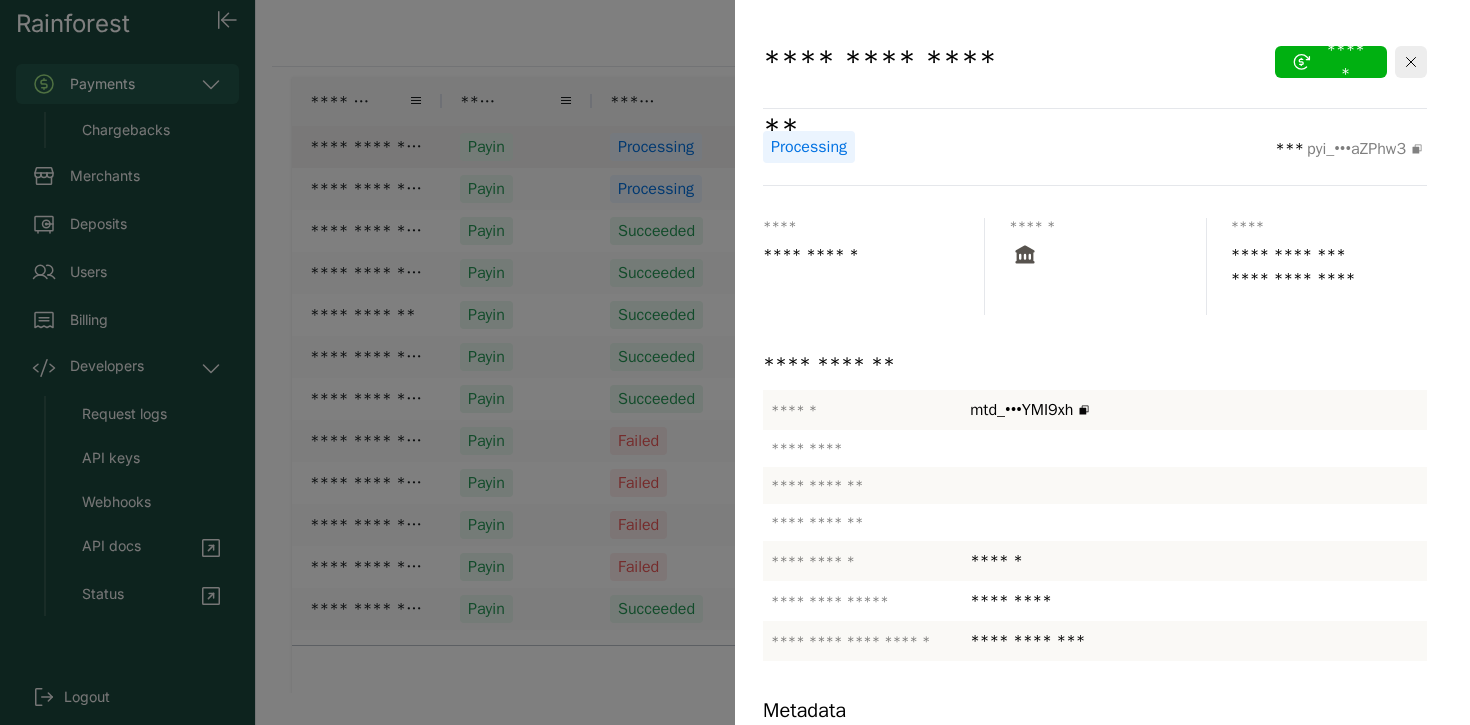 click at bounding box center [735, 362] 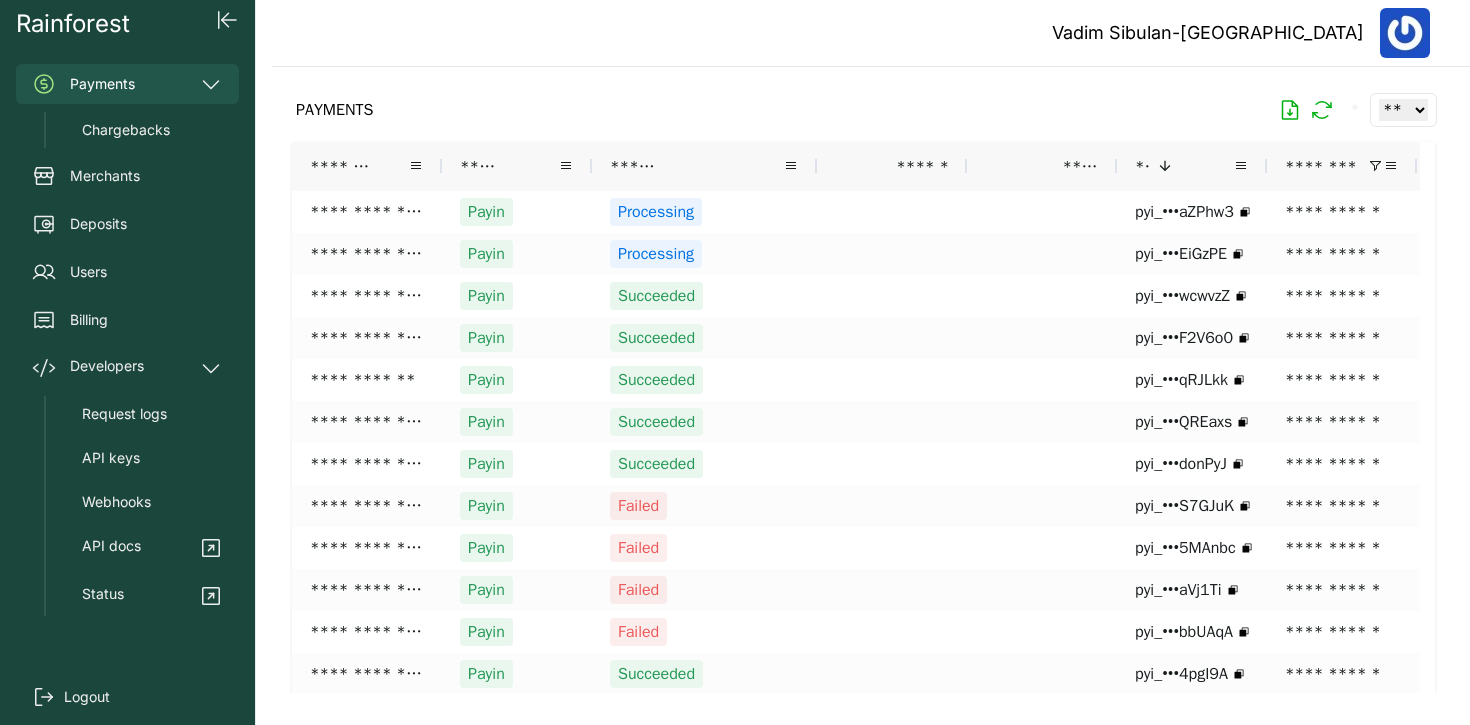 scroll, scrollTop: 0, scrollLeft: 0, axis: both 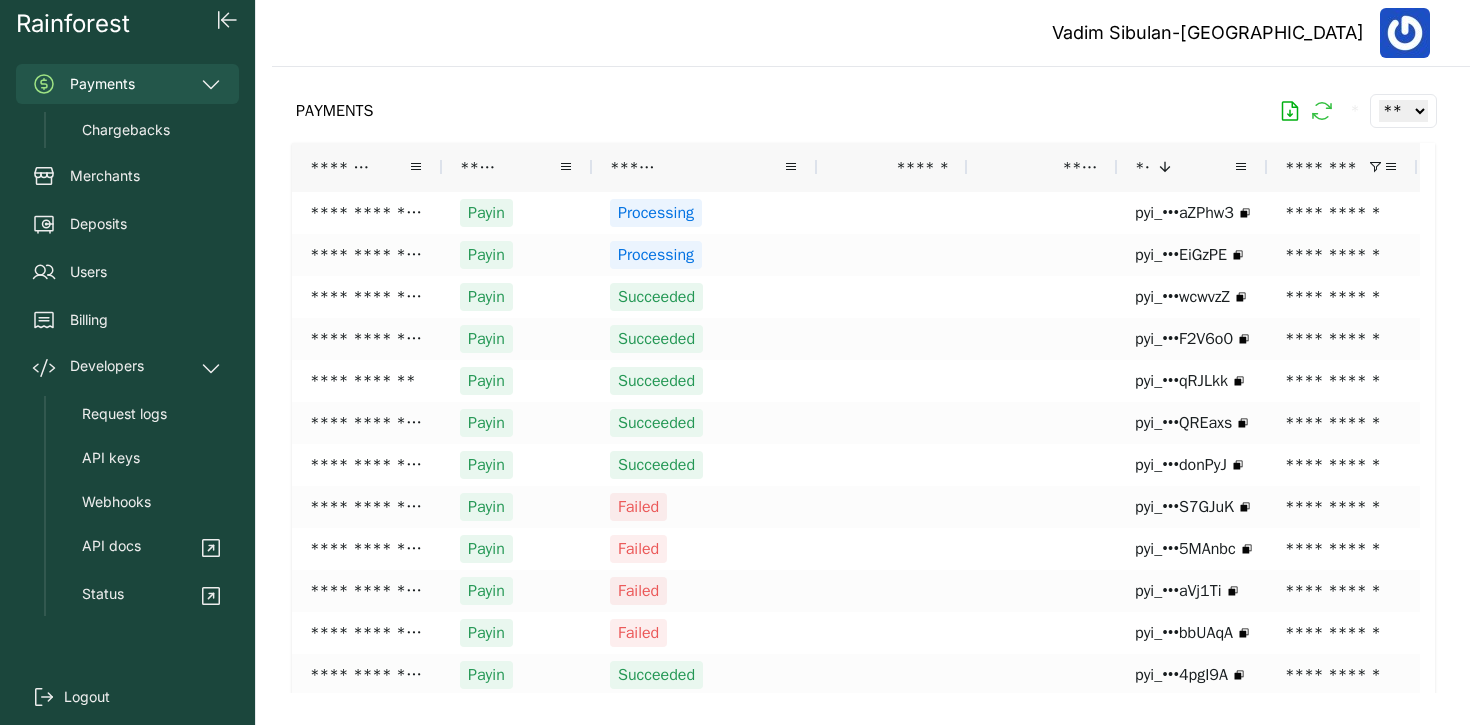 click 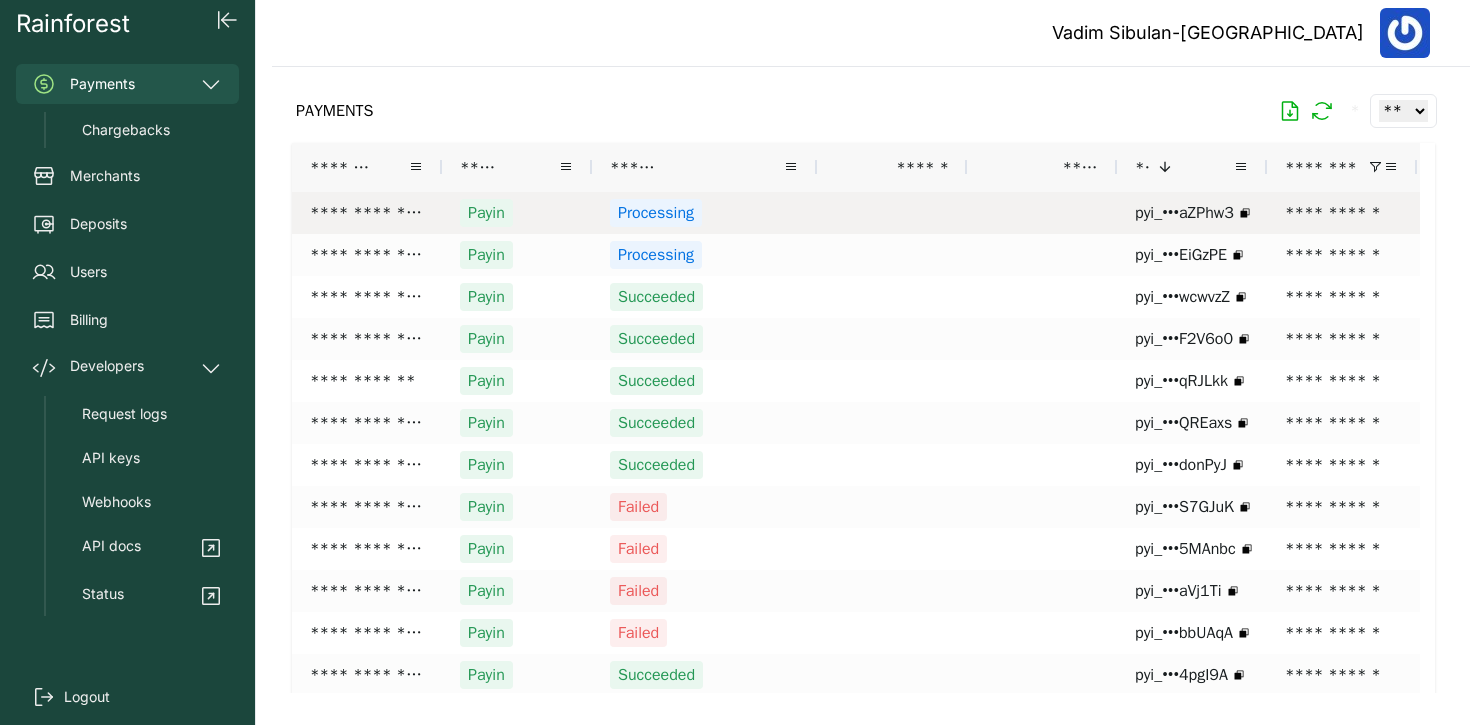 click on "Processing" at bounding box center (704, 213) 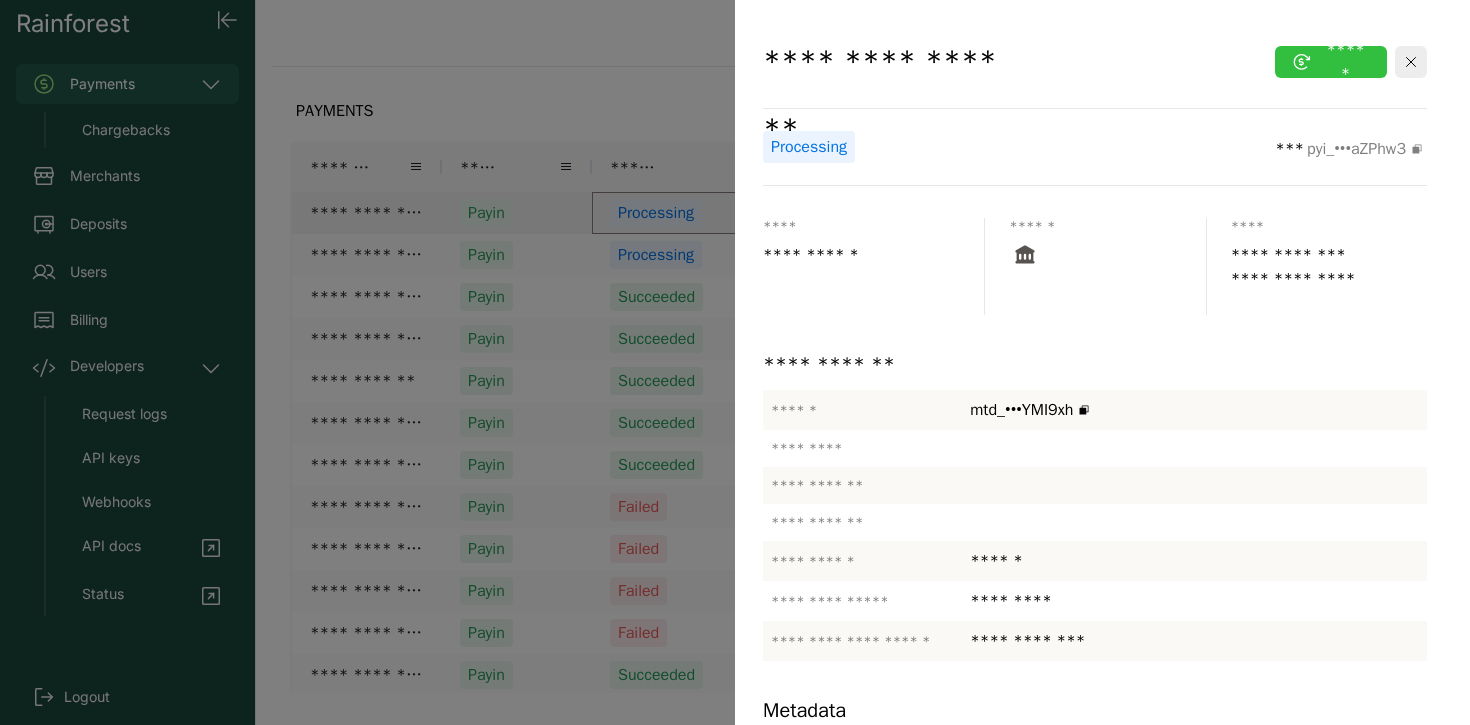 click on "******" at bounding box center (1331, 62) 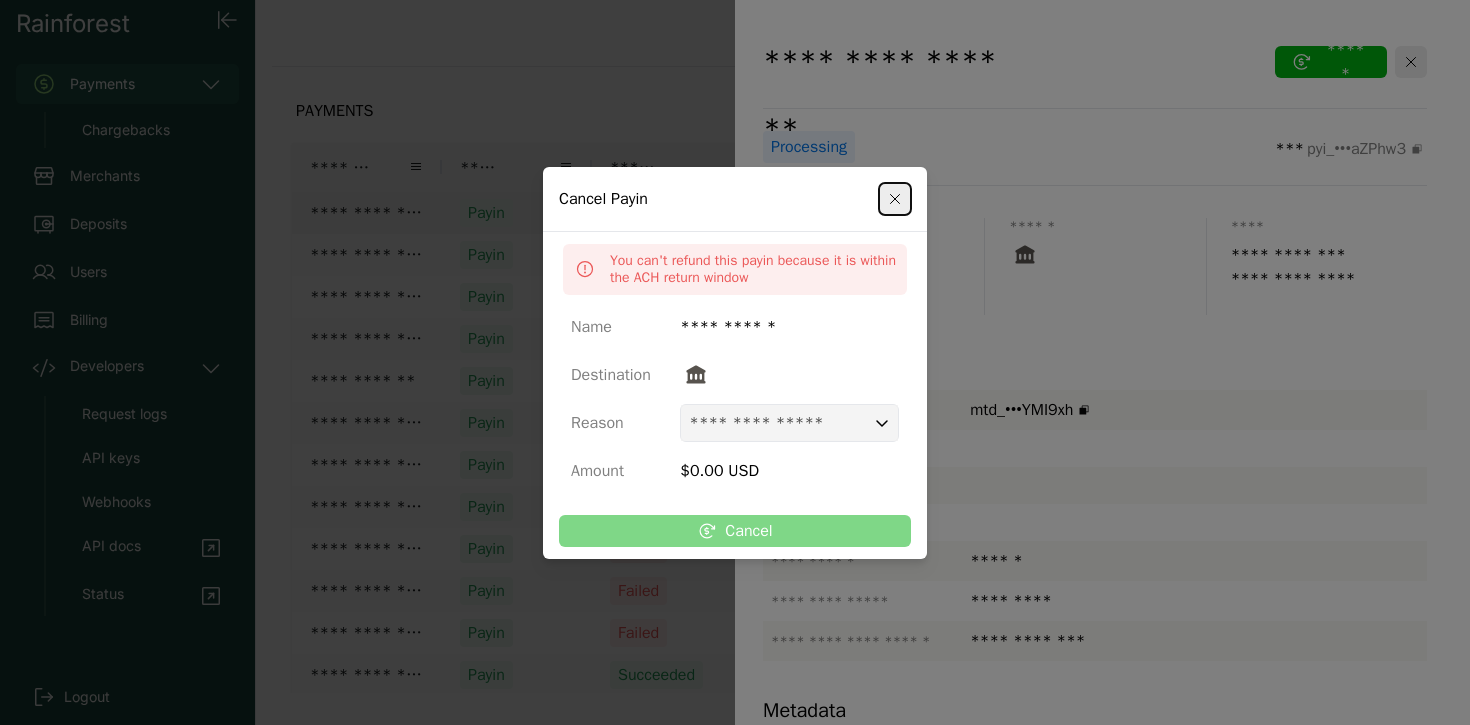 click on "**********" at bounding box center [735, 367] 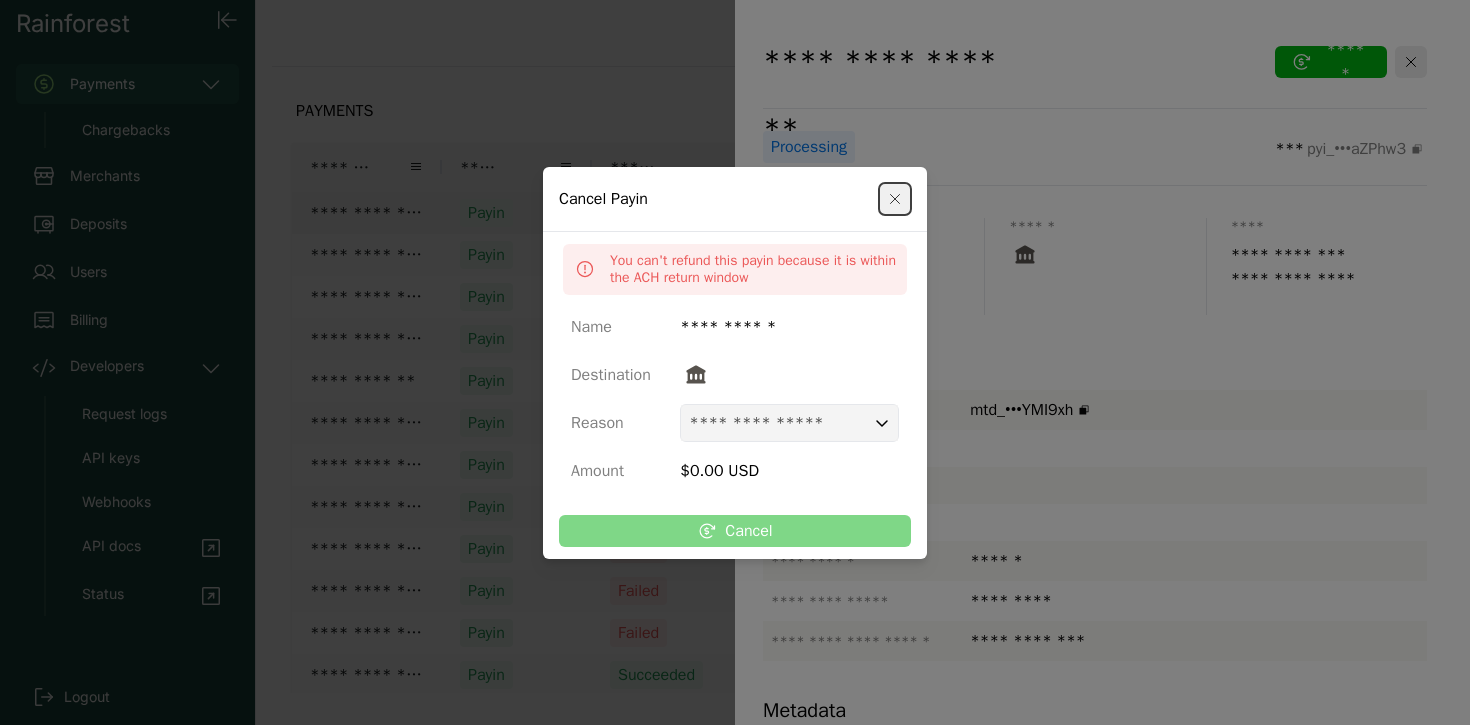 click 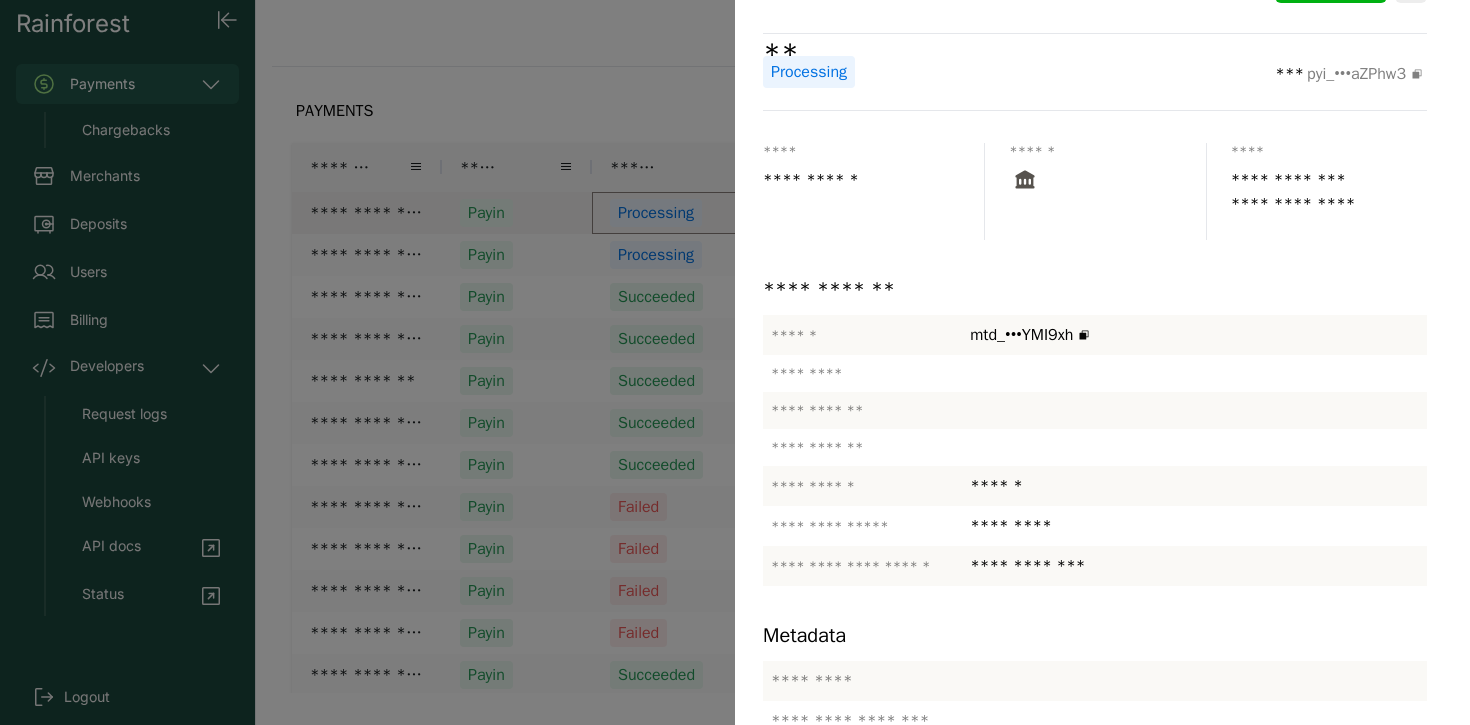 scroll, scrollTop: 0, scrollLeft: 0, axis: both 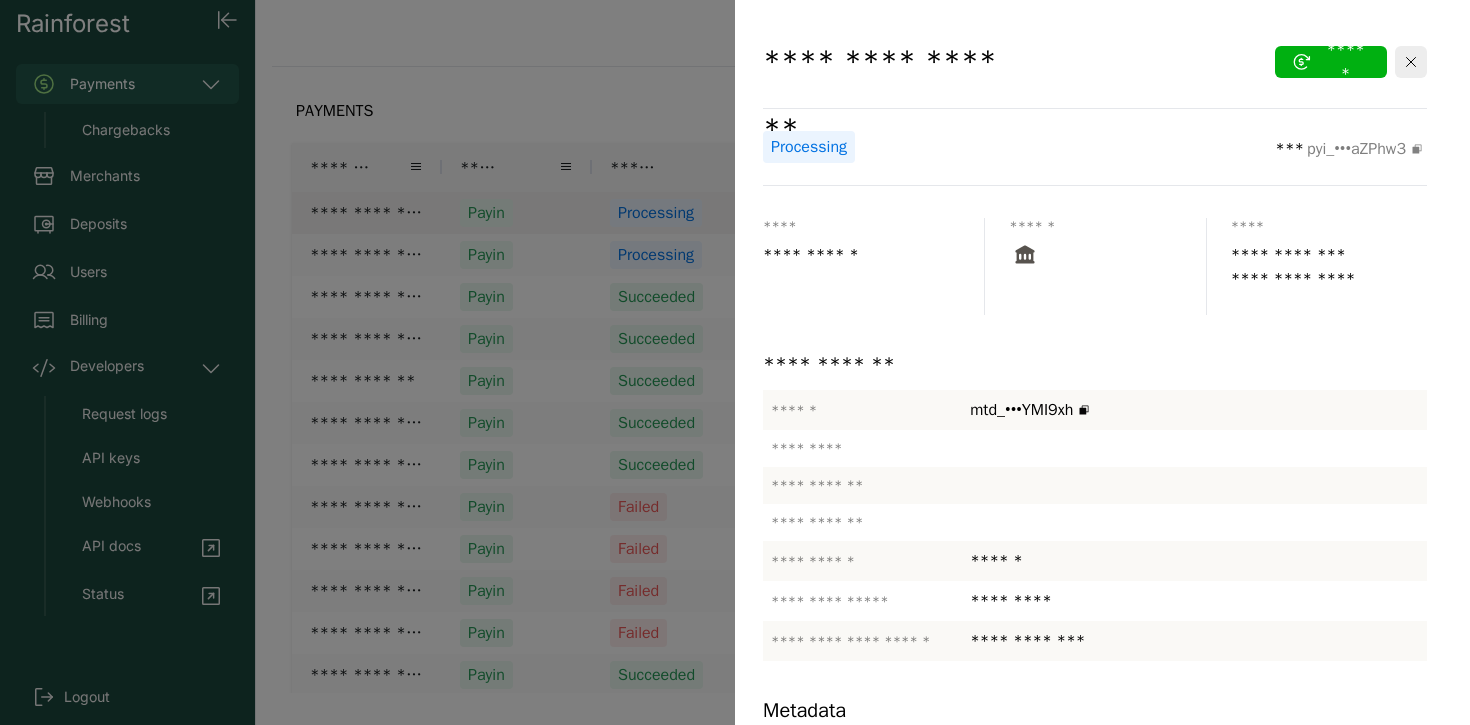 click on "Processing *** pyi_•••aZPhw3" at bounding box center [1095, 147] 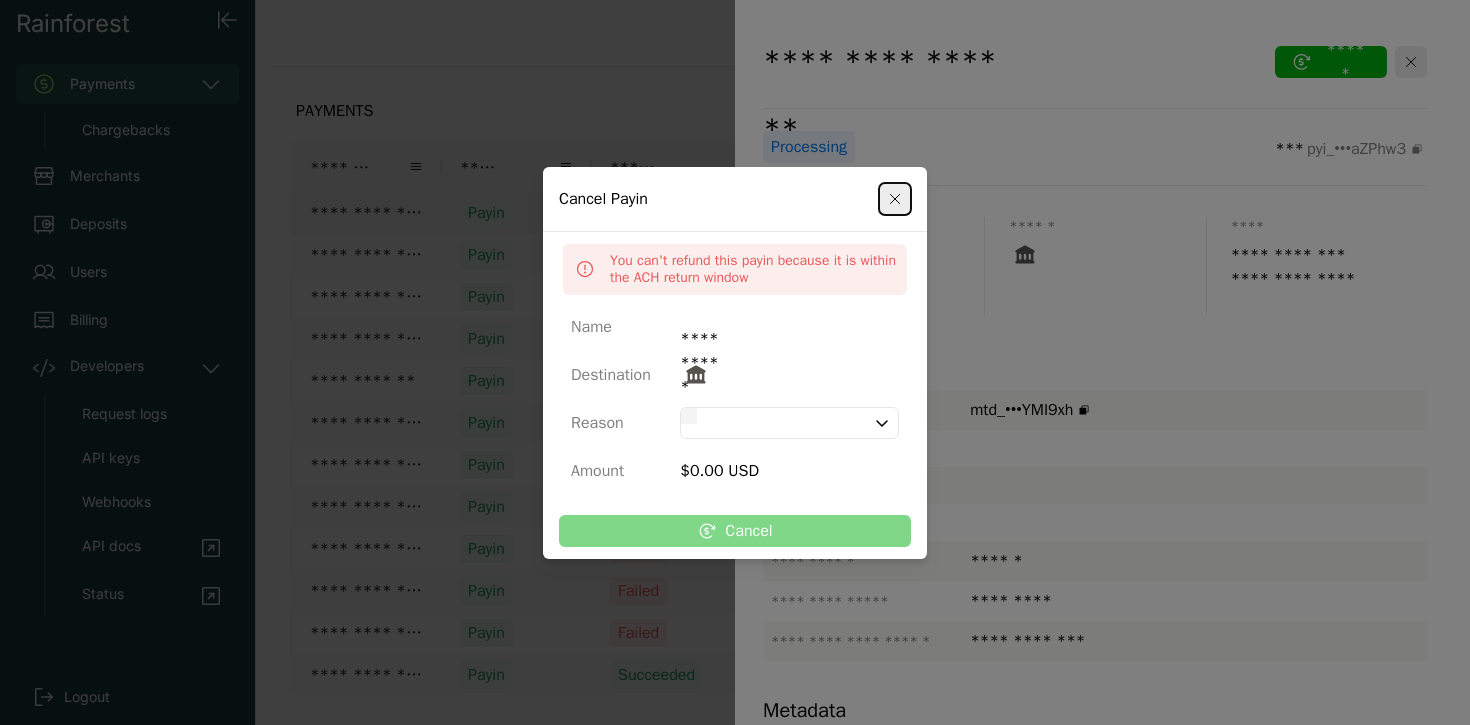click on "**********" 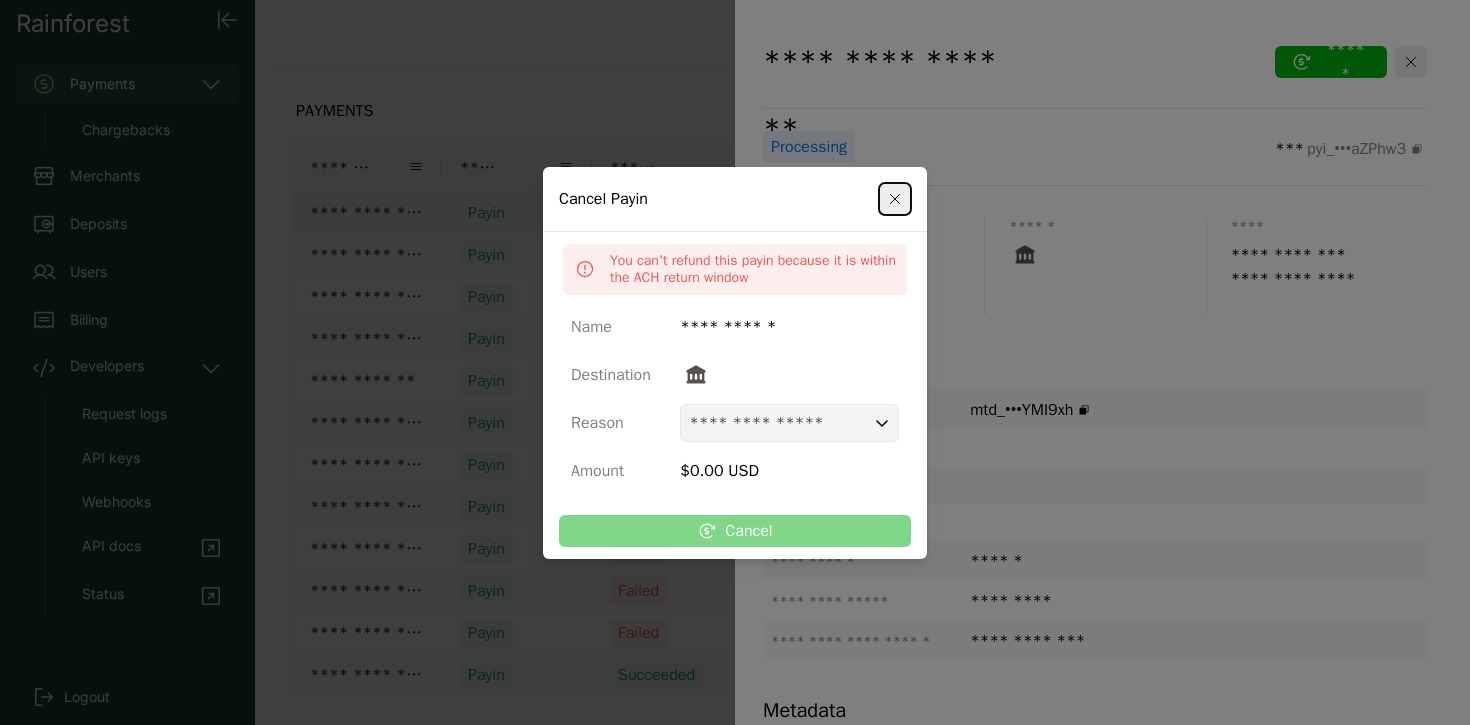 click on "Cancel Payin" at bounding box center (735, 199) 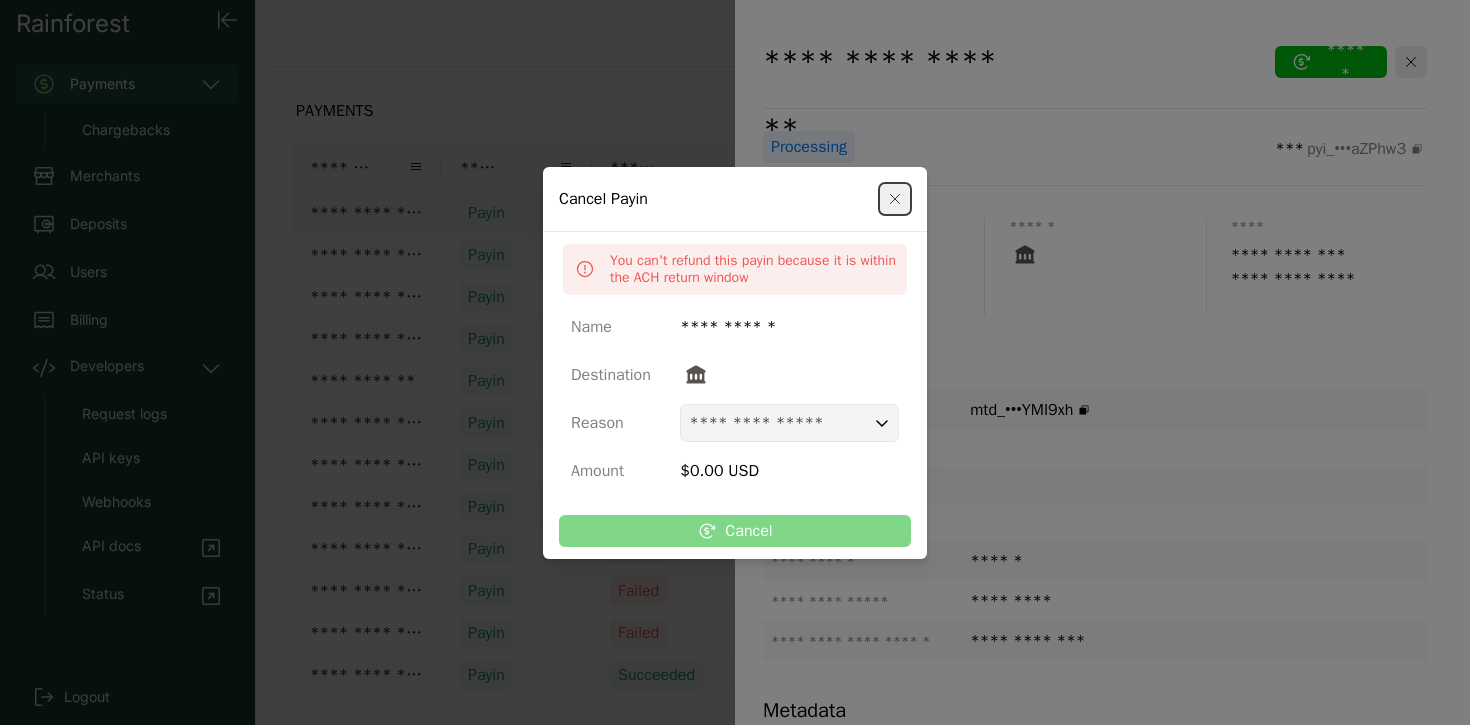 click at bounding box center (895, 199) 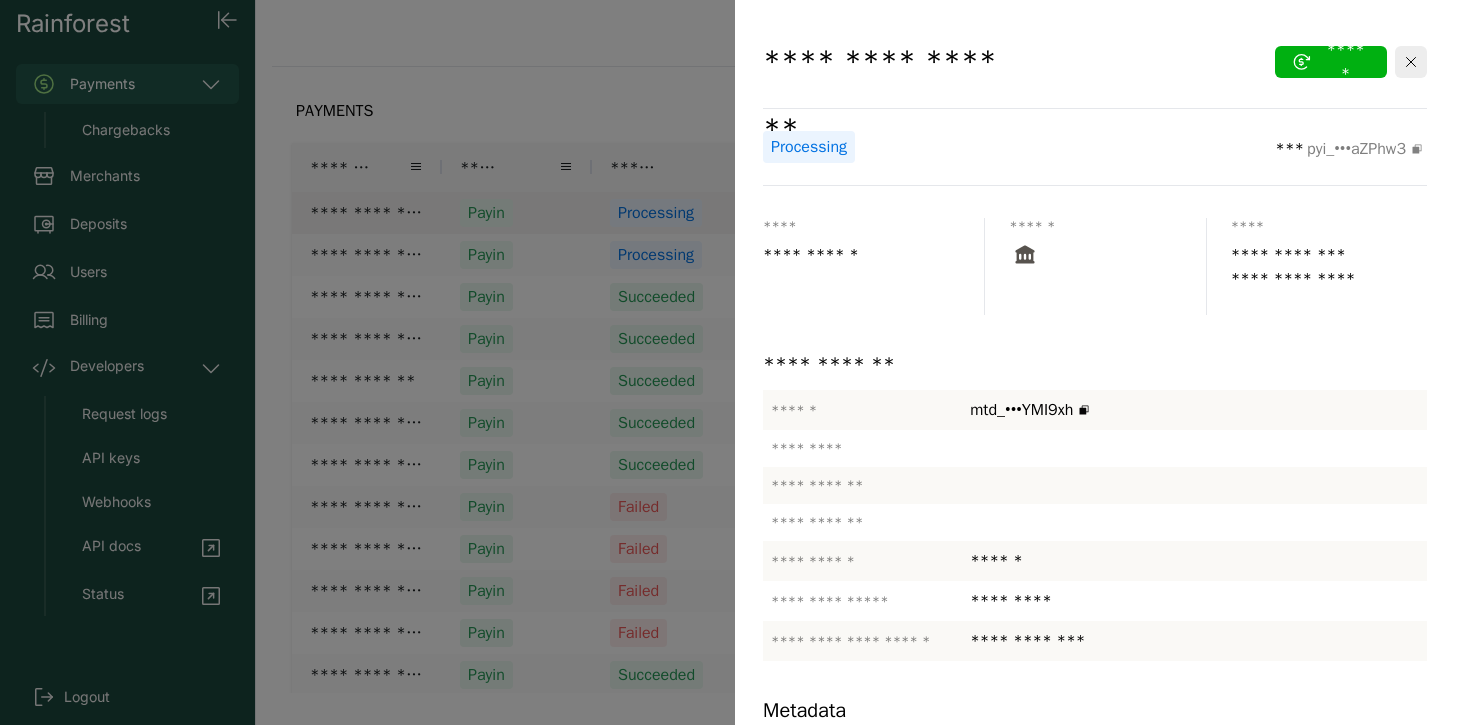 click at bounding box center [735, 362] 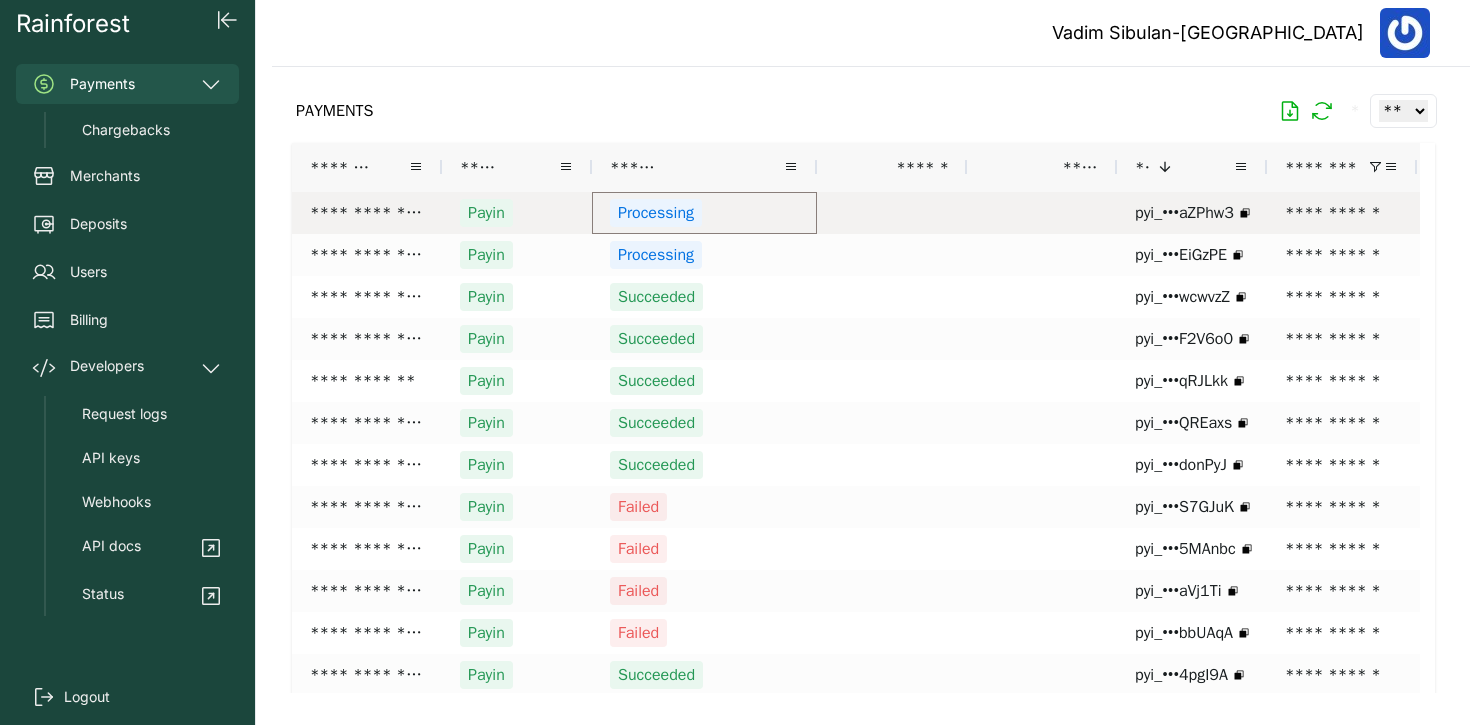 click on "Processing" at bounding box center (704, 213) 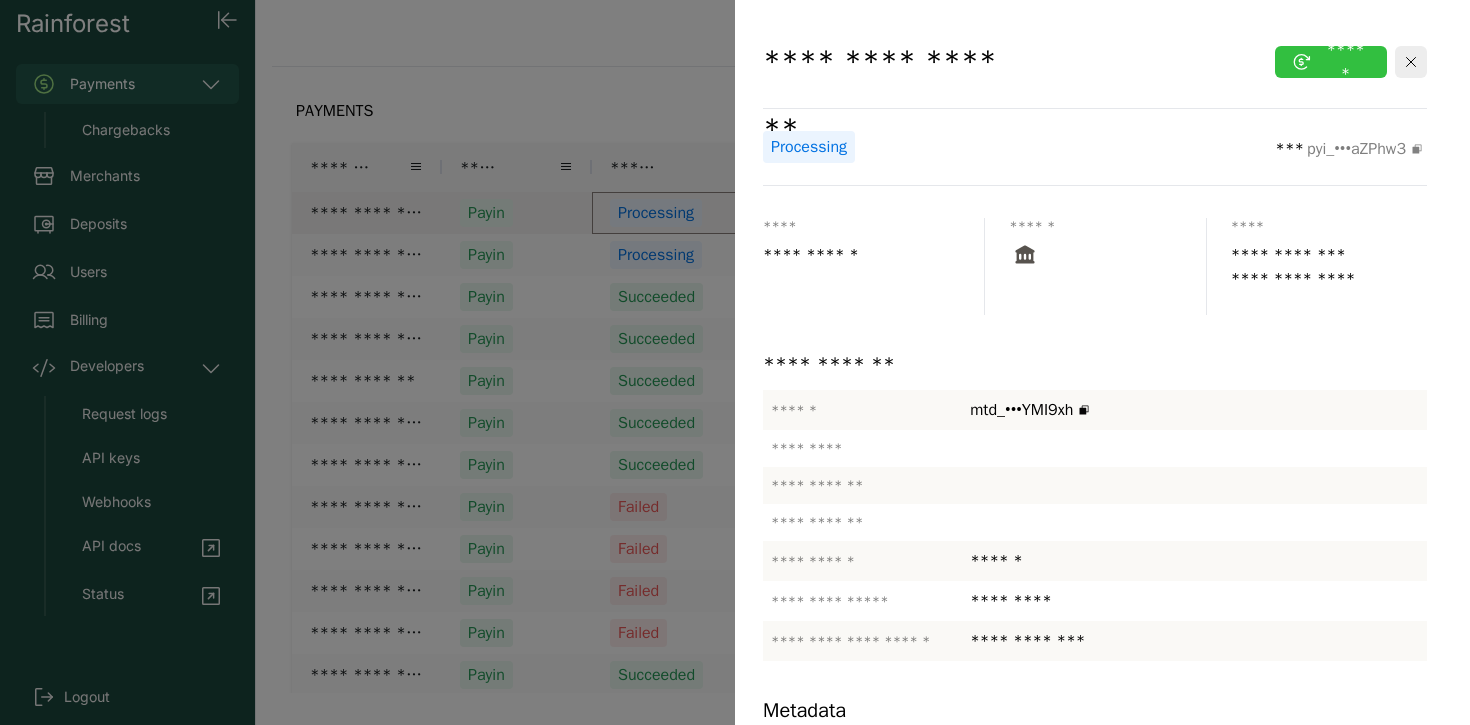 click on "******" at bounding box center [1331, 62] 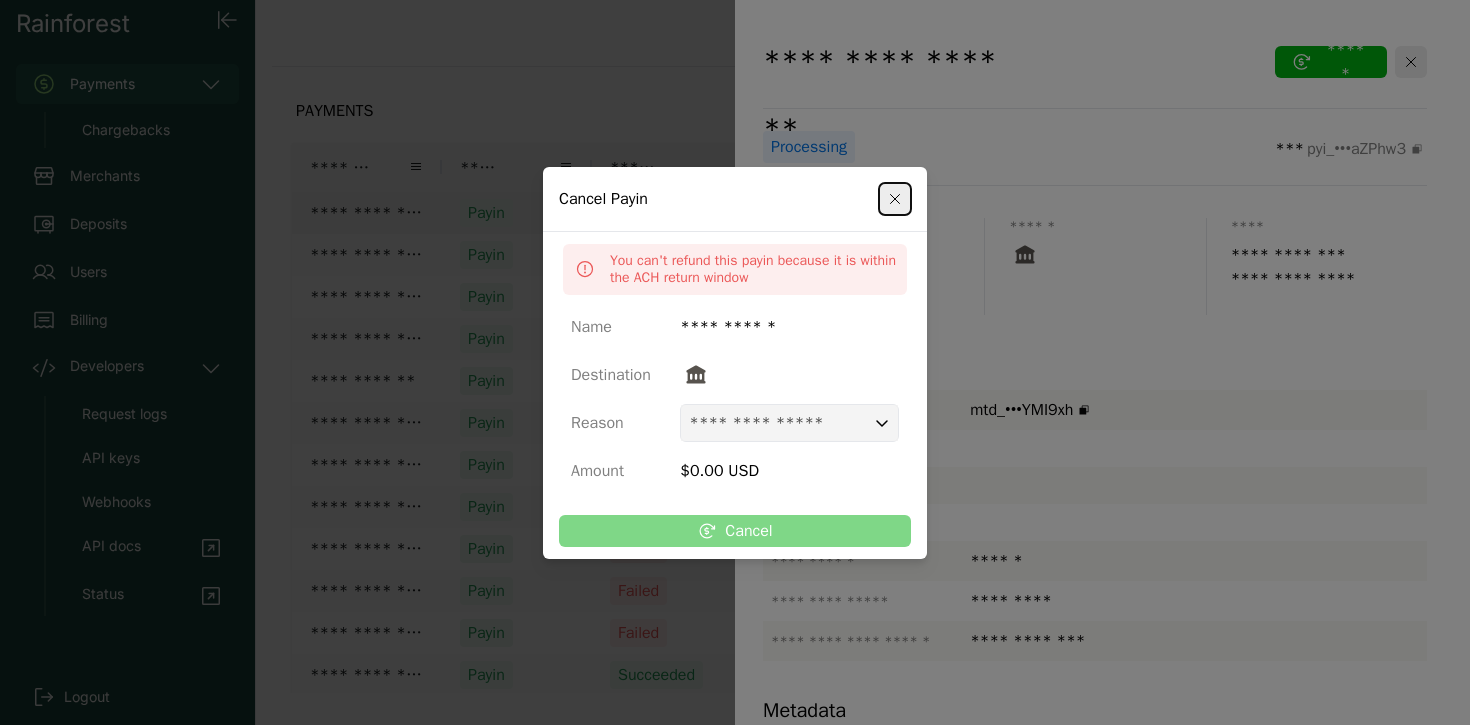 click on "**********" 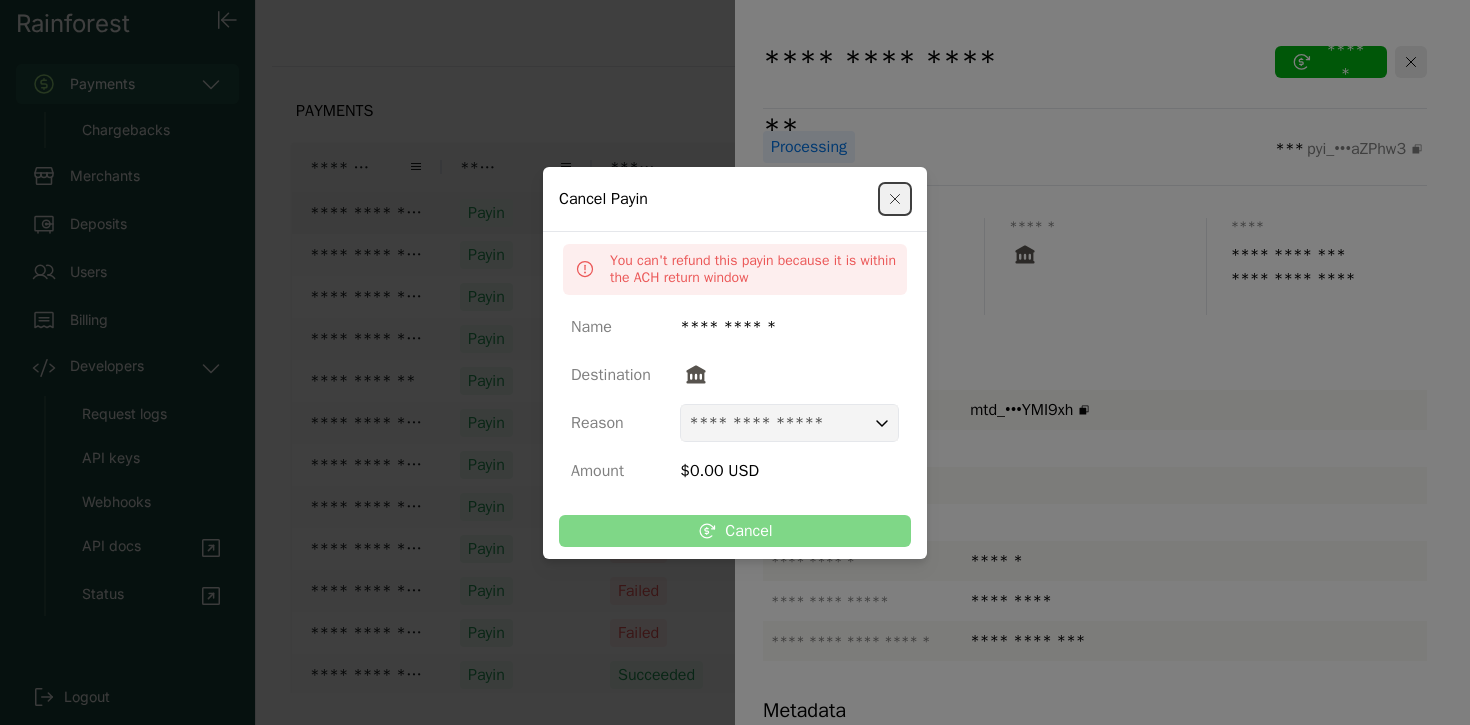 click on "Cancel Payin" at bounding box center (735, 199) 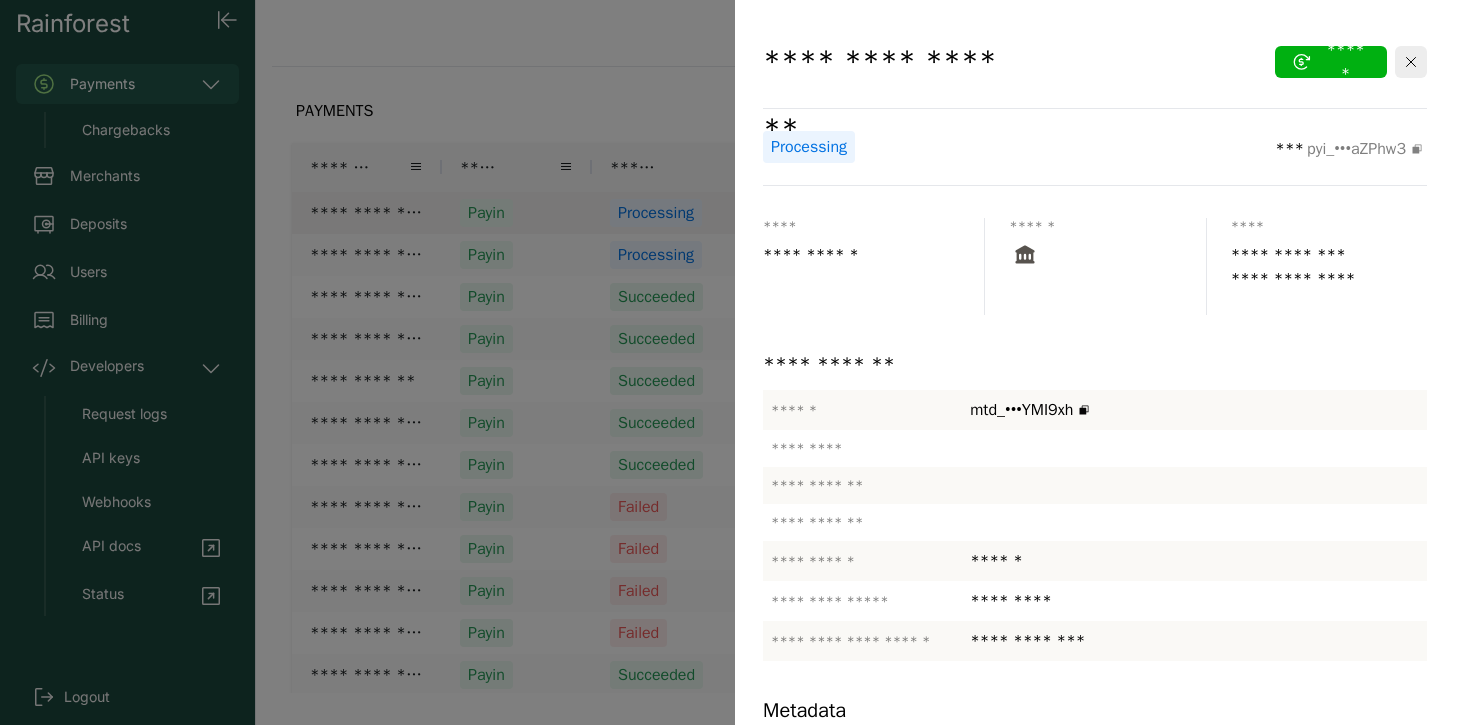 click at bounding box center [735, 362] 